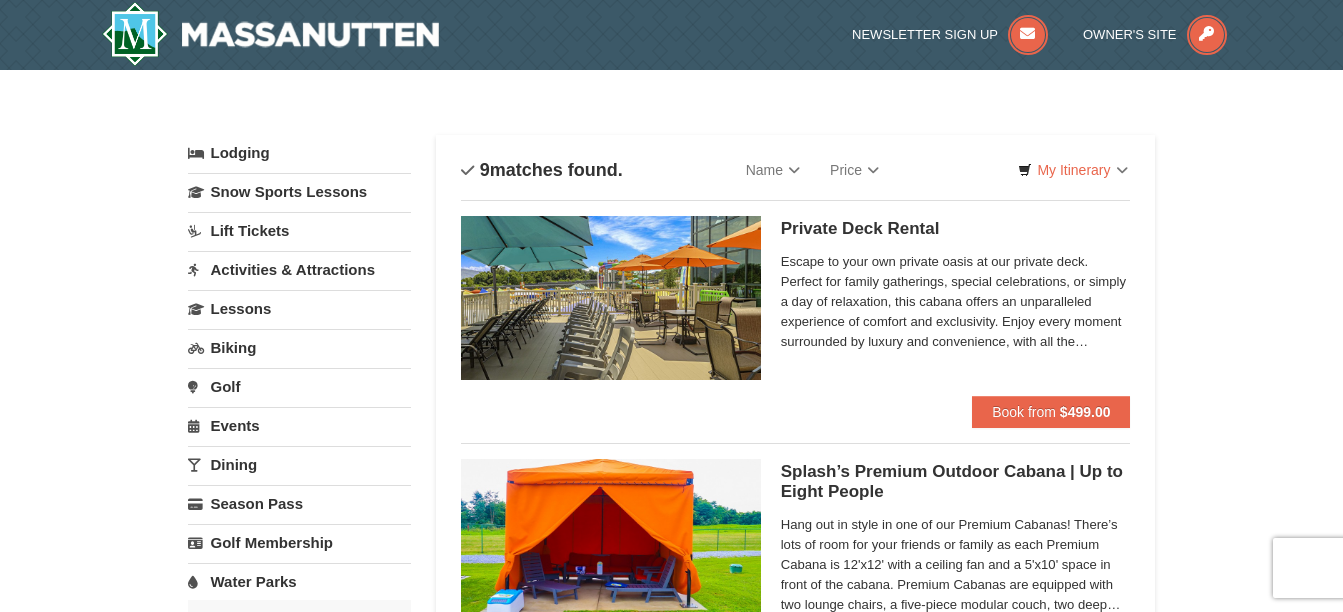scroll, scrollTop: 0, scrollLeft: 0, axis: both 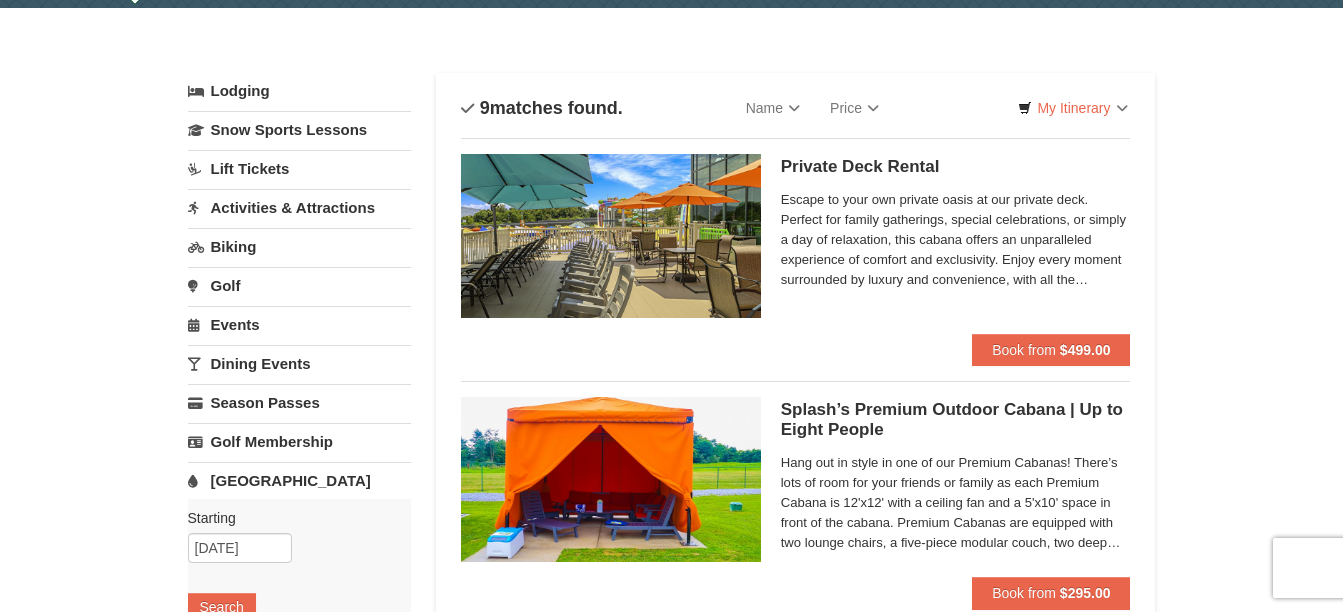 click on "Activities & Attractions" at bounding box center (299, 207) 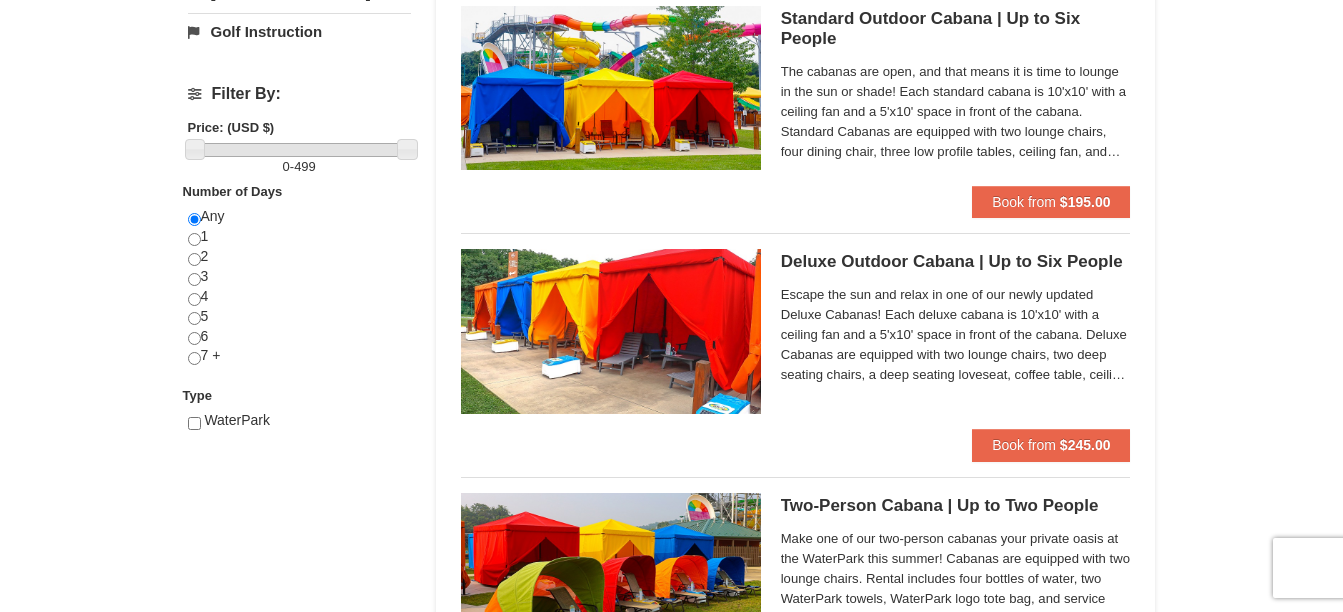scroll, scrollTop: 699, scrollLeft: 0, axis: vertical 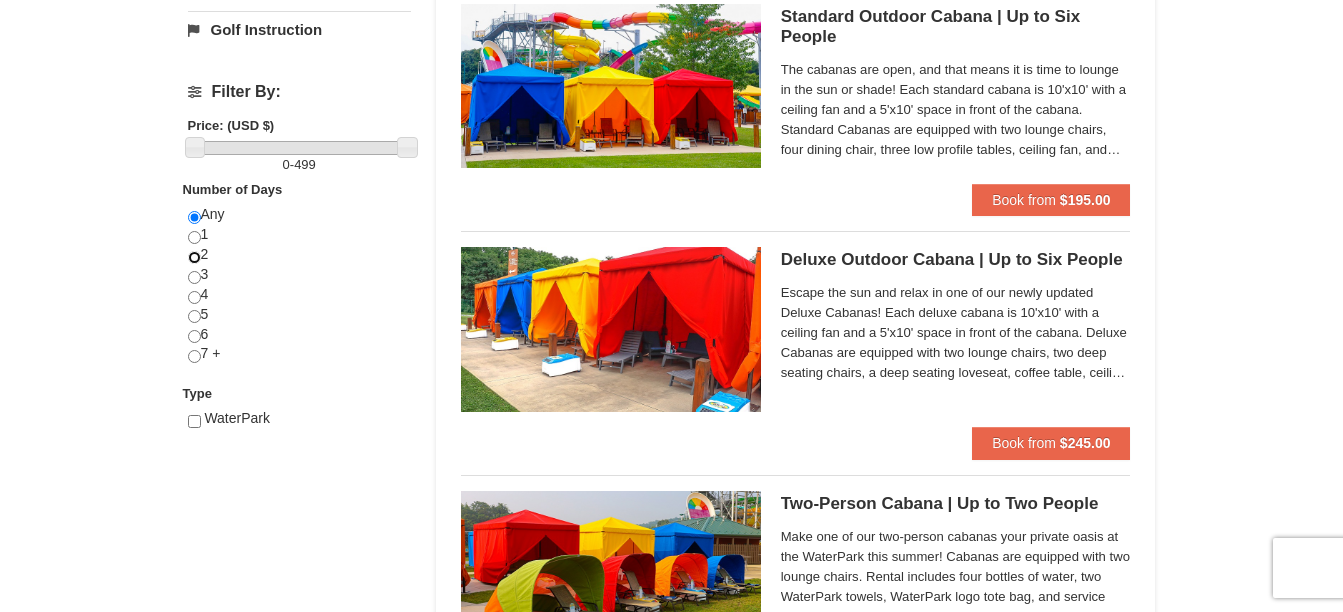 click at bounding box center (194, 257) 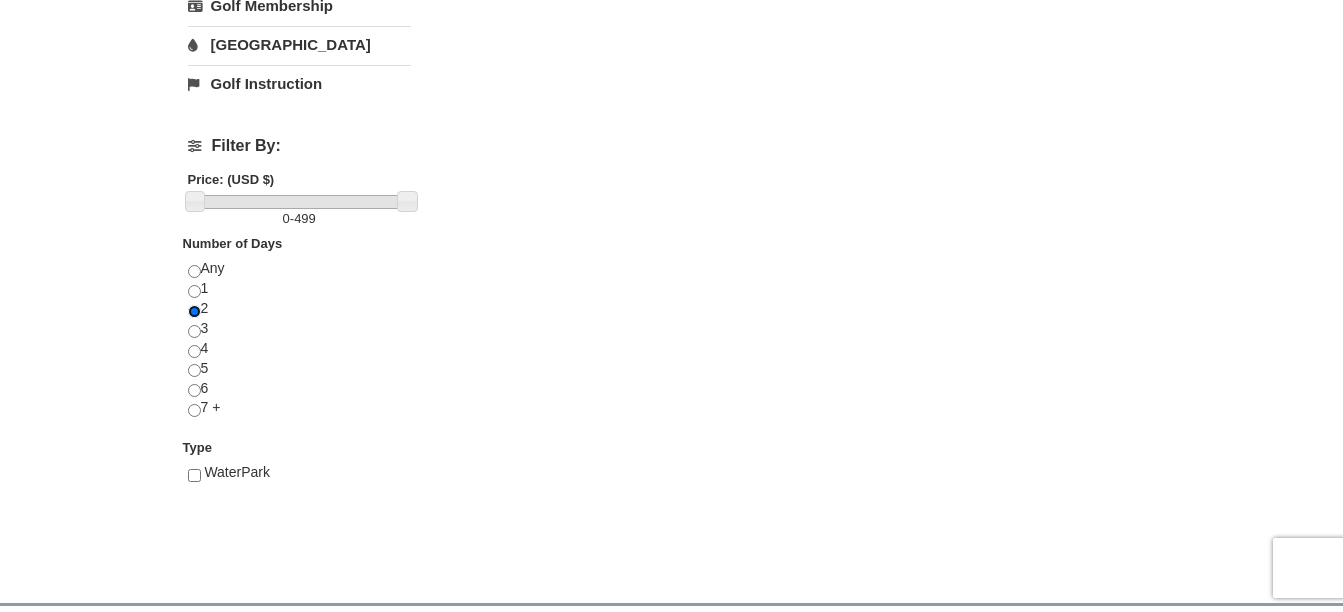 scroll, scrollTop: 646, scrollLeft: 0, axis: vertical 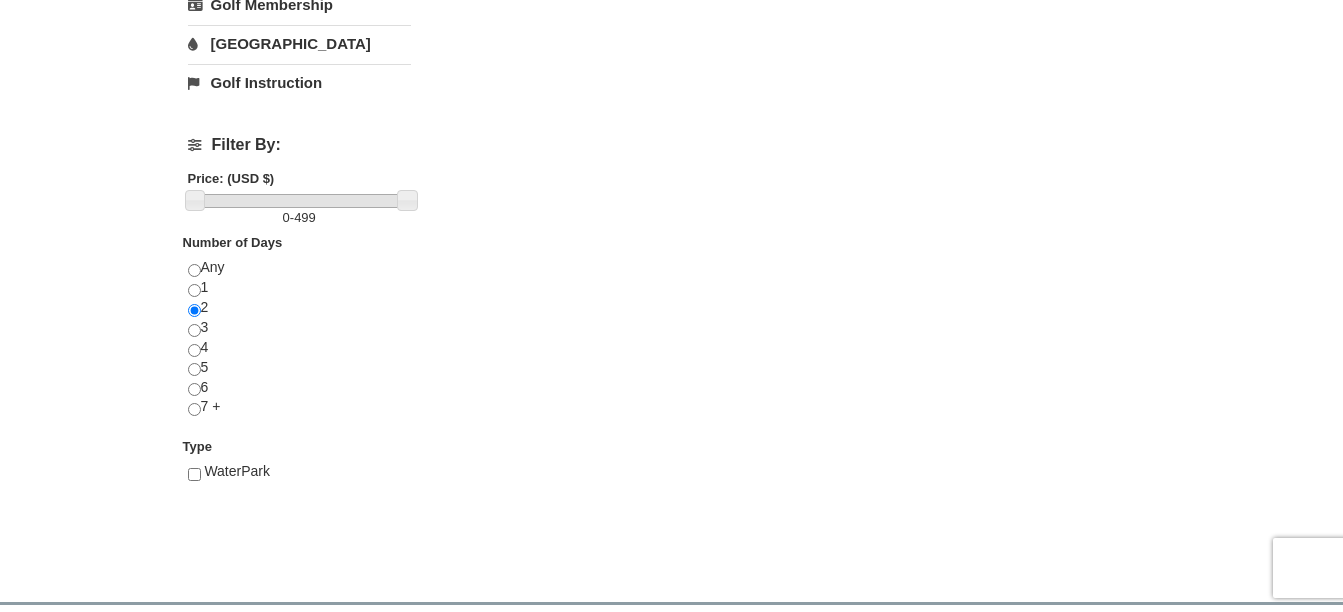 click on "Any
1
2
3
4
5
6
7 +" at bounding box center (299, 347) 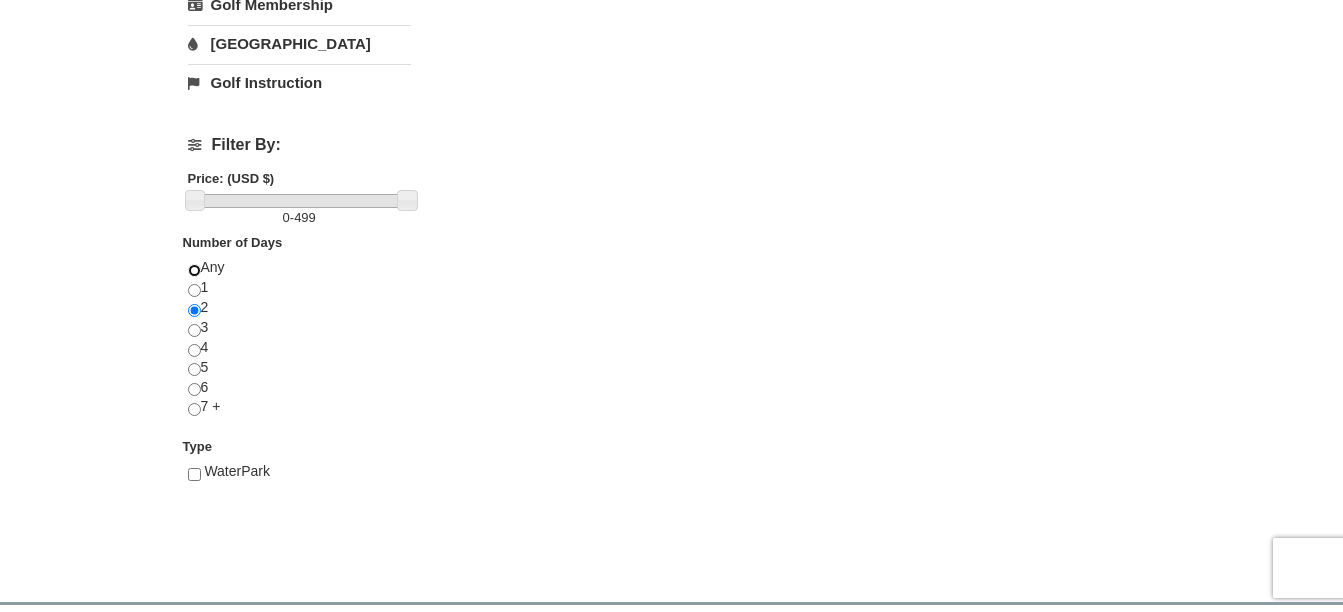 click at bounding box center (194, 270) 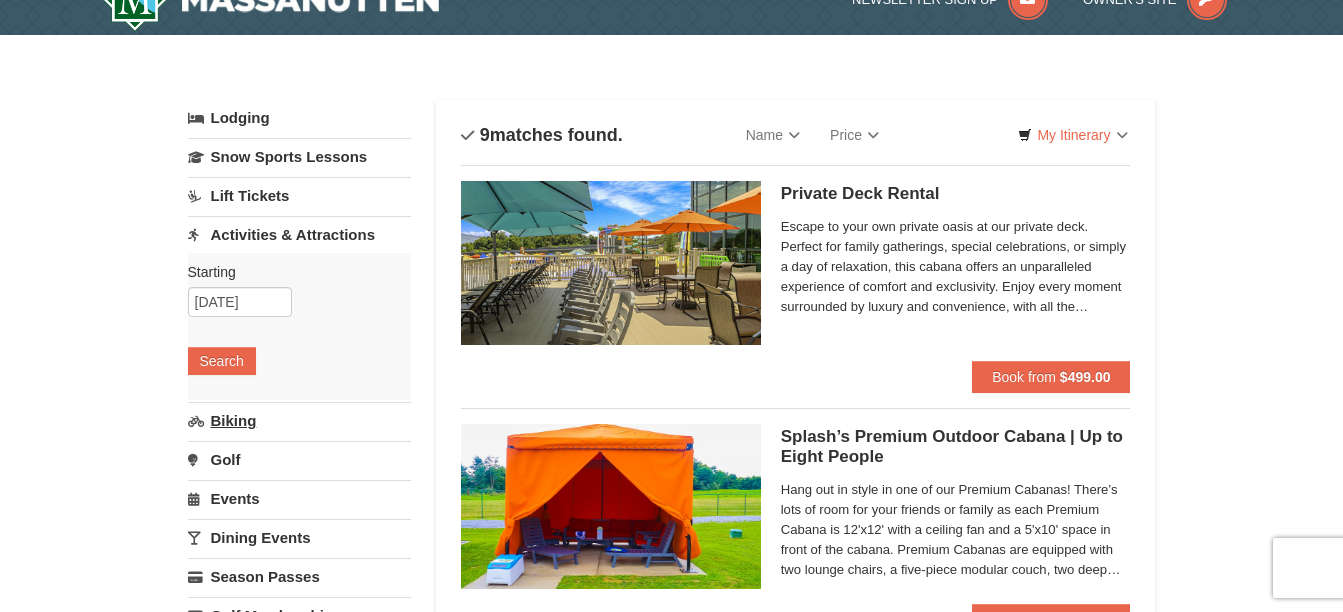 scroll, scrollTop: 19, scrollLeft: 0, axis: vertical 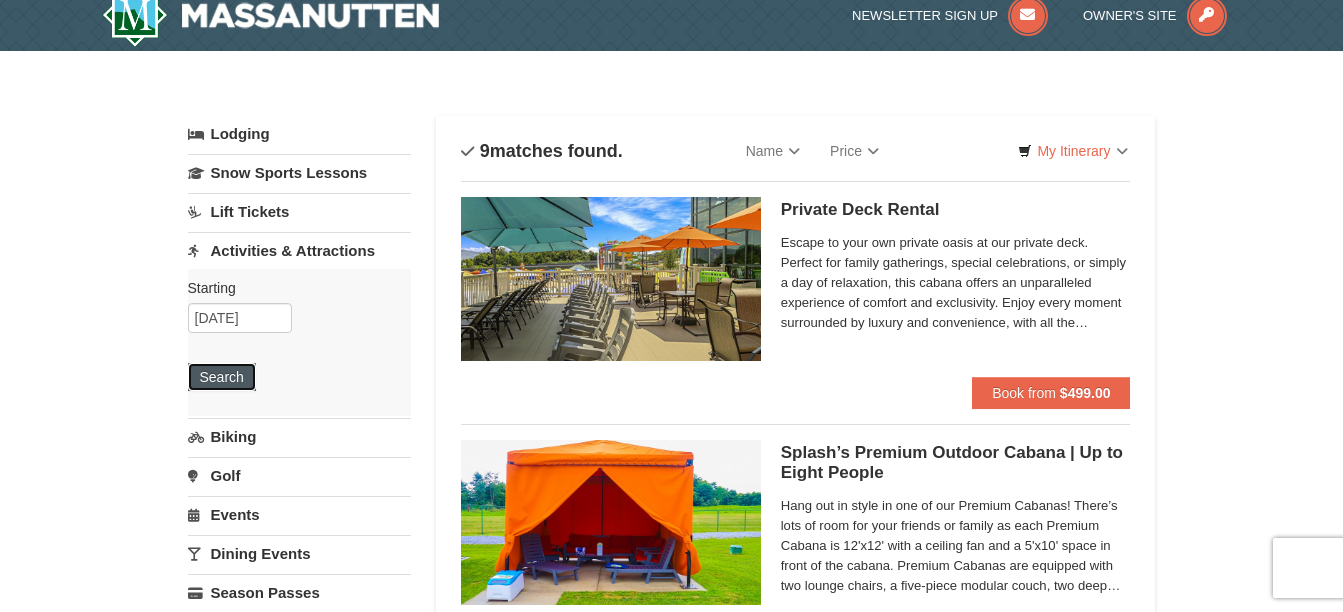 click on "Search" at bounding box center (222, 377) 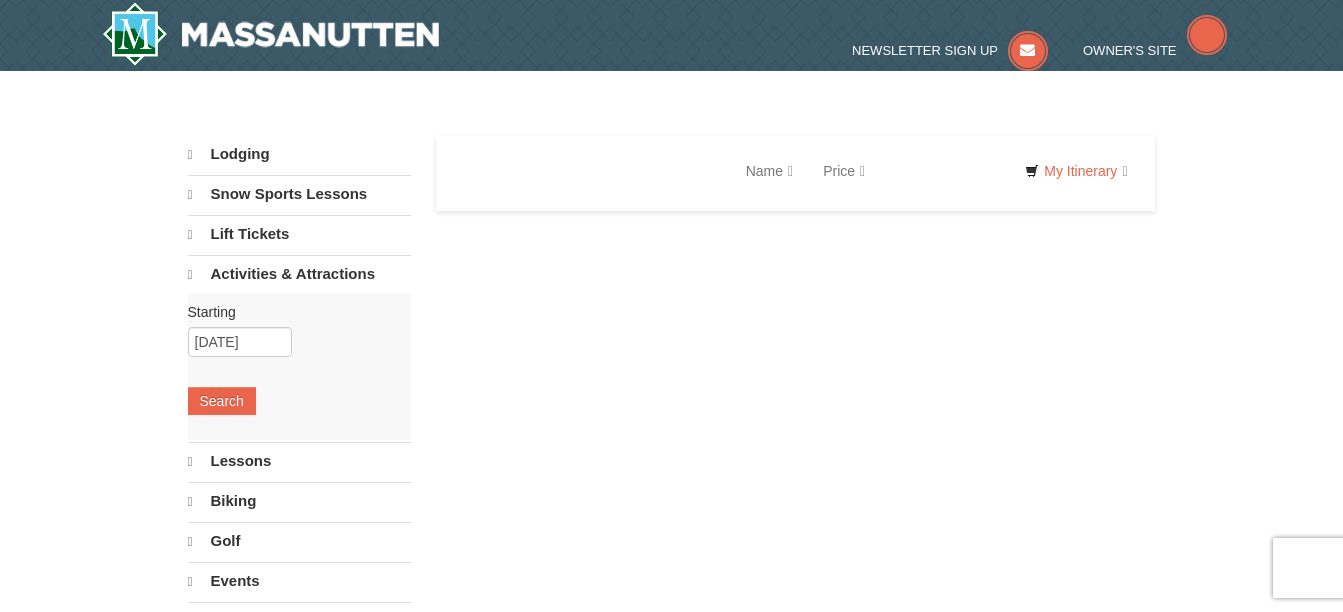 scroll, scrollTop: 0, scrollLeft: 0, axis: both 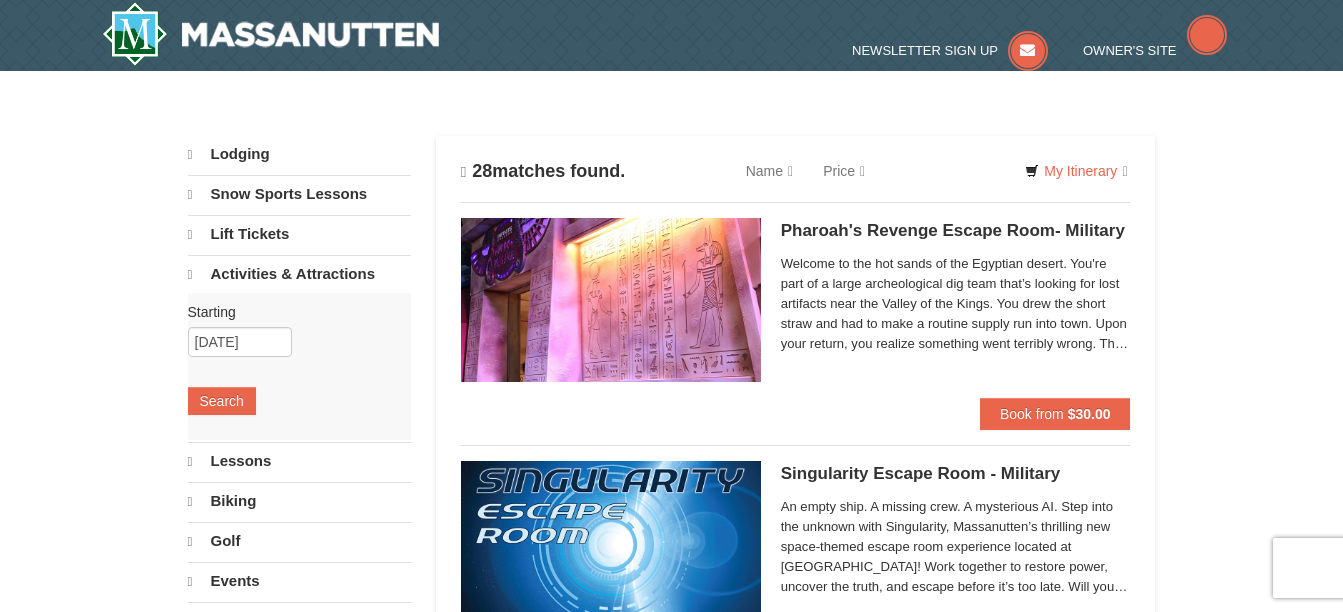 select on "7" 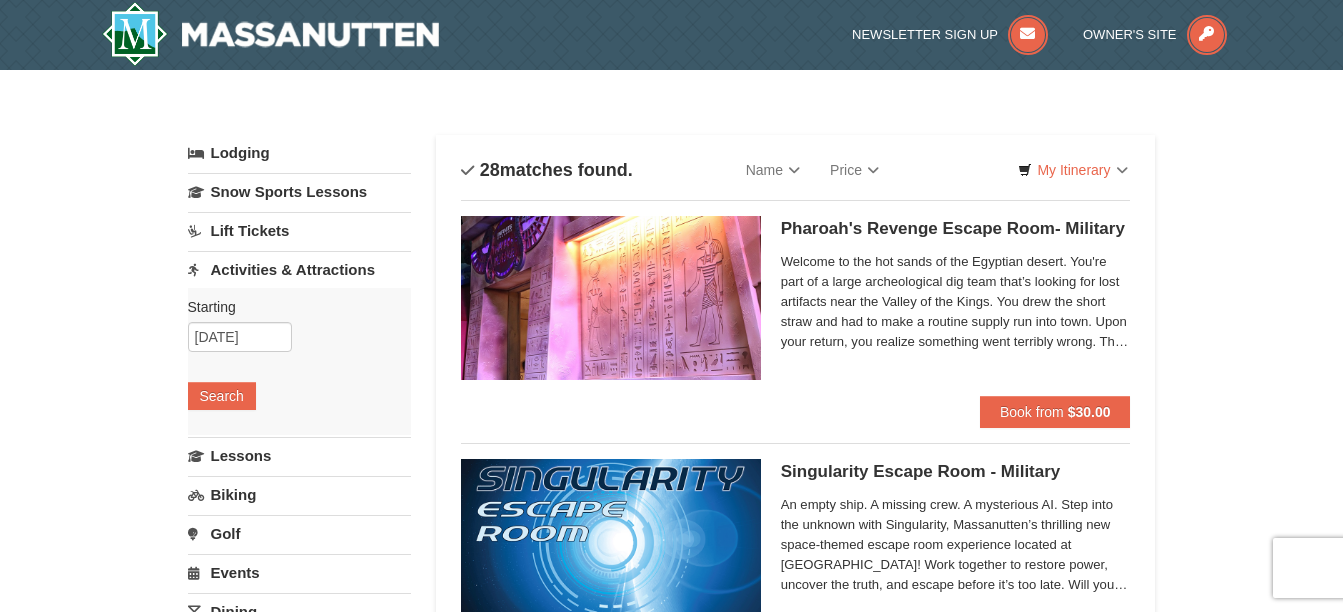 scroll, scrollTop: 0, scrollLeft: 0, axis: both 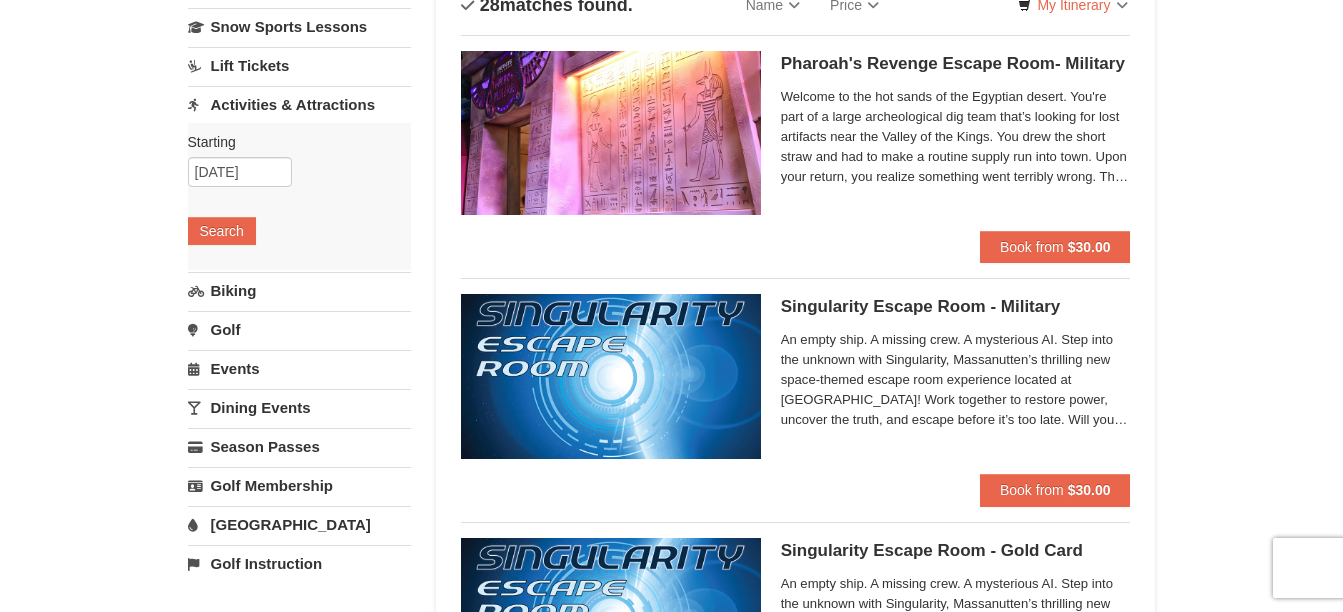 click on "Lift Tickets" at bounding box center (299, 65) 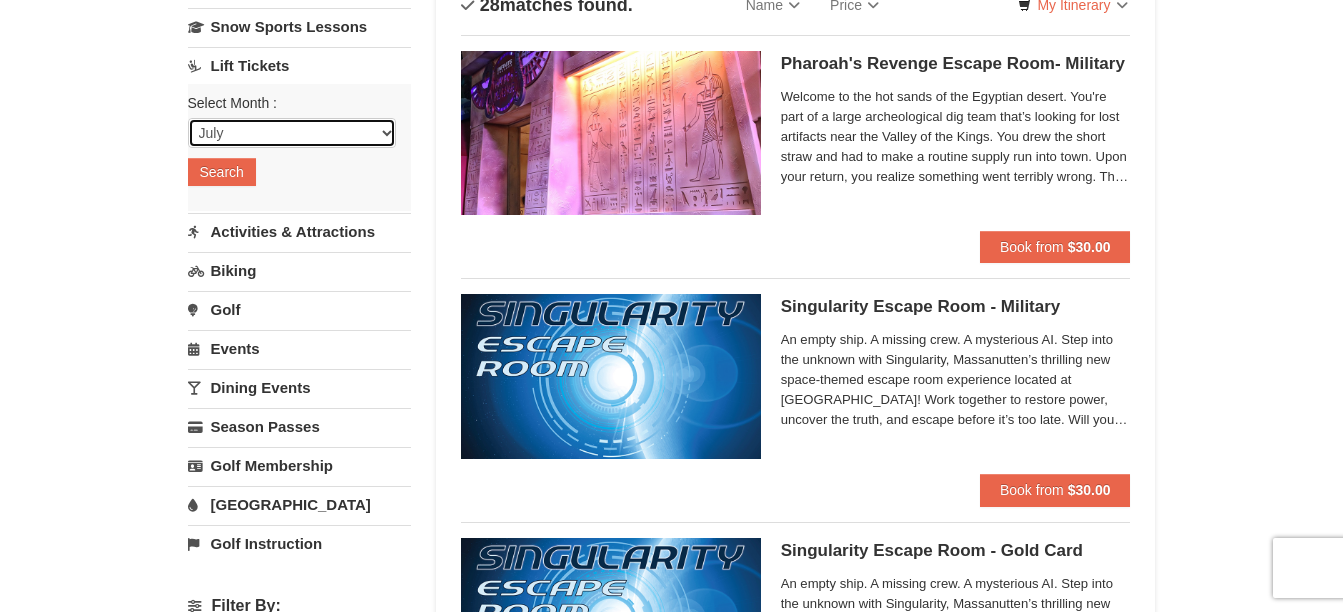 click on "July  August  September  October  November  December  January  February  March  April  May  June" at bounding box center (292, 133) 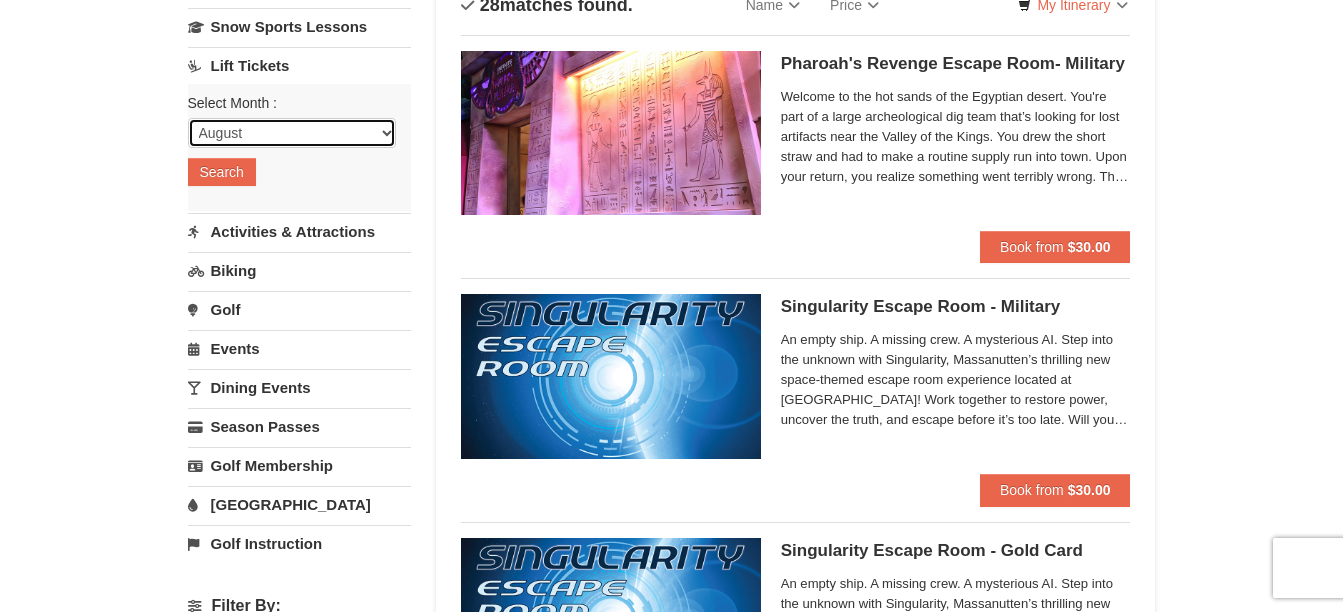 click on "July  August  September  October  November  December  January  February  March  April  May  June" at bounding box center (292, 133) 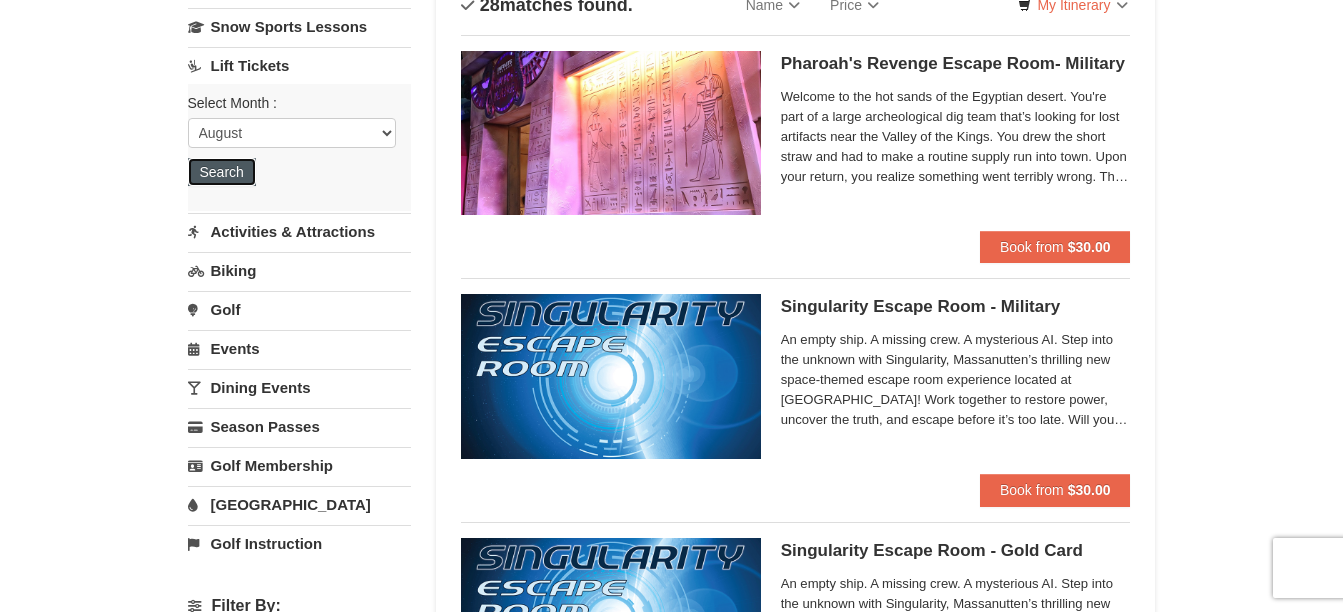 click on "Search" at bounding box center [222, 172] 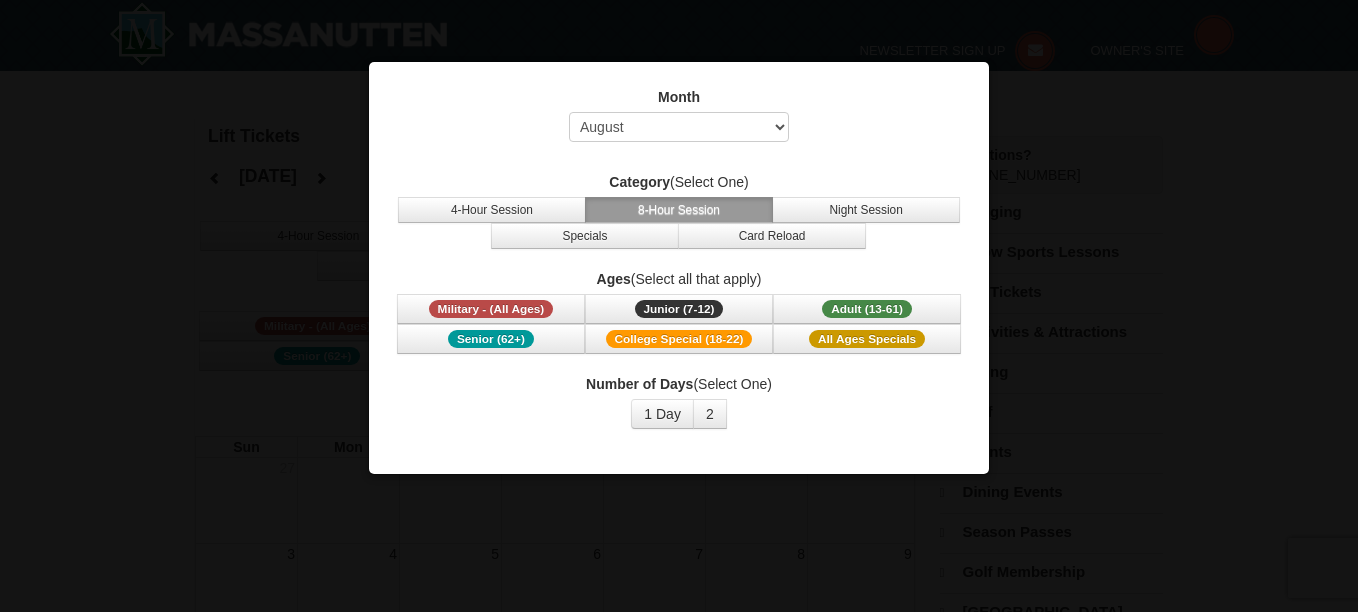 select on "8" 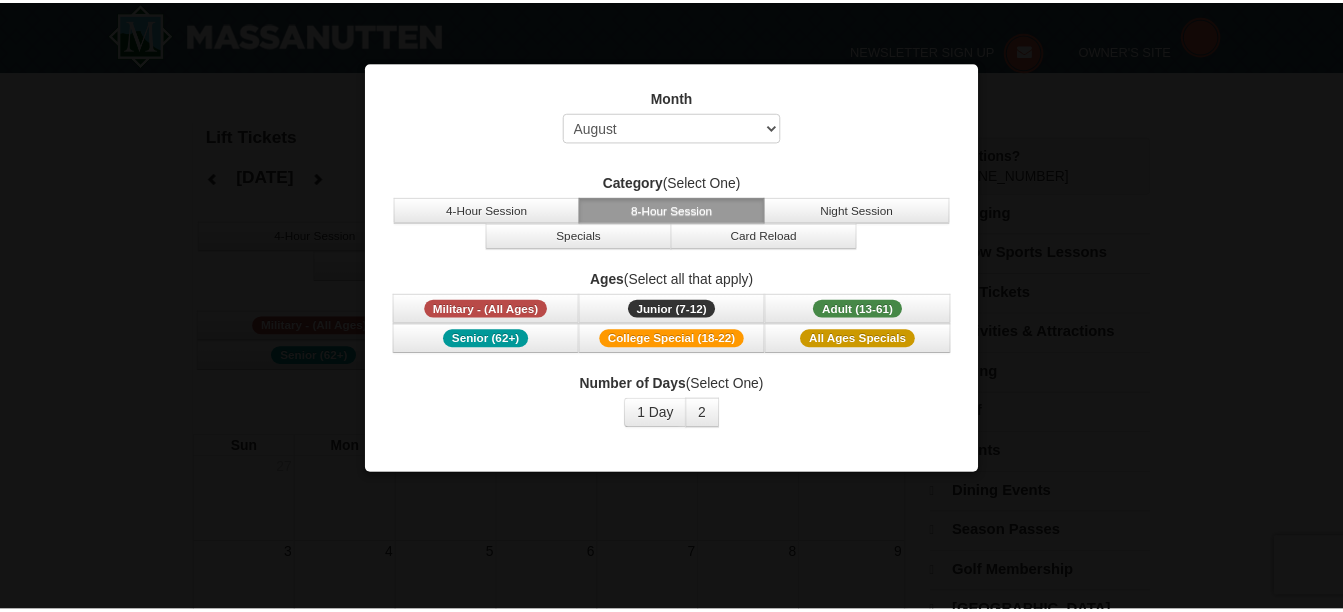 scroll, scrollTop: 0, scrollLeft: 0, axis: both 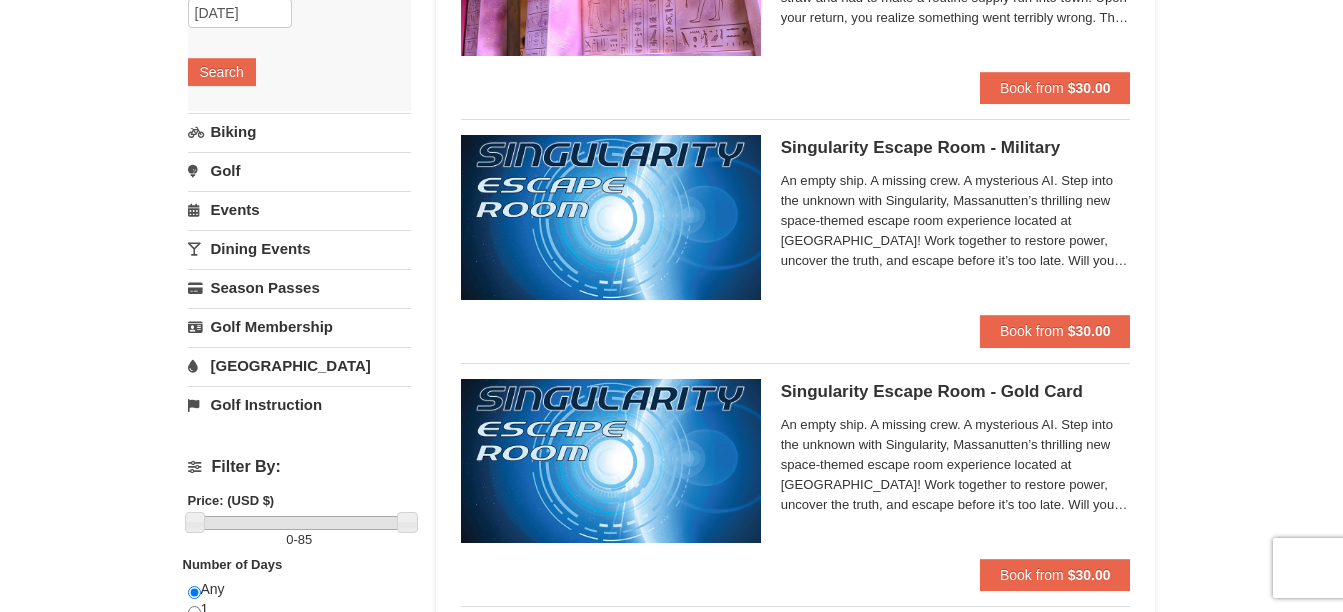 click on "Dining Events" at bounding box center (299, 248) 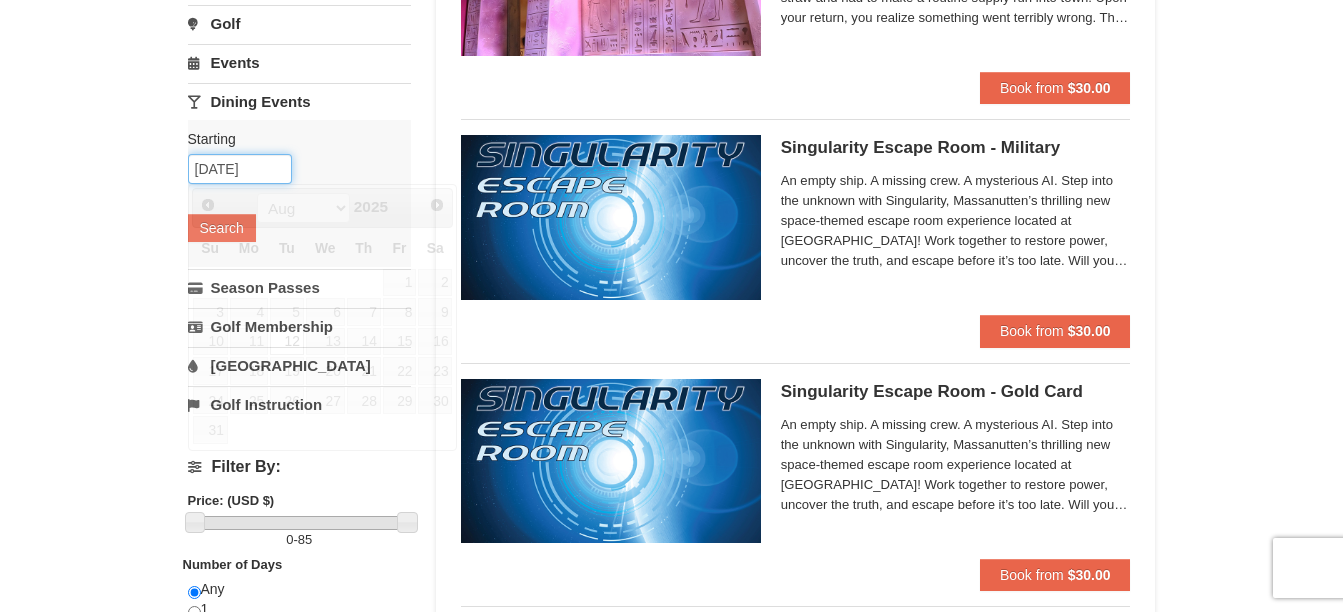 click on "[DATE]" at bounding box center [240, 169] 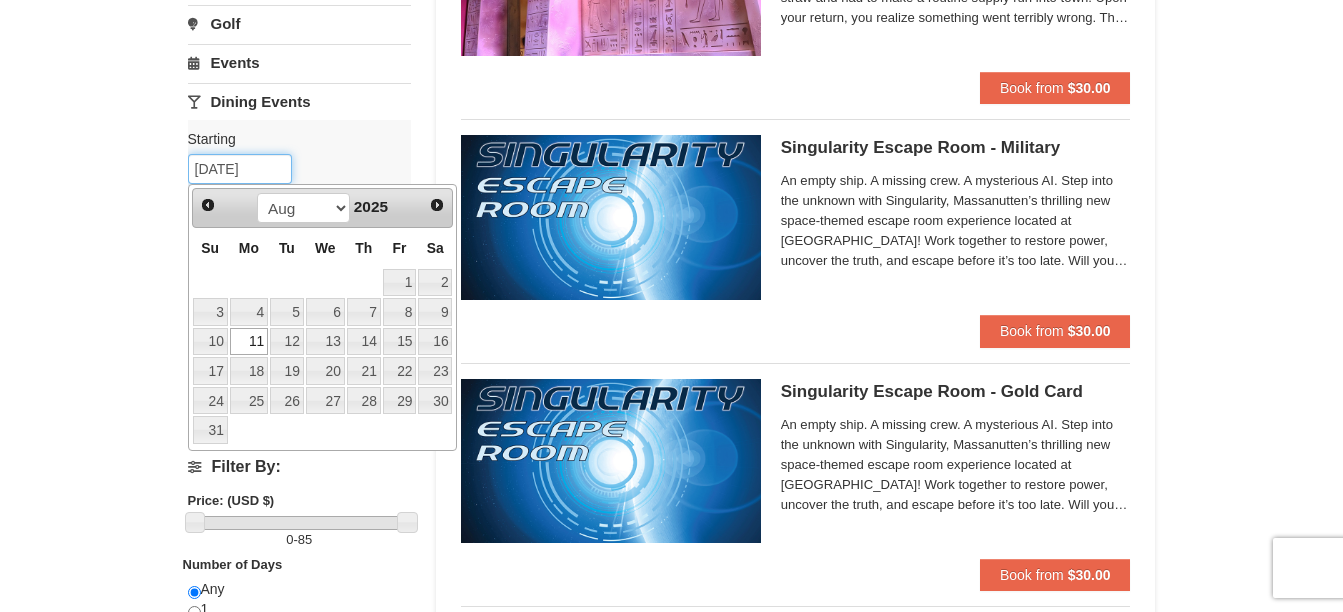 type on "[DATE]" 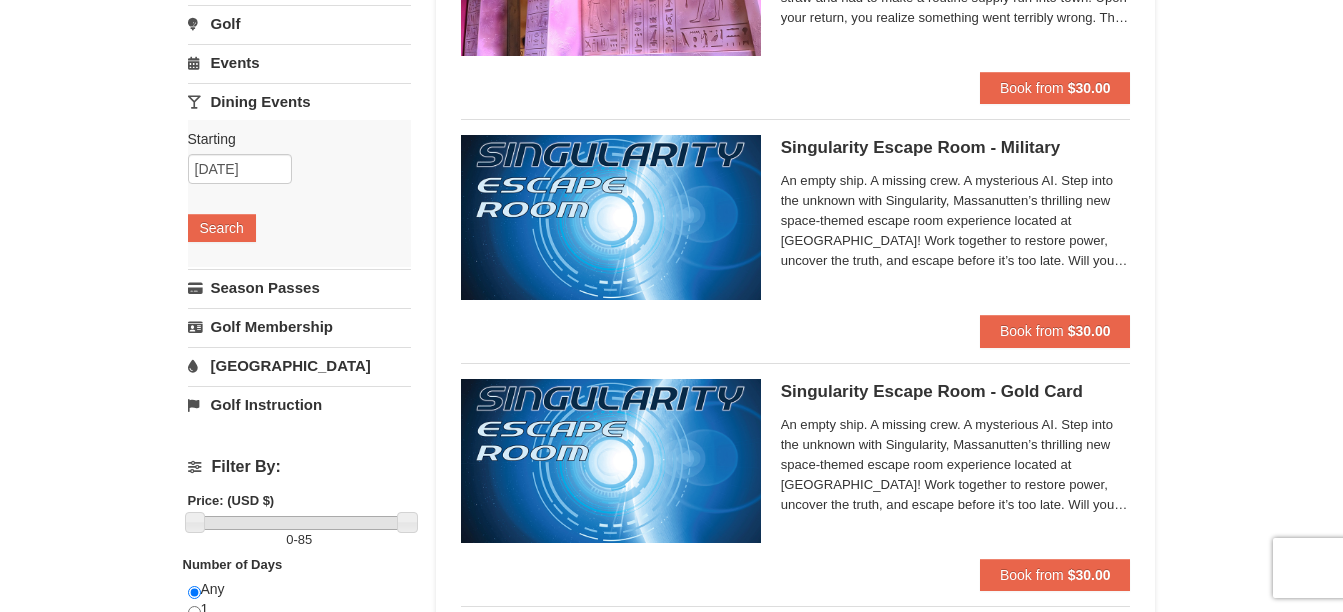 click on "×
Categories
List
Filter
My Itinerary
Questions?  1-540-289-9441
Lodging
Arrival Please format dates MM/DD/YYYY
08/12/2025
Departure Please format dates MM/DD/YYYY
08/14/2025
Adults" at bounding box center [671, 3260] 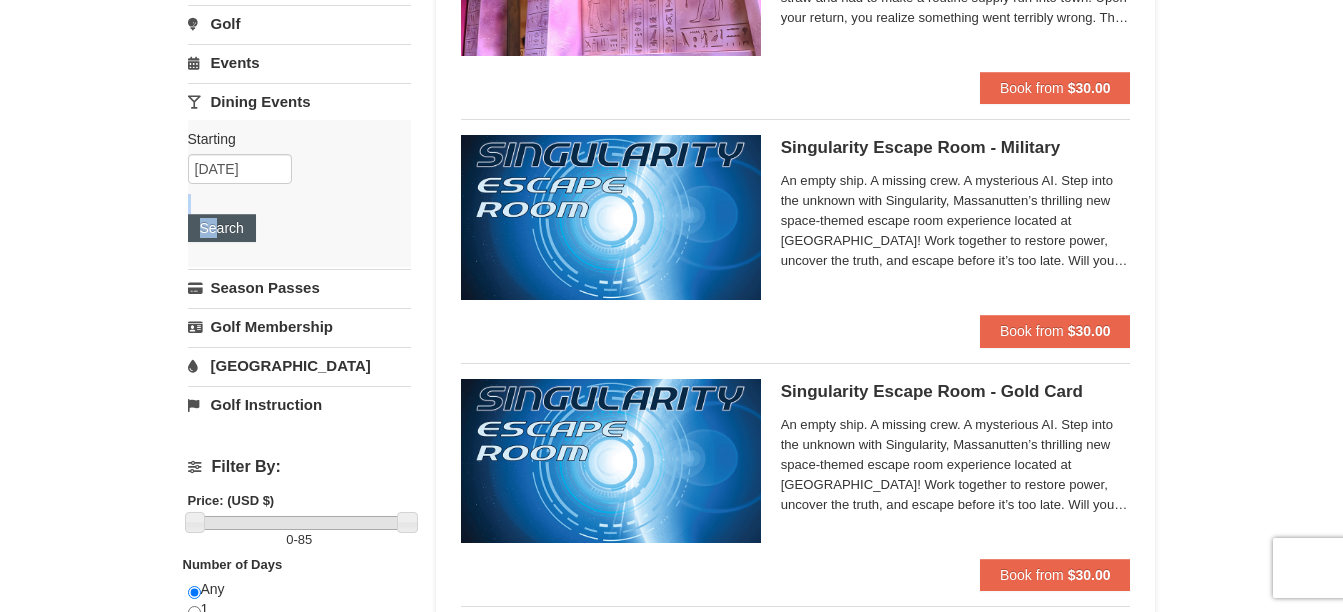 drag, startPoint x: 218, startPoint y: 213, endPoint x: 219, endPoint y: 223, distance: 10.049875 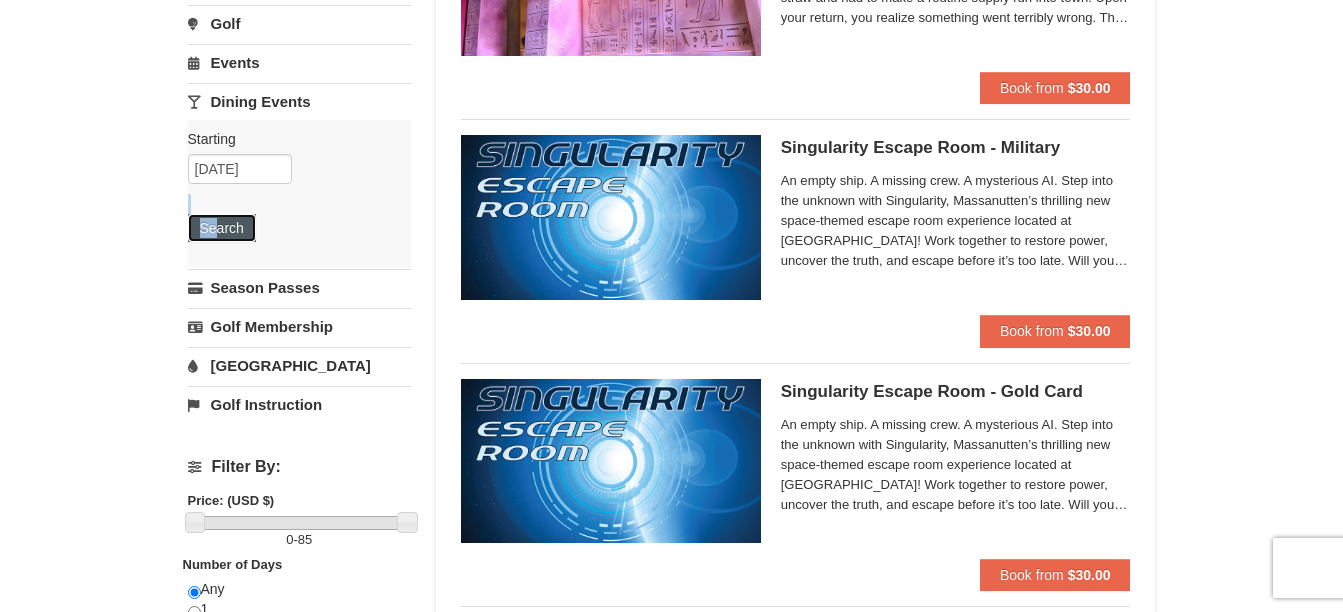 click on "Search" at bounding box center [222, 228] 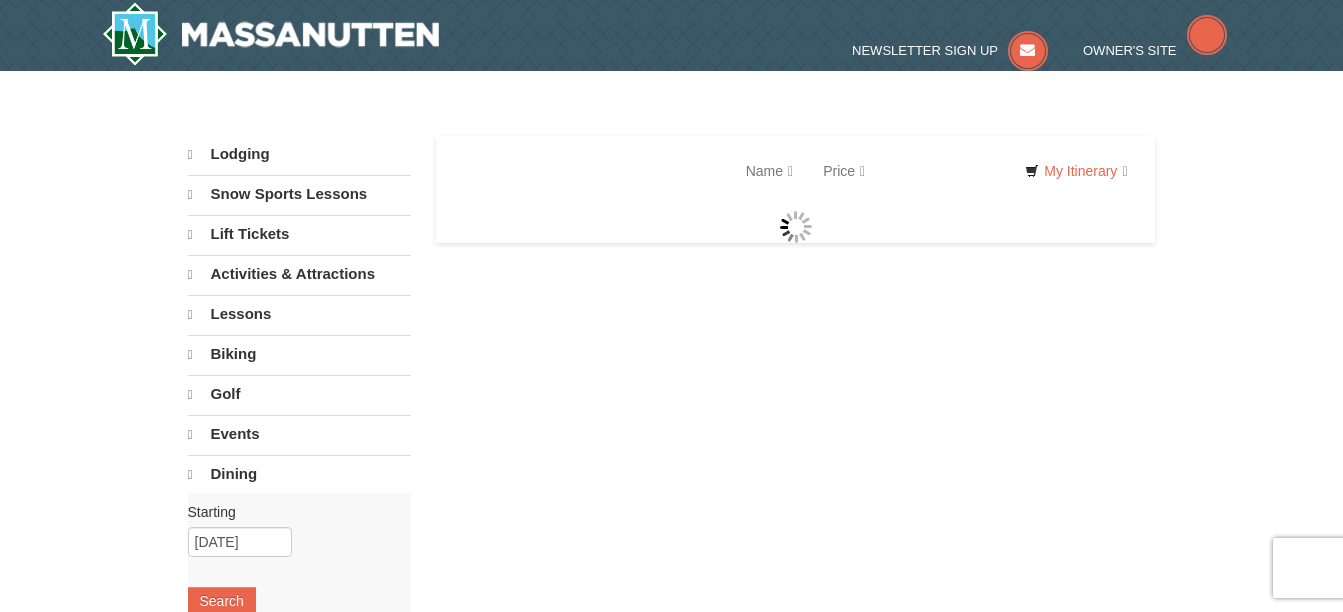 scroll, scrollTop: 0, scrollLeft: 0, axis: both 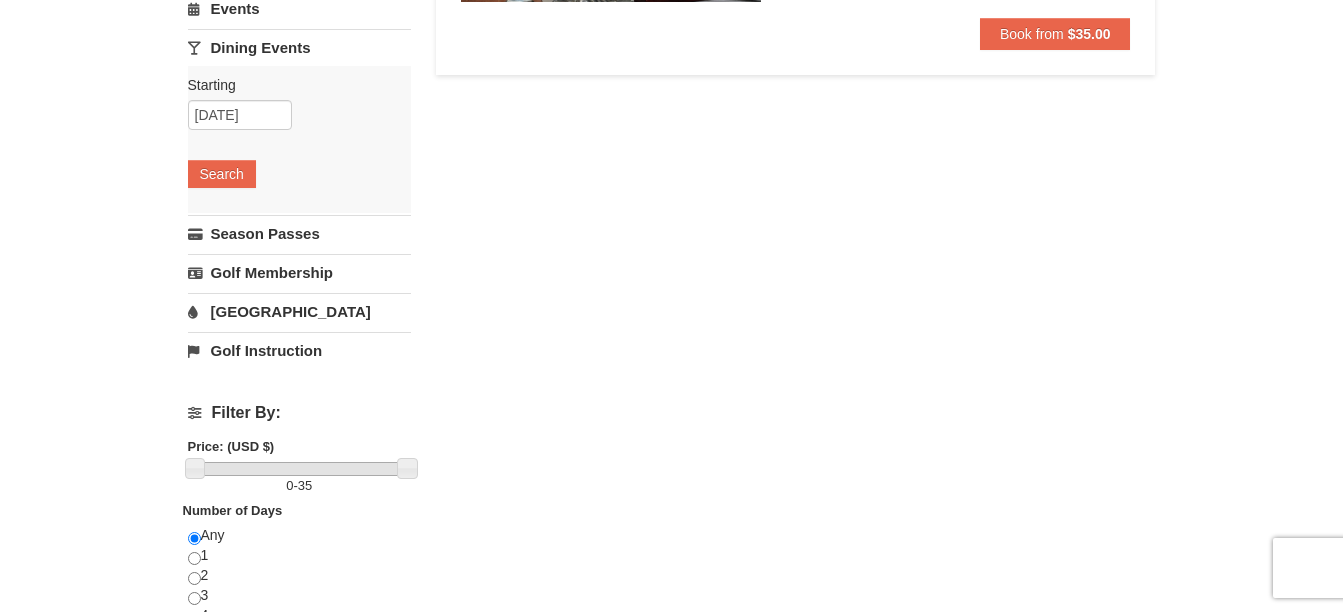 click on "[GEOGRAPHIC_DATA]" at bounding box center [299, 311] 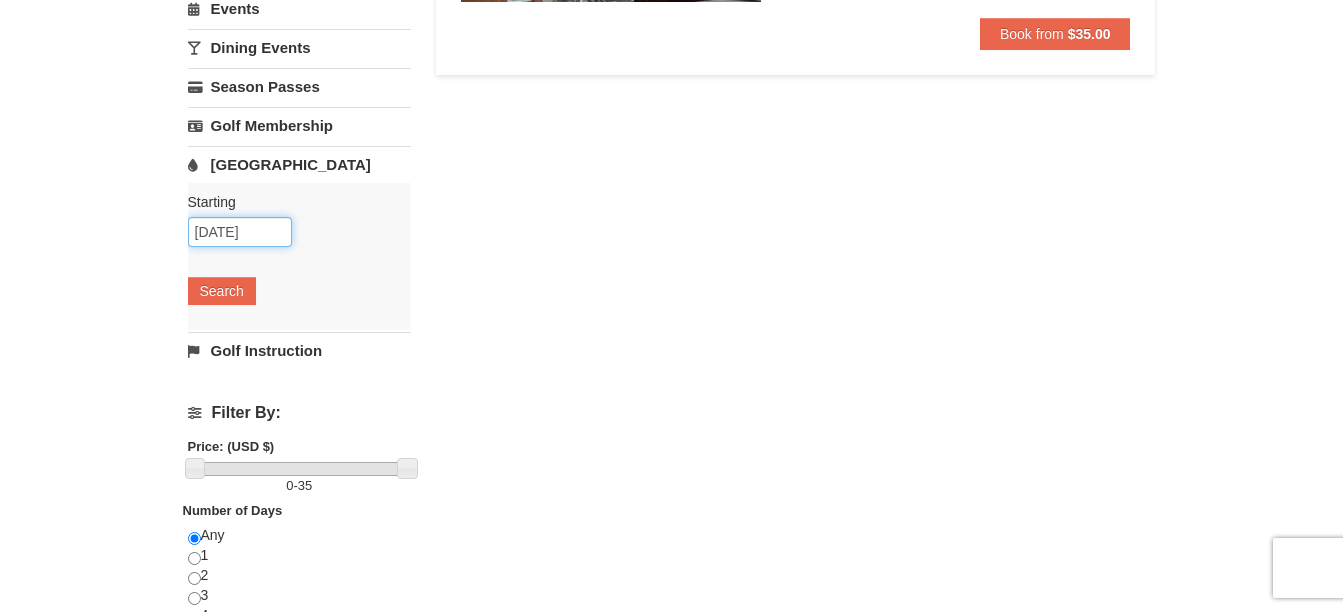 click on "[DATE]" at bounding box center [240, 232] 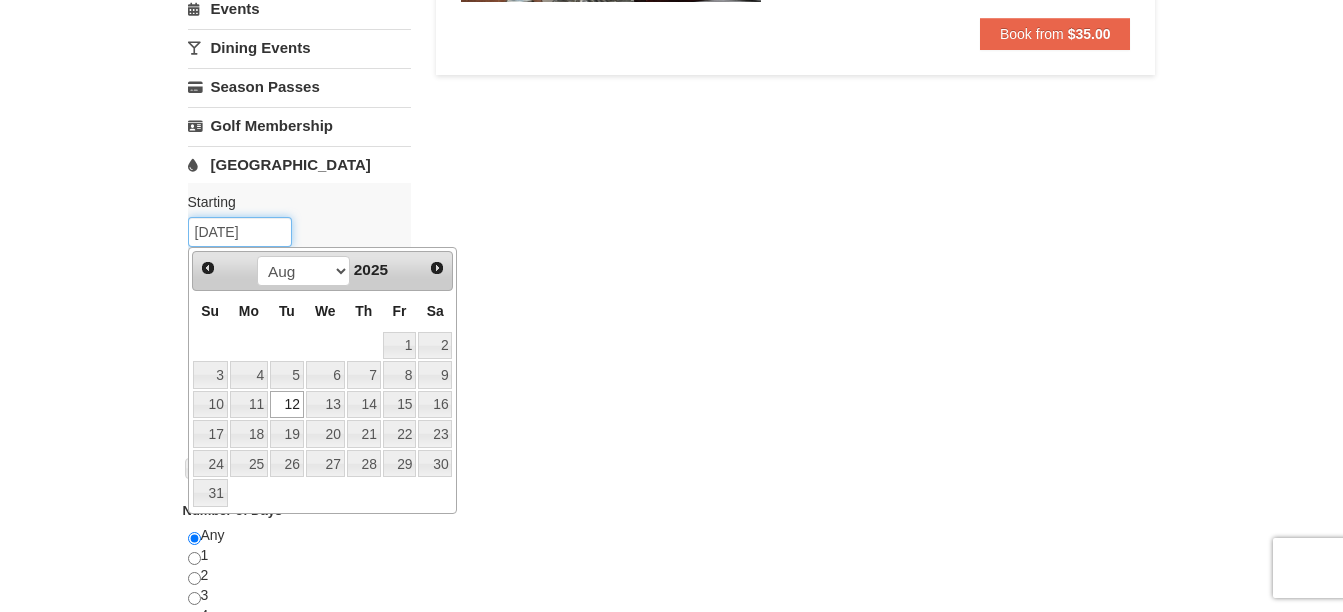 type on "[DATE]" 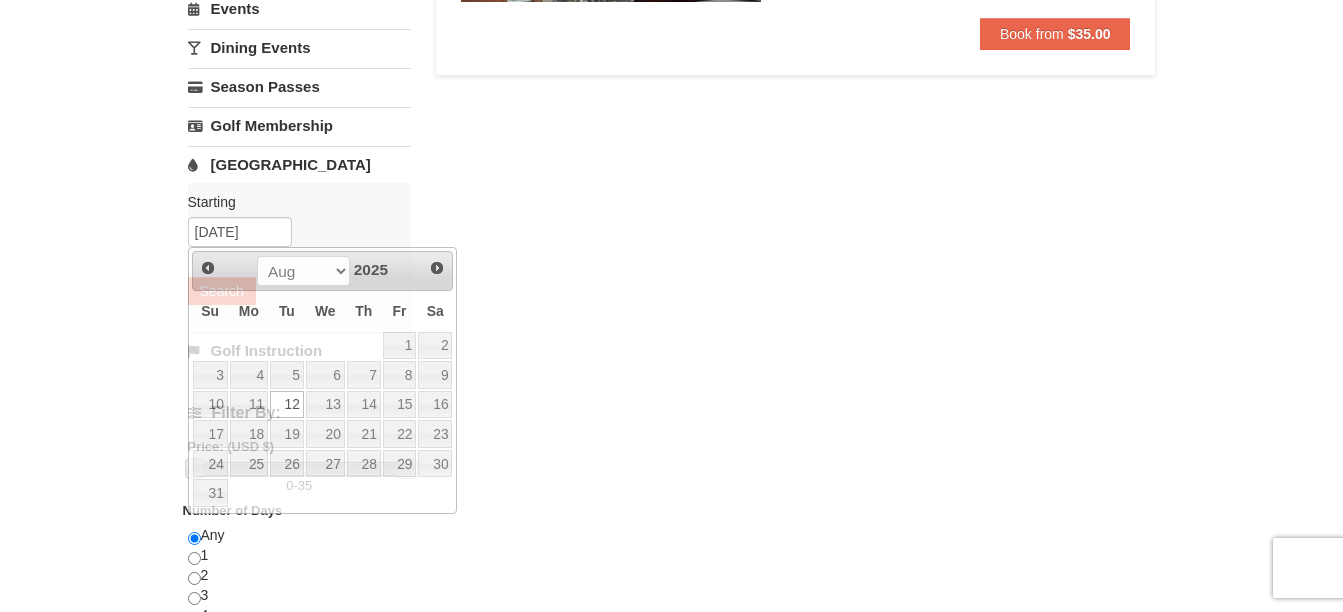 click on "Starting Please format dates MM/DD/YYYY Please format dates MM/DD/YYYY" at bounding box center (292, 202) 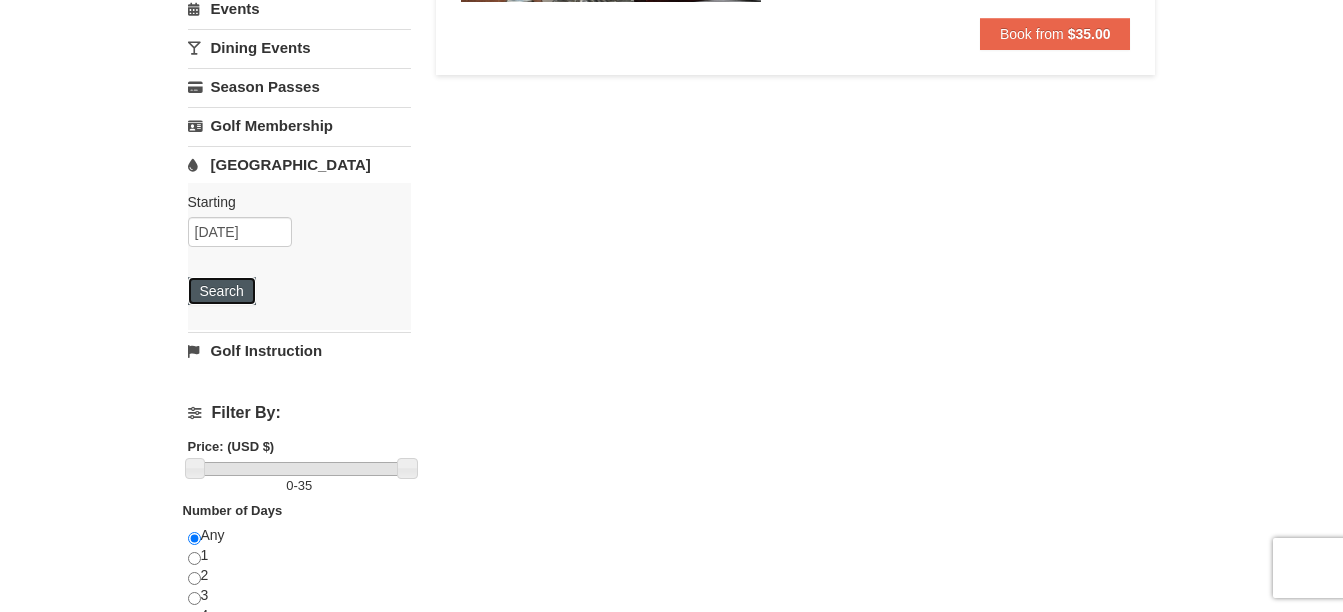 click on "Search" at bounding box center [222, 291] 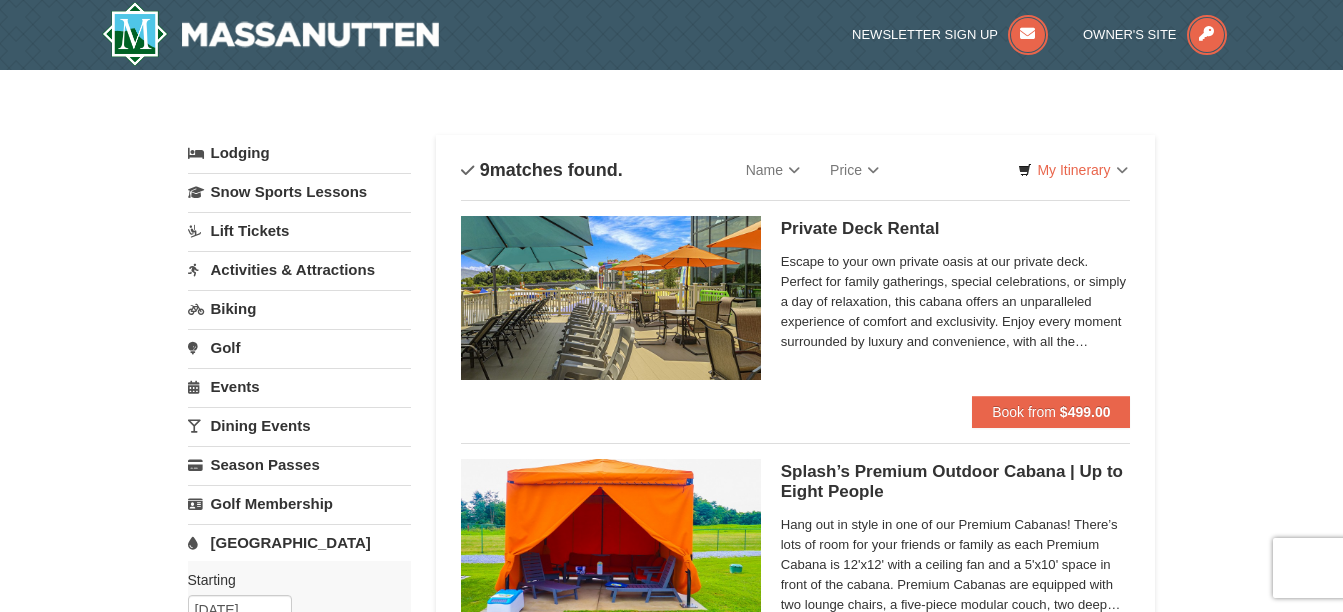 scroll, scrollTop: 0, scrollLeft: 0, axis: both 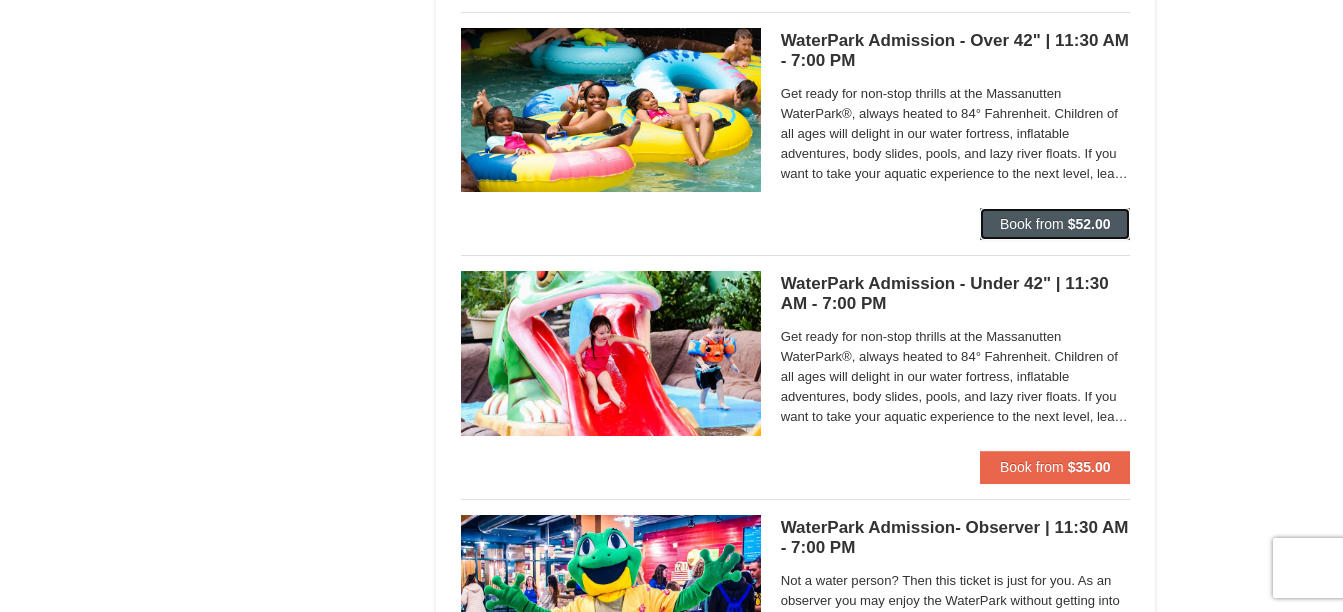 click on "Book from" at bounding box center [1032, 224] 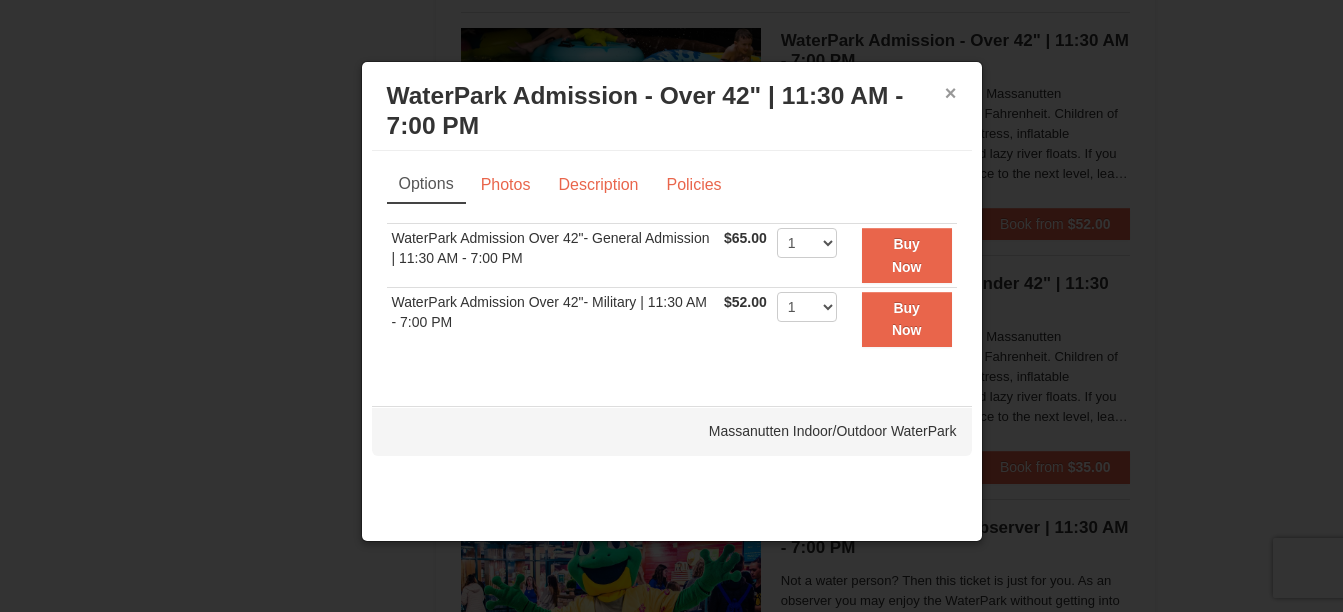 click on "×" at bounding box center (951, 93) 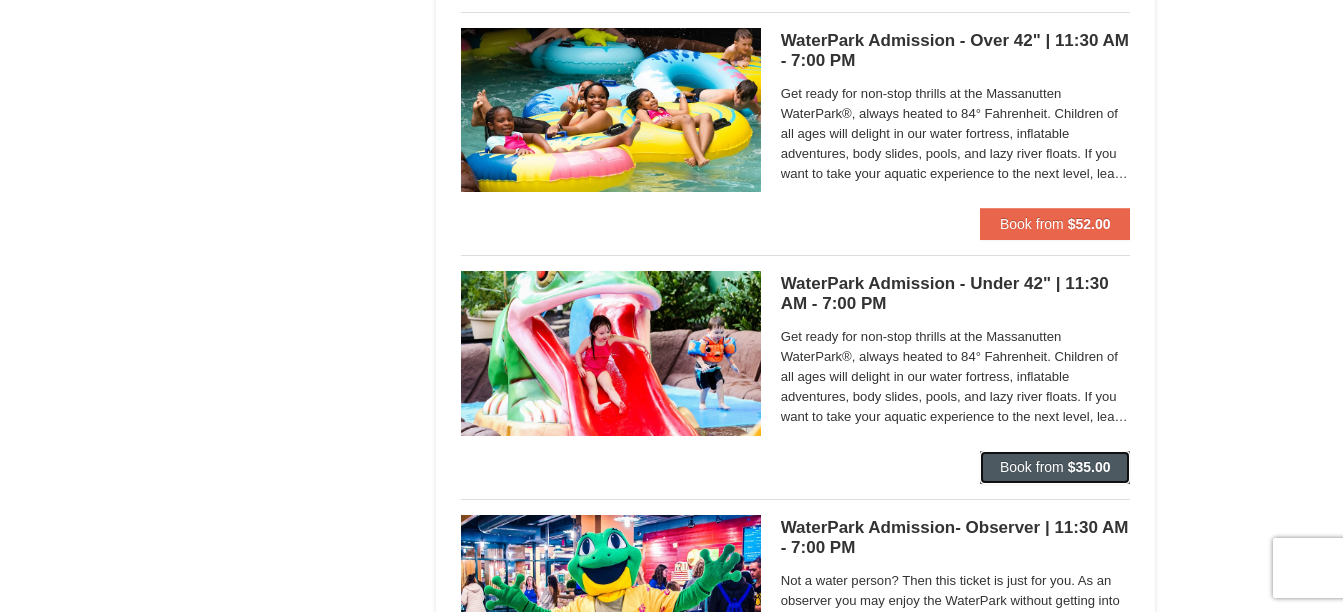 click on "Book from" at bounding box center [1032, 467] 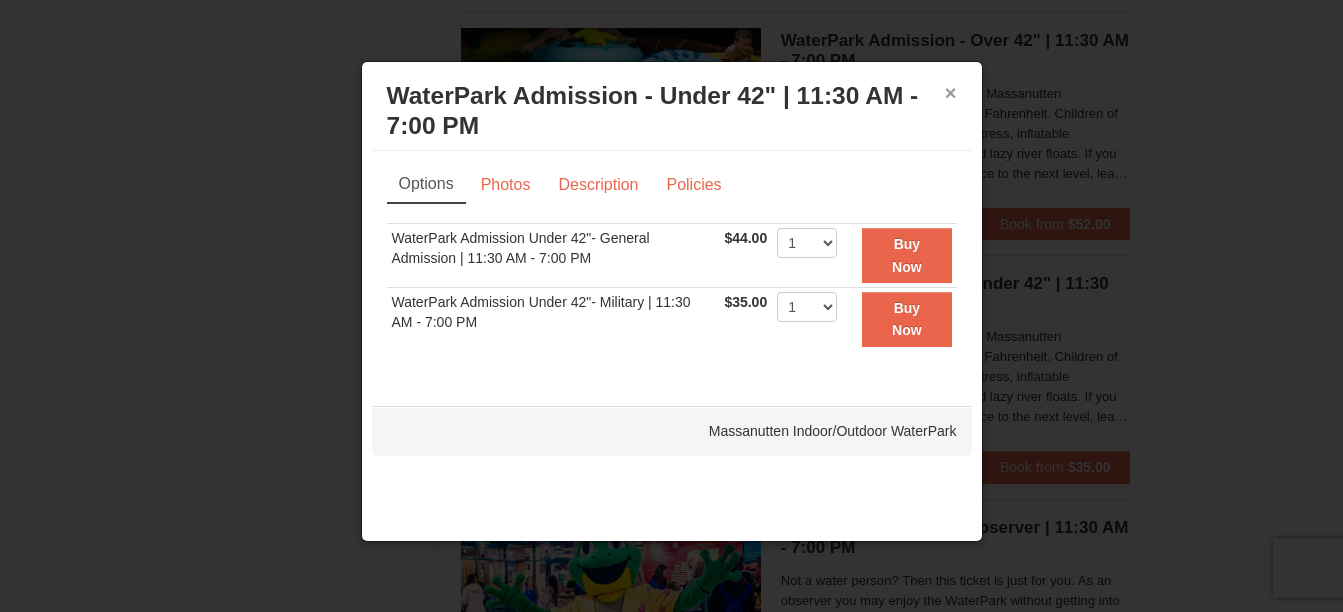 click on "×" at bounding box center [951, 93] 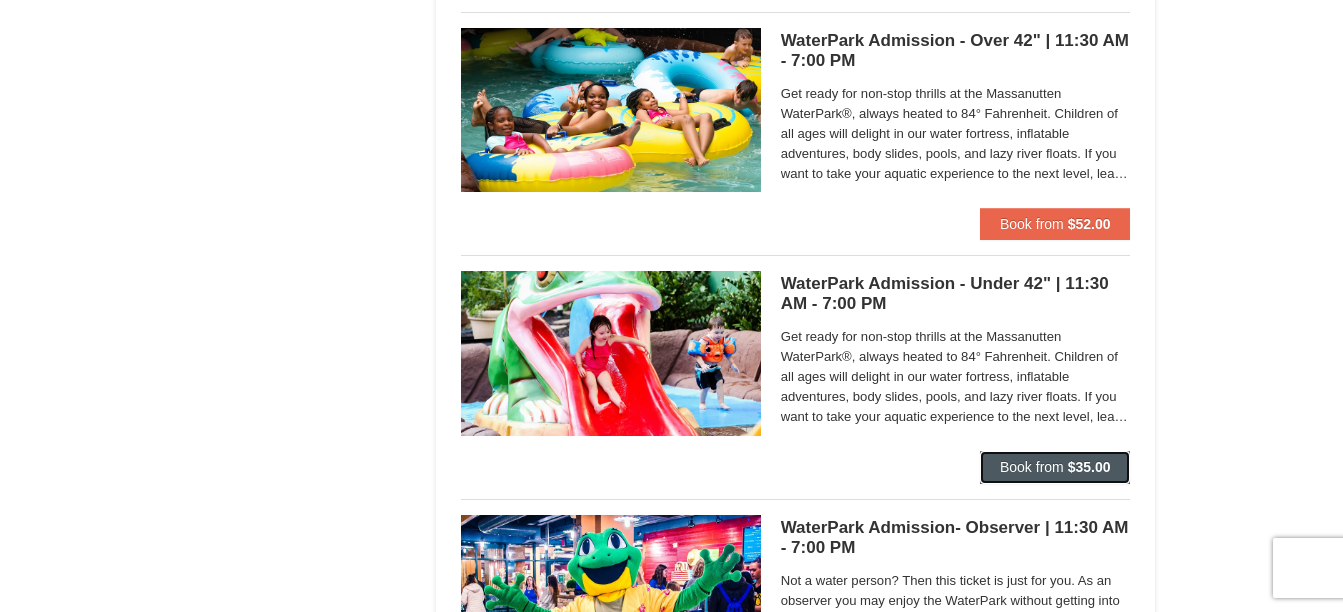 click on "Book from" at bounding box center [1032, 467] 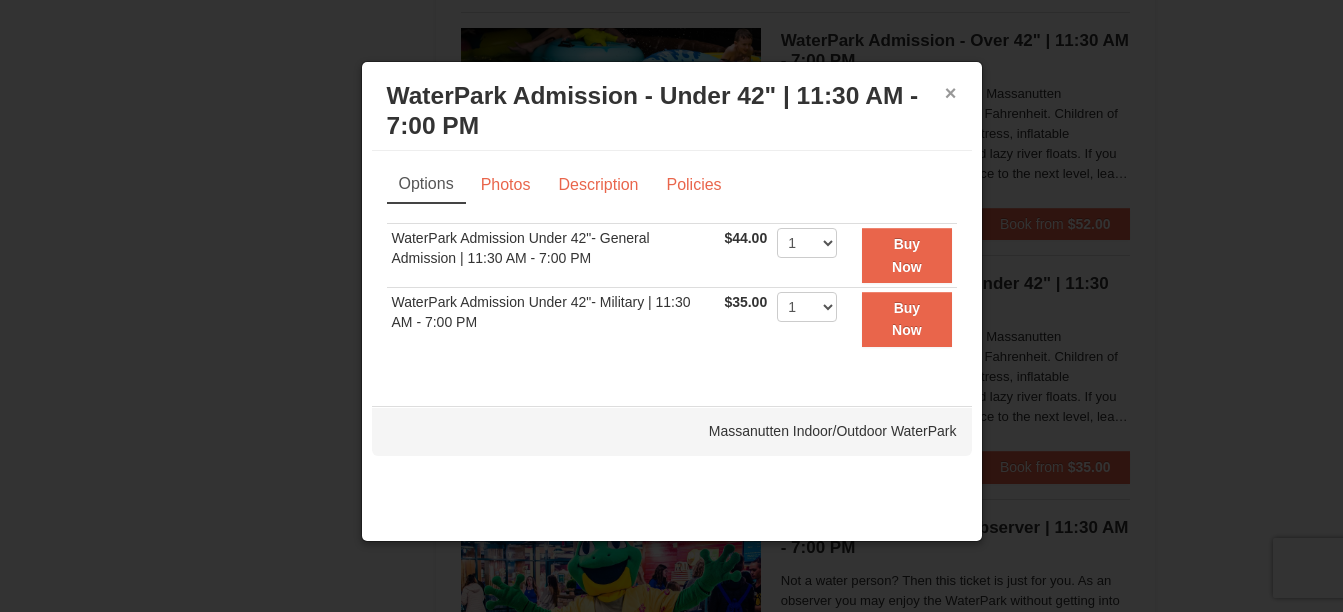 click on "×" at bounding box center (951, 93) 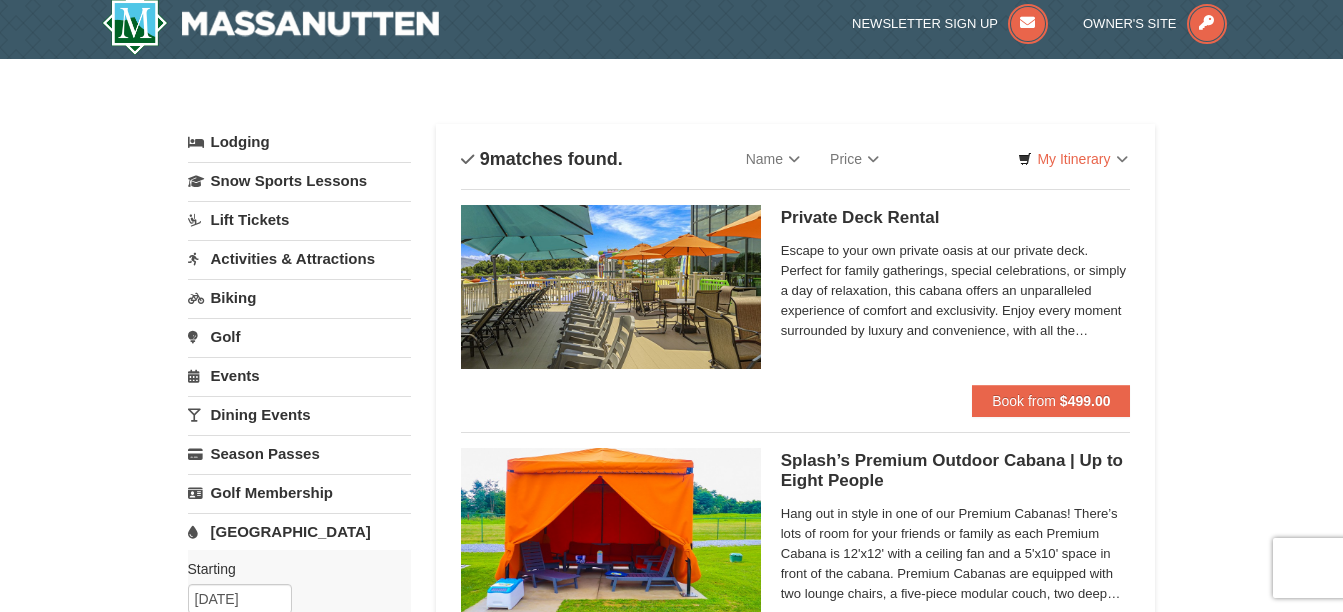 scroll, scrollTop: 0, scrollLeft: 0, axis: both 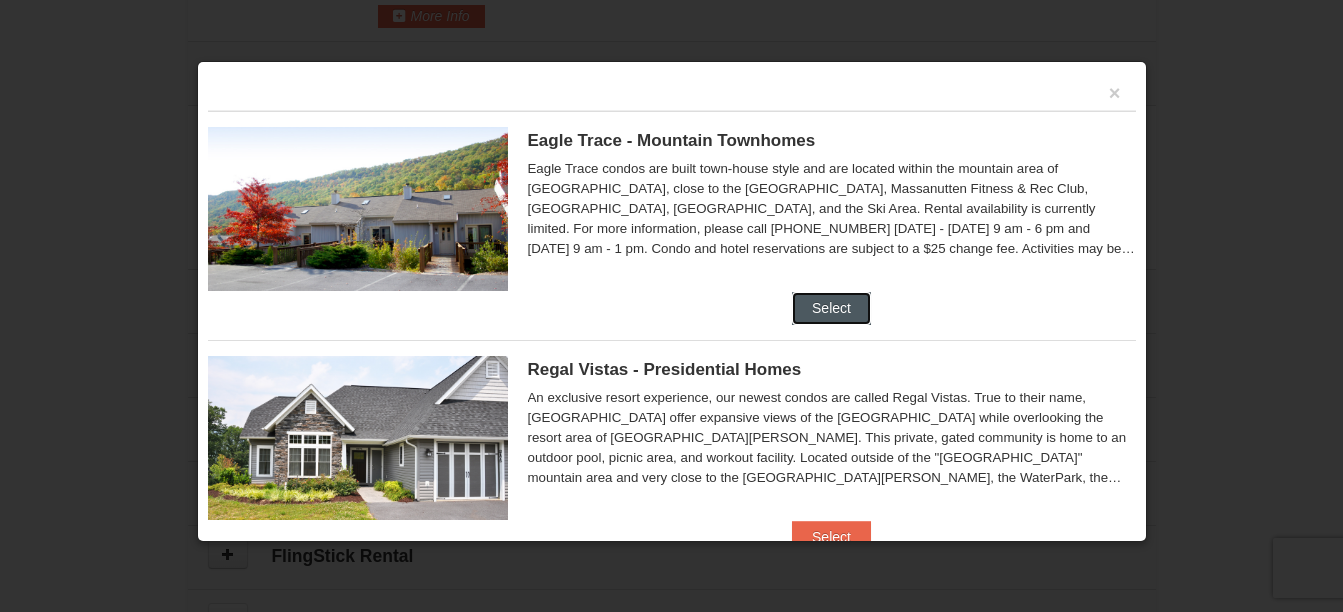 click on "Select" at bounding box center [831, 308] 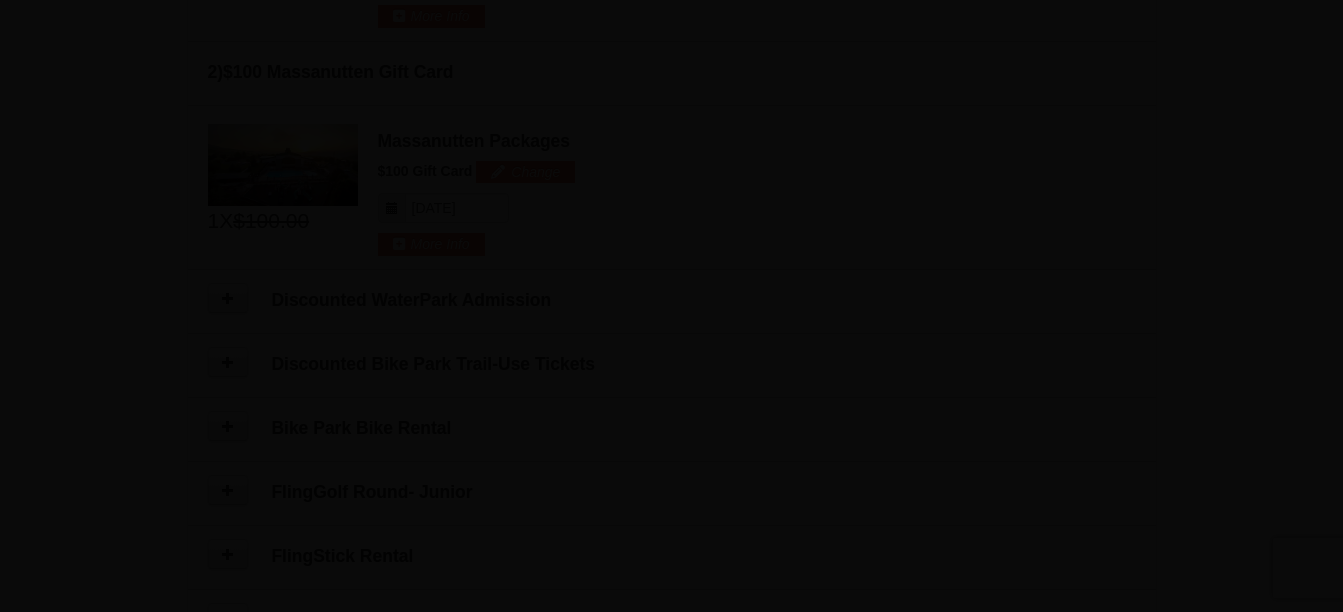 scroll, scrollTop: 683, scrollLeft: 0, axis: vertical 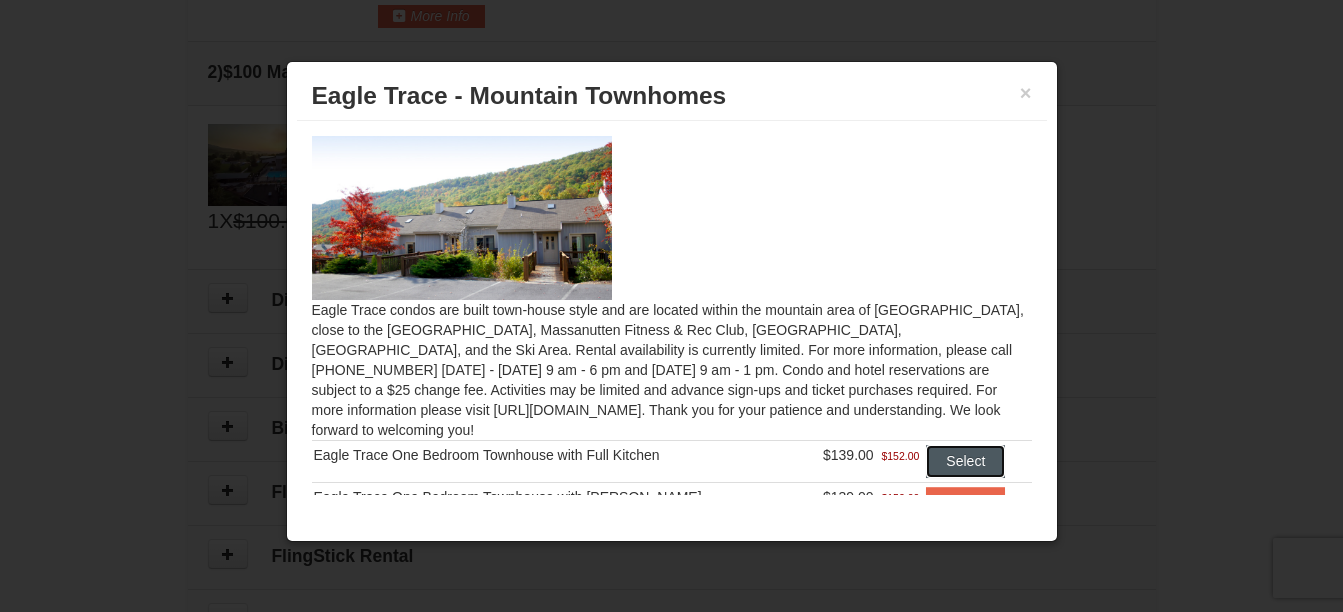 click on "Select" at bounding box center [965, 461] 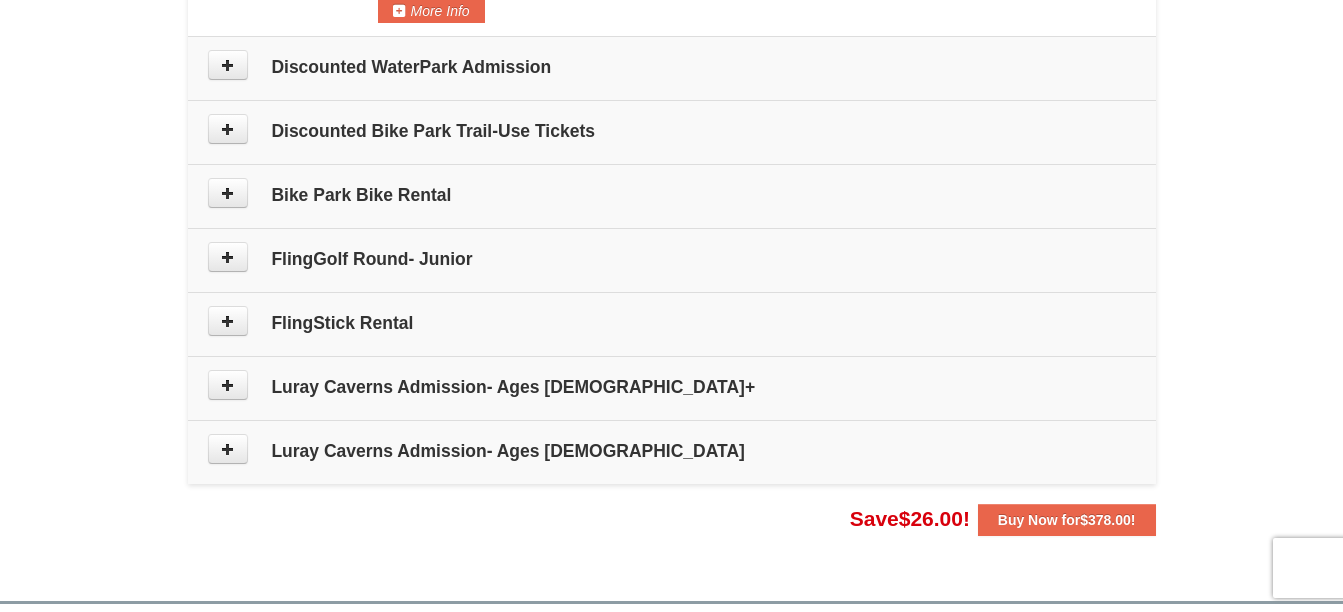 scroll, scrollTop: 992, scrollLeft: 0, axis: vertical 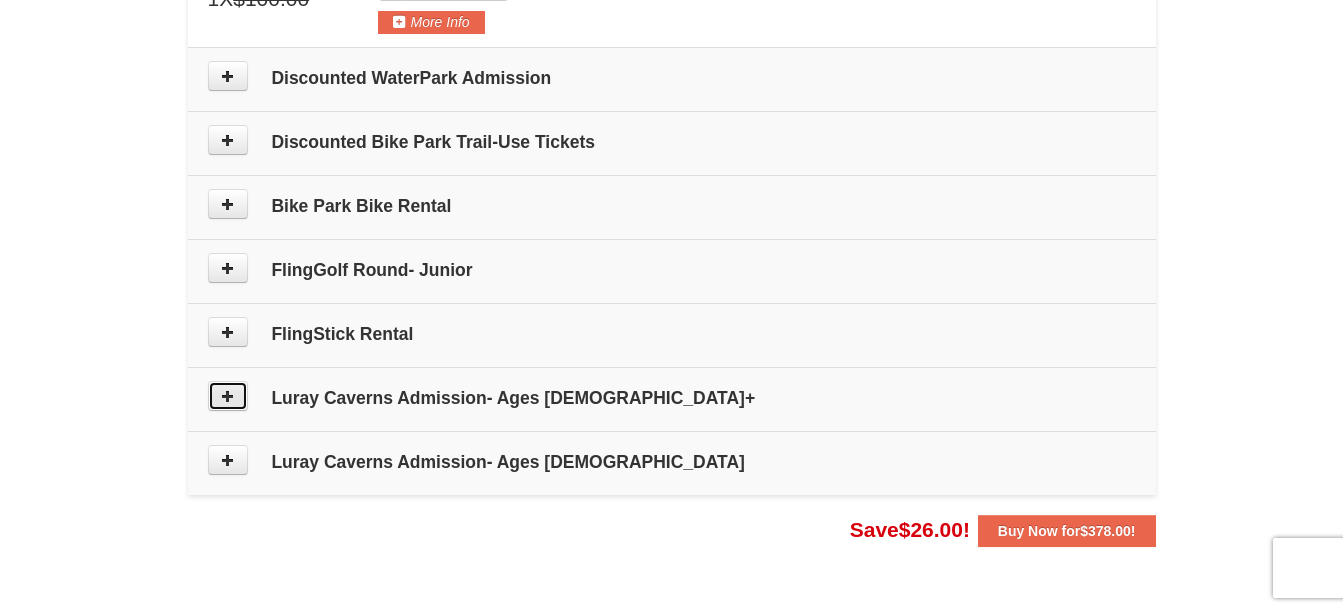 click at bounding box center (228, 396) 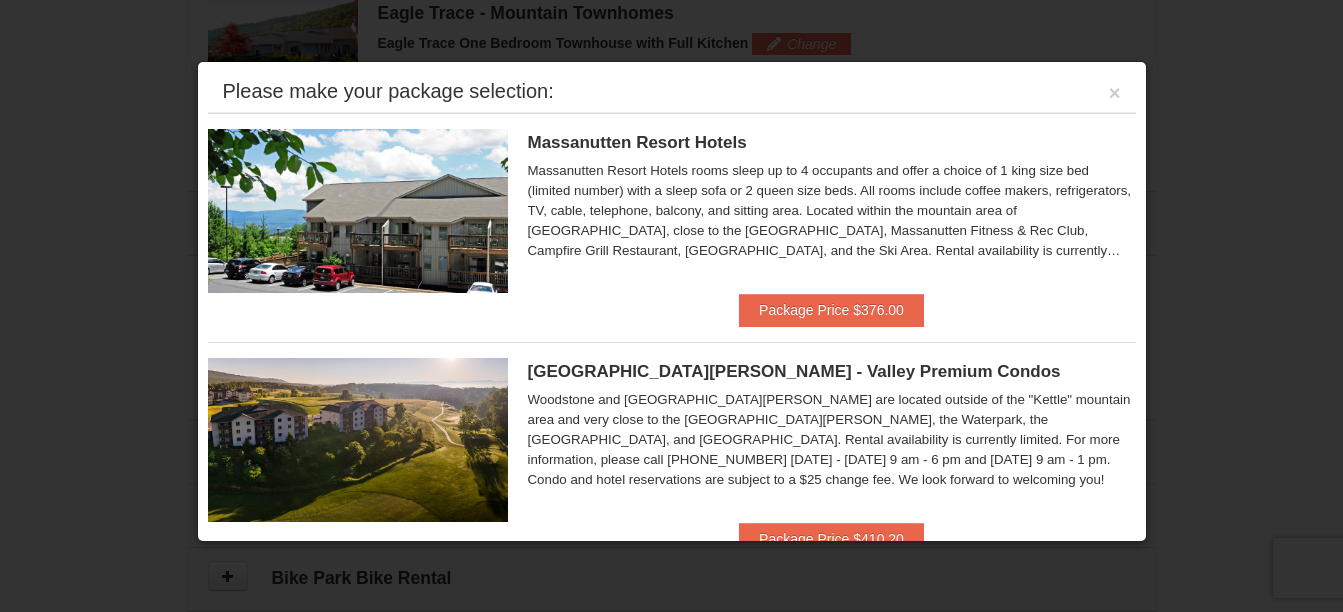 scroll, scrollTop: 616, scrollLeft: 0, axis: vertical 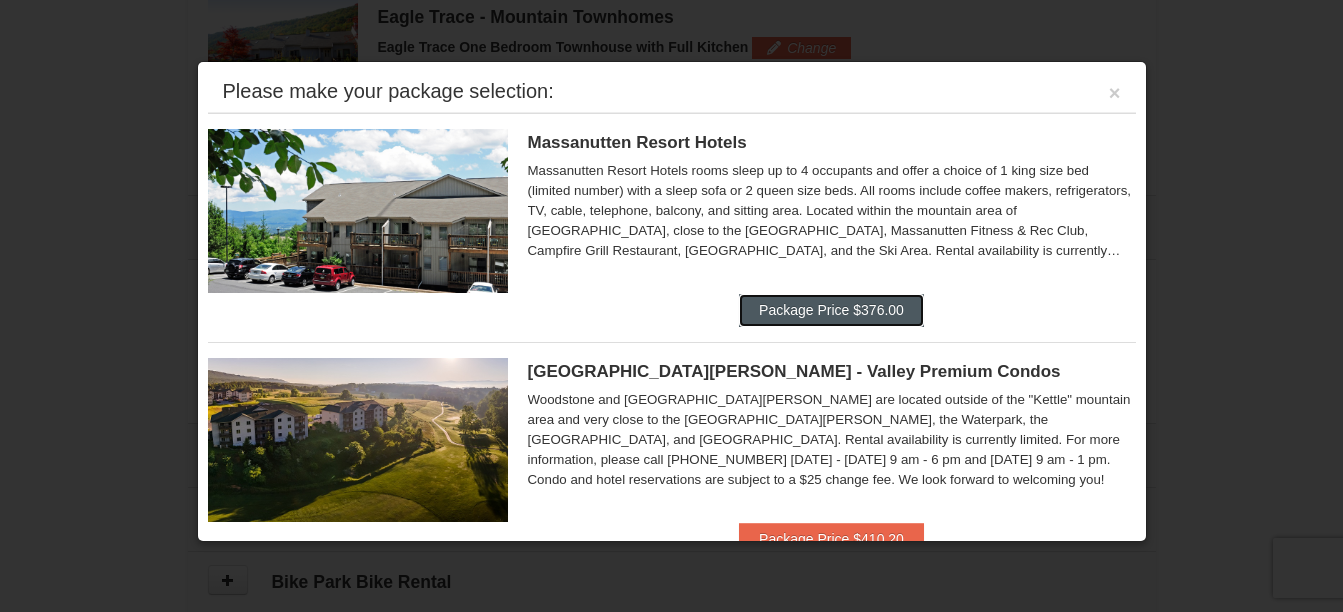 click on "Package Price $376.00" at bounding box center [831, 310] 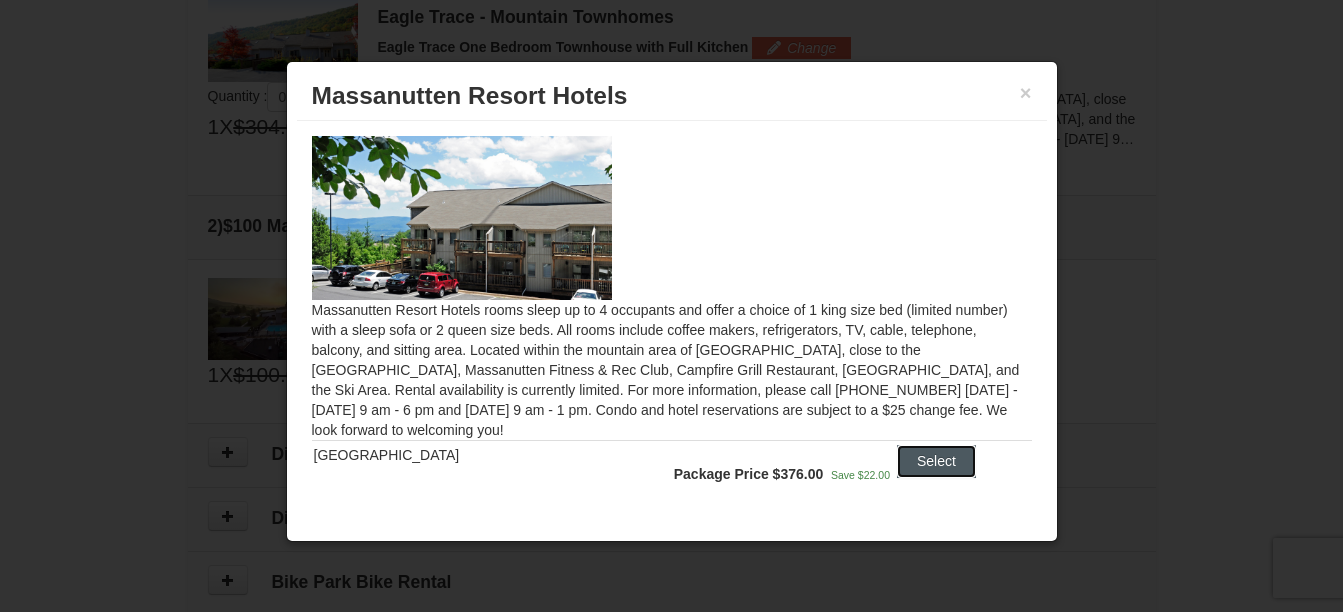 click on "Select" at bounding box center (936, 461) 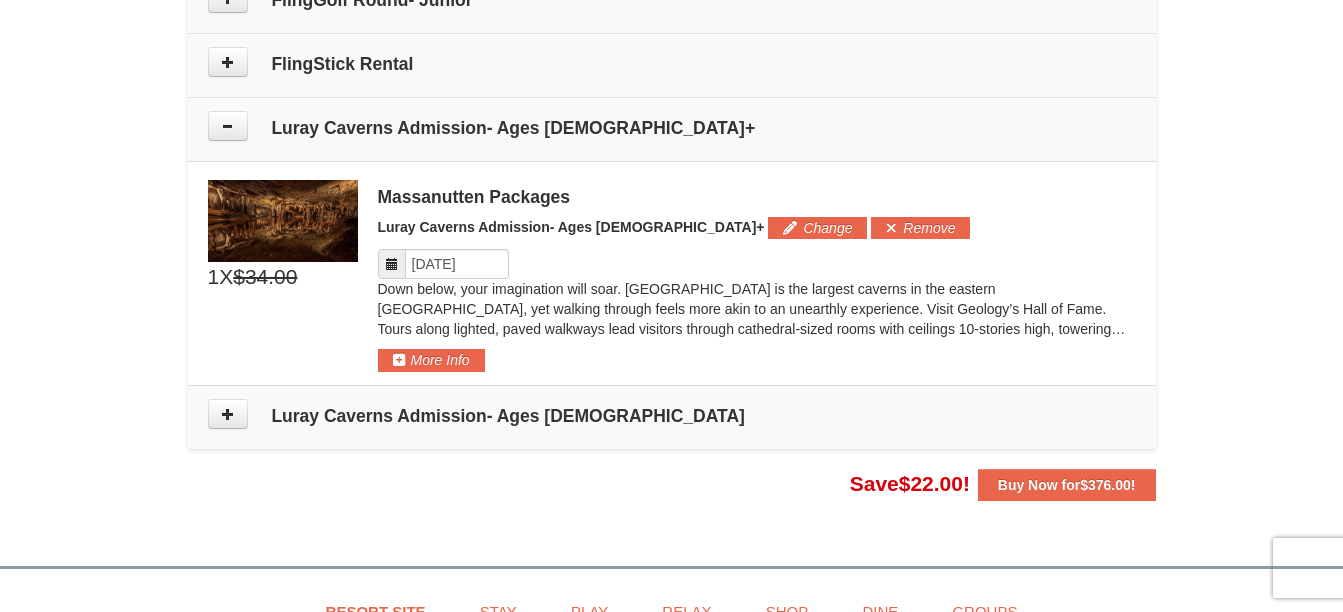 scroll, scrollTop: 1265, scrollLeft: 0, axis: vertical 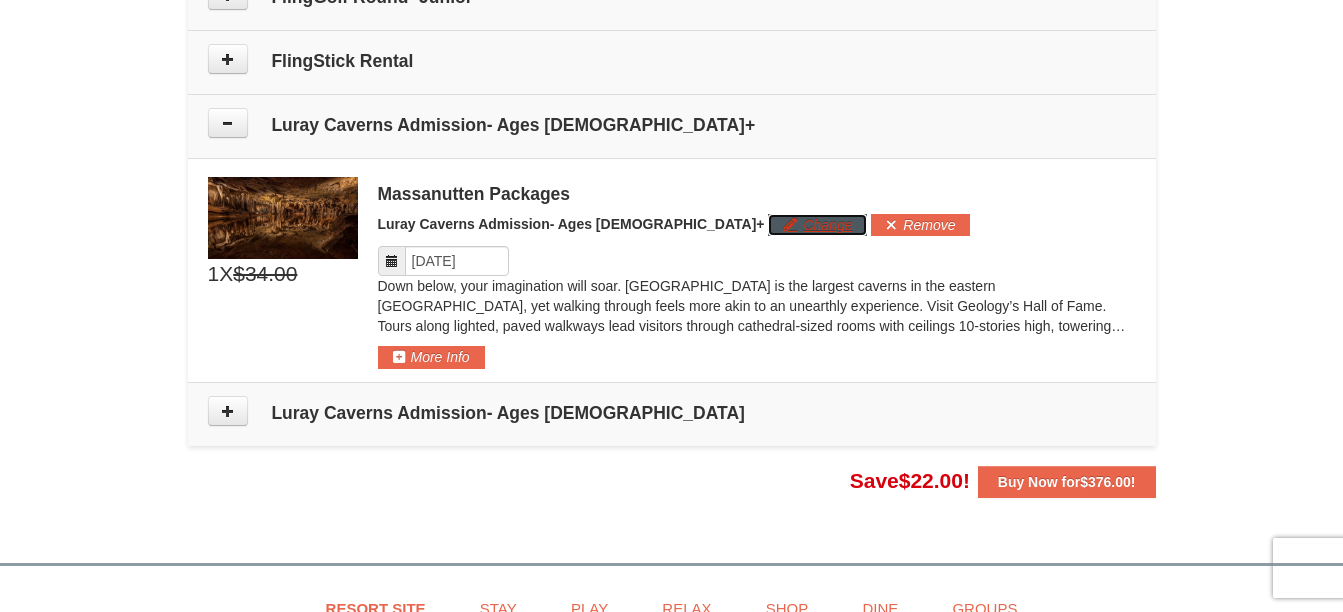 click on "Change" at bounding box center (817, 225) 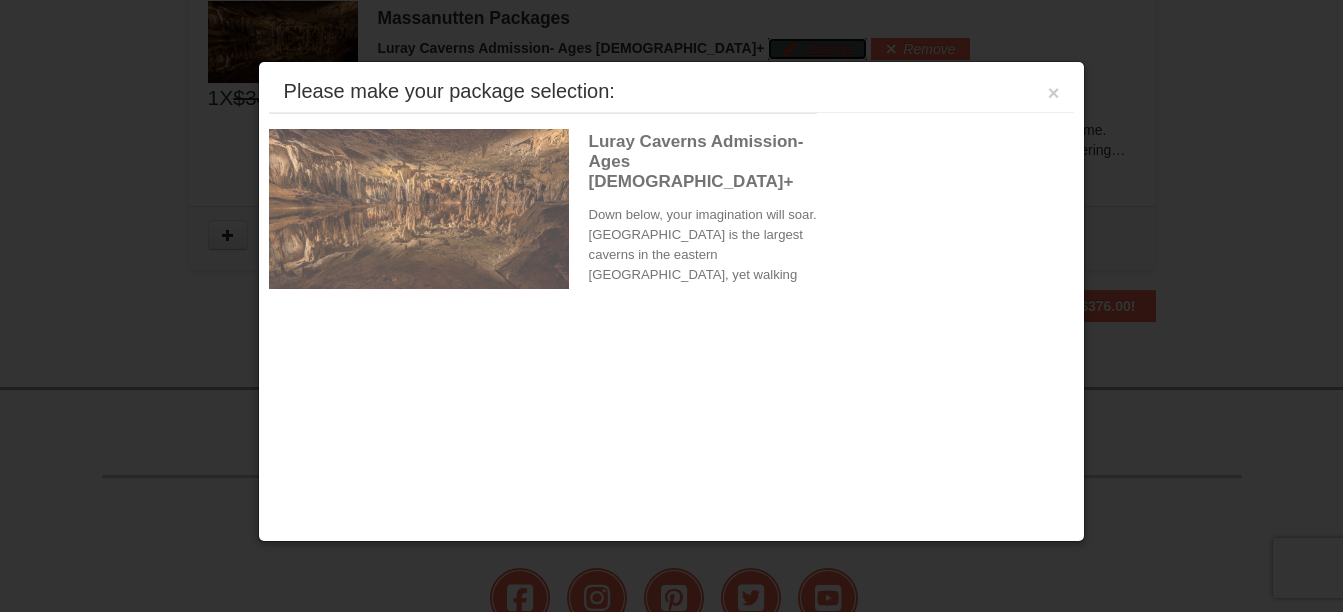 scroll, scrollTop: 1442, scrollLeft: 0, axis: vertical 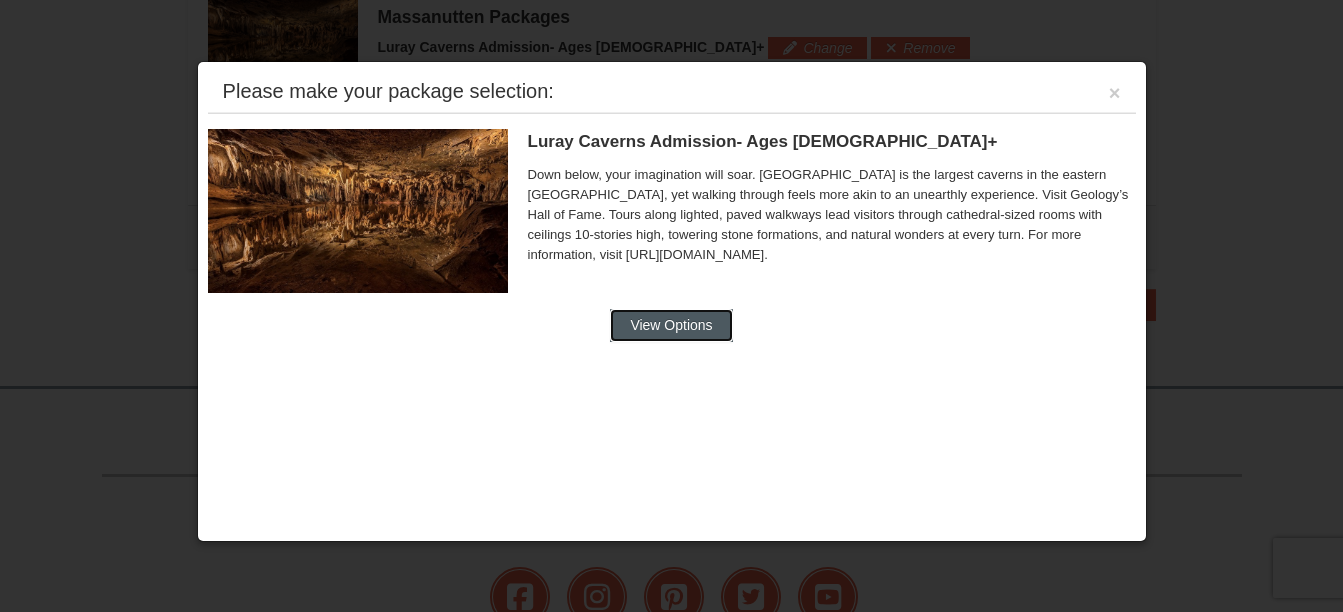 click on "View Options" at bounding box center [671, 325] 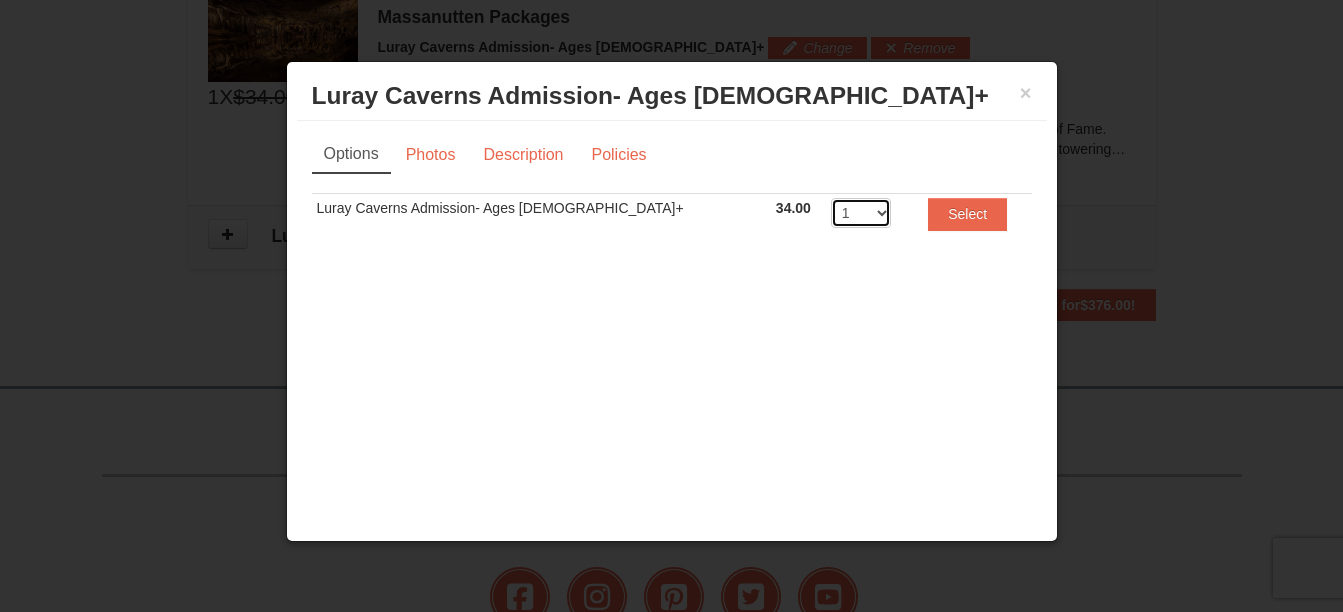 click on "1 2 3 4 5 6 7 8 9 10 11 12 13 14 15 16 17 18 19 20" at bounding box center [861, 213] 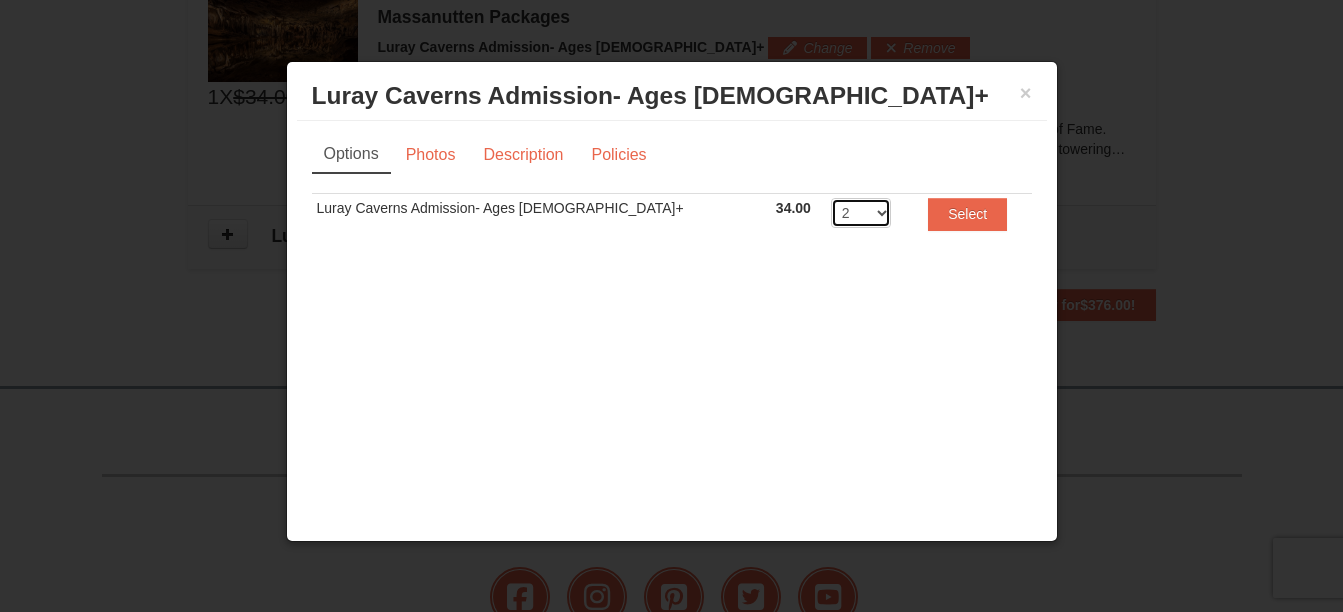 click on "1 2 3 4 5 6 7 8 9 10 11 12 13 14 15 16 17 18 19 20" at bounding box center (861, 213) 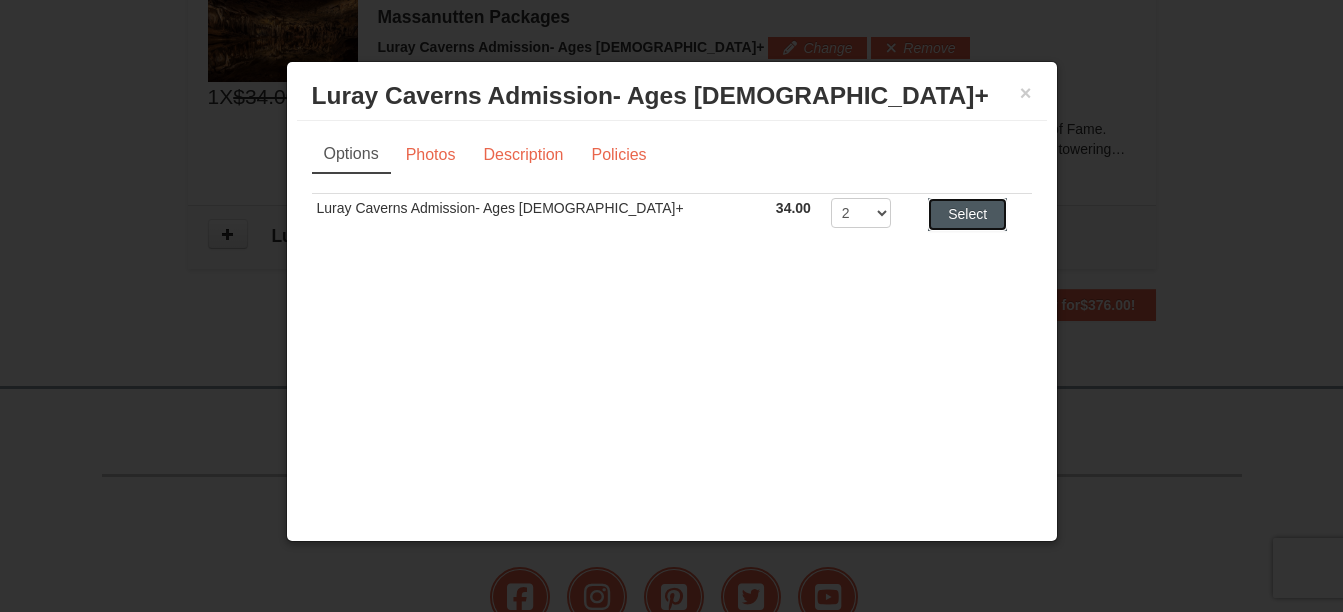click on "Select" at bounding box center (967, 214) 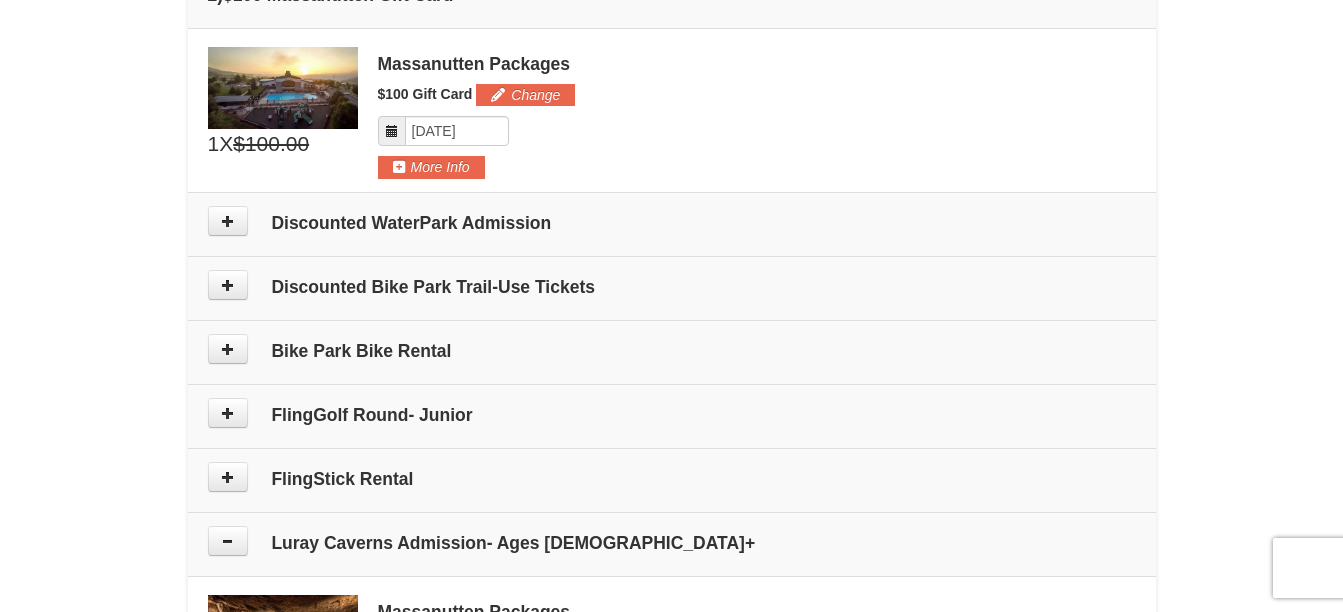 scroll, scrollTop: 844, scrollLeft: 0, axis: vertical 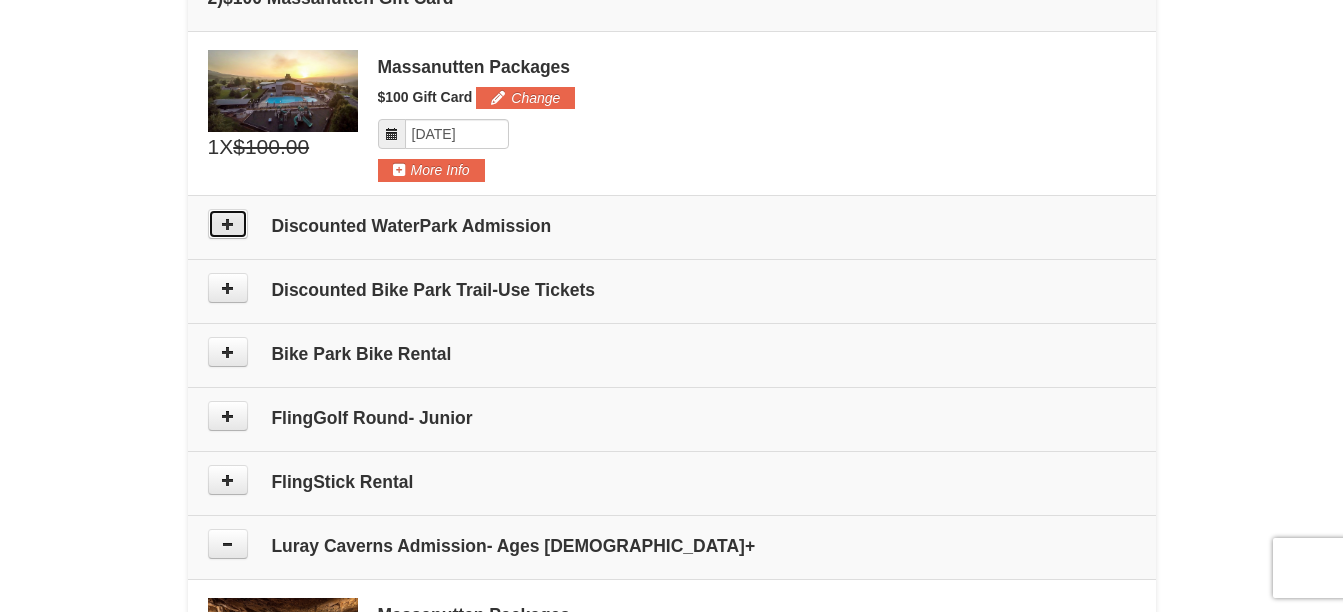 click at bounding box center (228, 224) 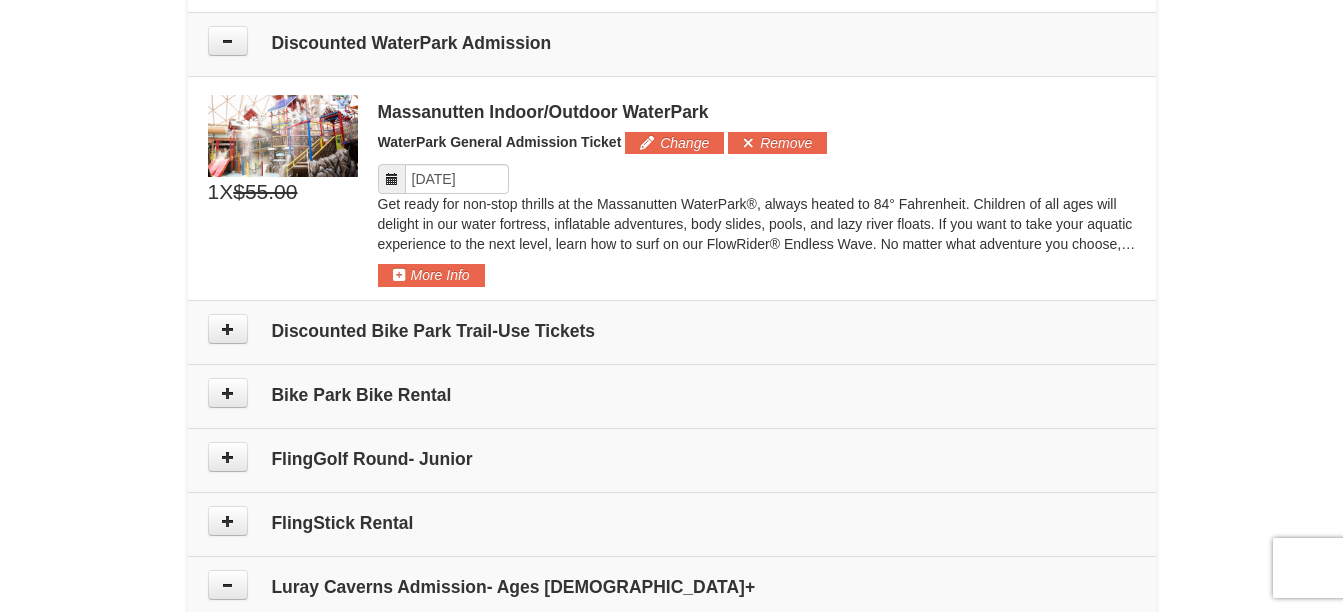 scroll, scrollTop: 1039, scrollLeft: 0, axis: vertical 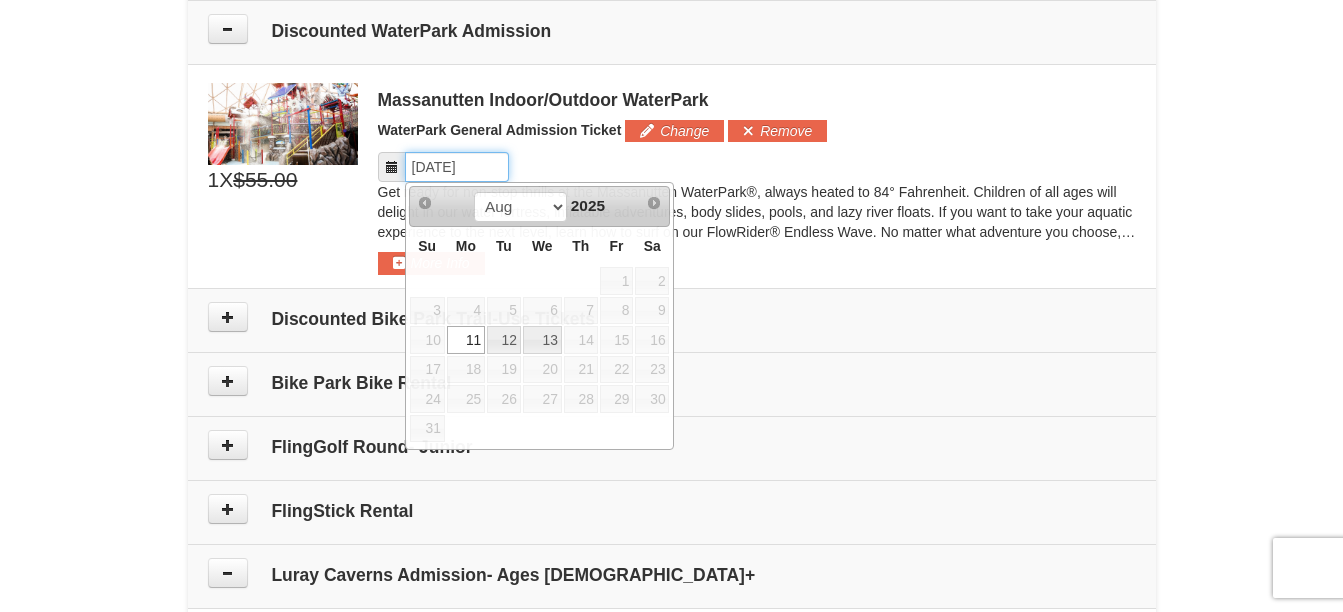 click on "Please format dates MM/DD/YYYY" at bounding box center [457, 167] 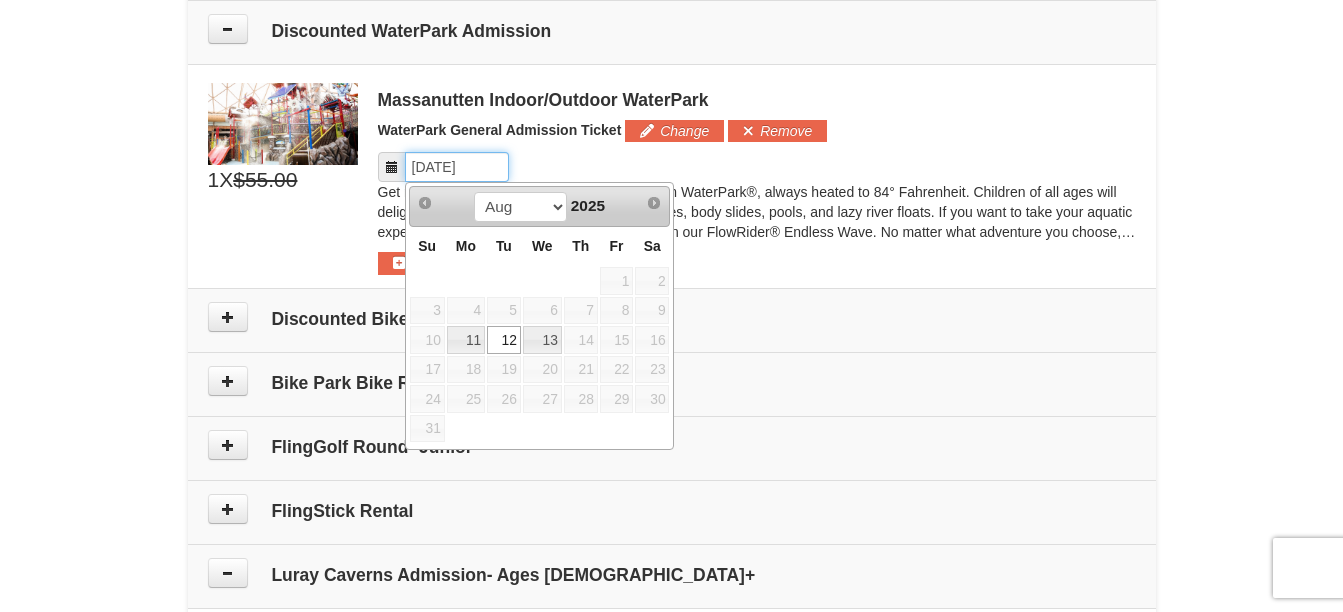 type on "08/12/2025" 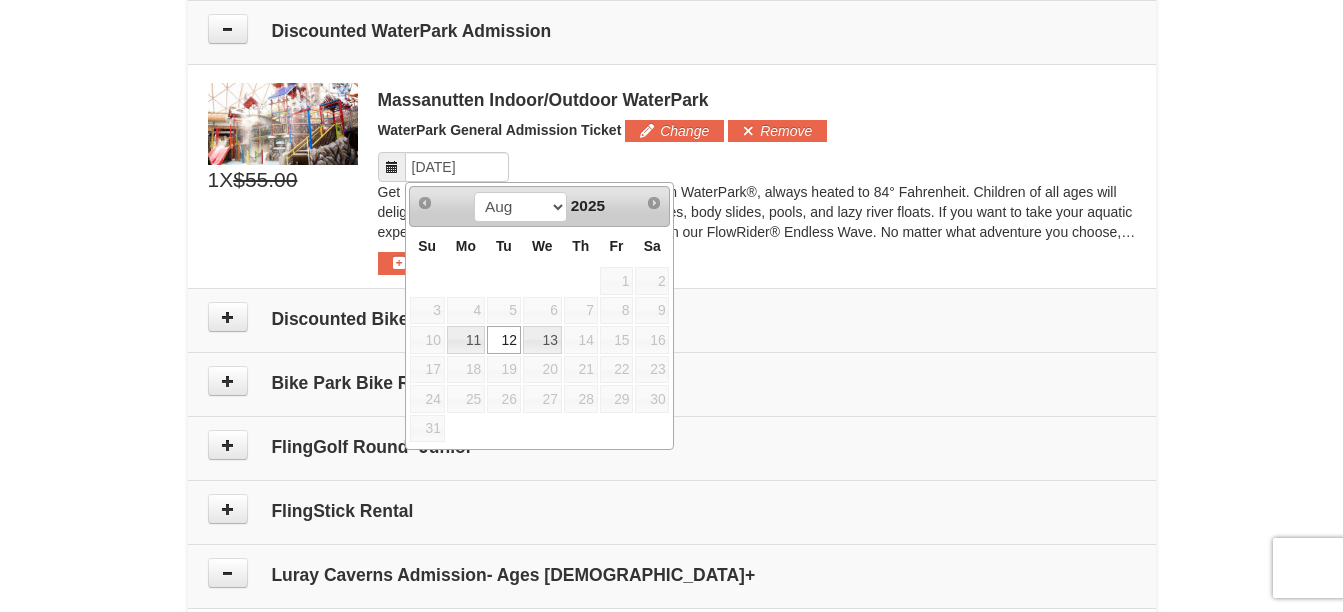 click on "Prev Next Aug   2025" at bounding box center [540, 206] 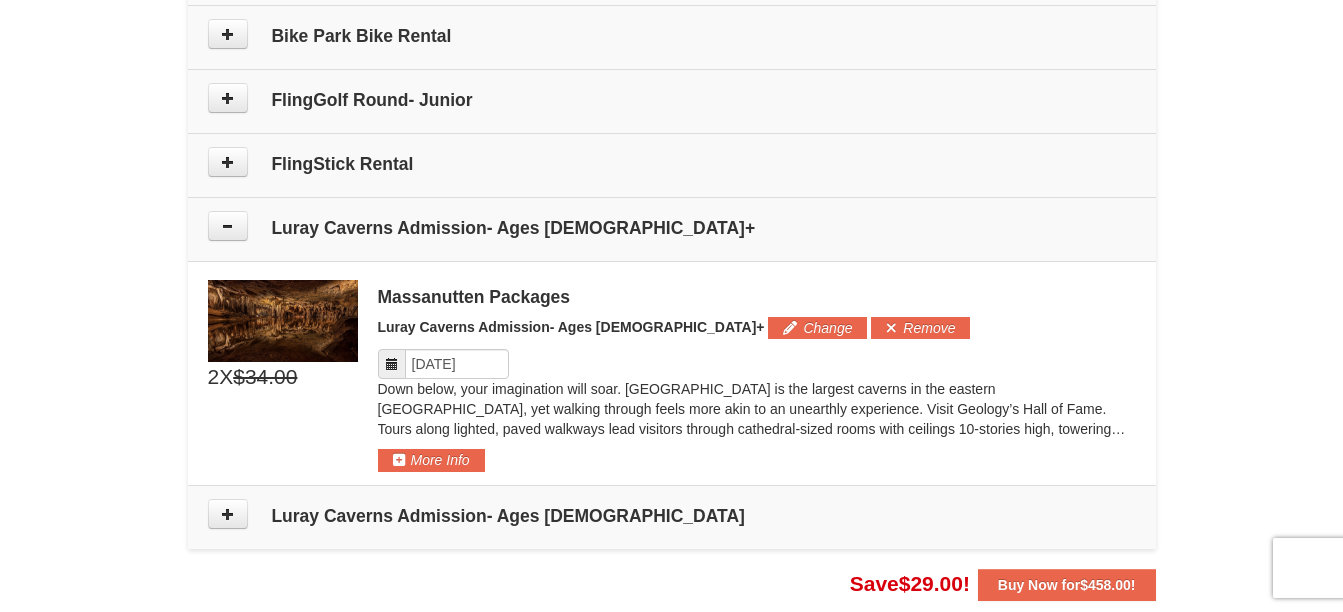 scroll, scrollTop: 1408, scrollLeft: 0, axis: vertical 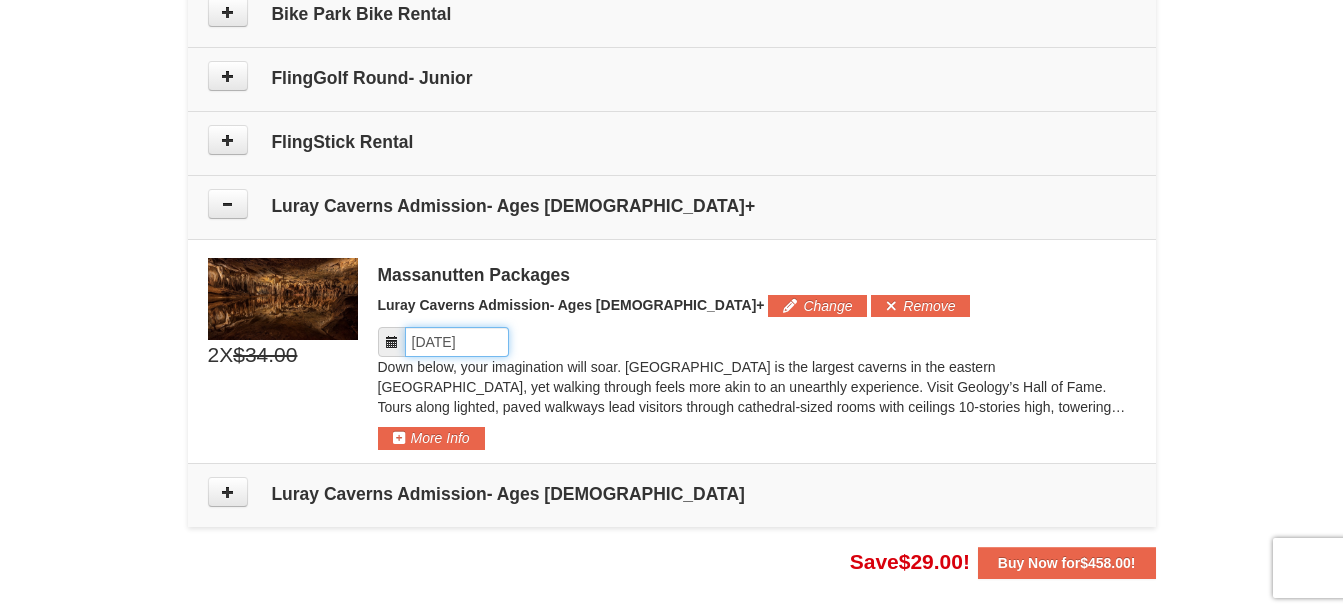 click on "Please format dates MM/DD/YYYY" at bounding box center (457, 342) 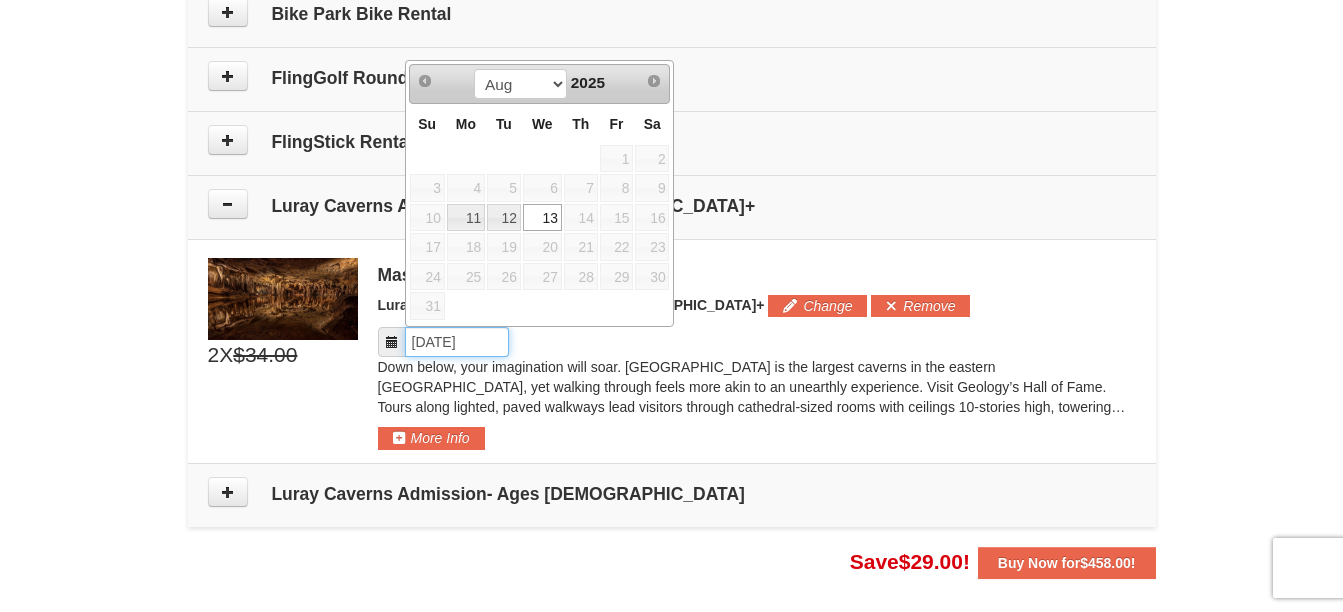 type on "[DATE]" 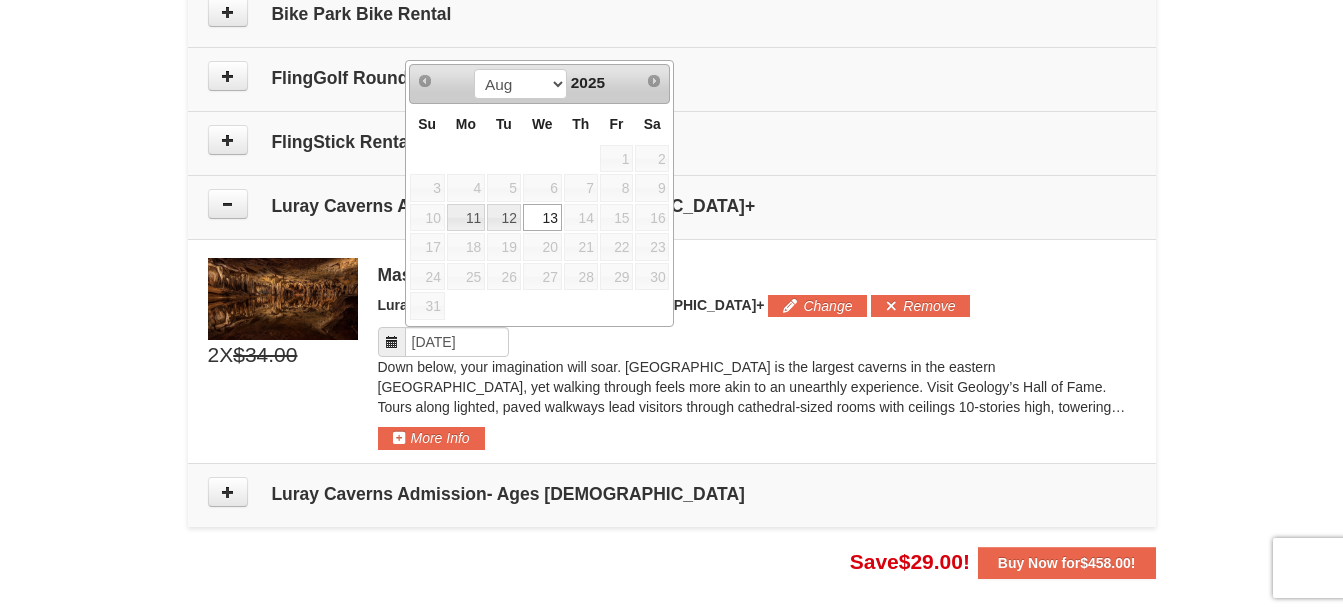 click on "13" at bounding box center [542, 218] 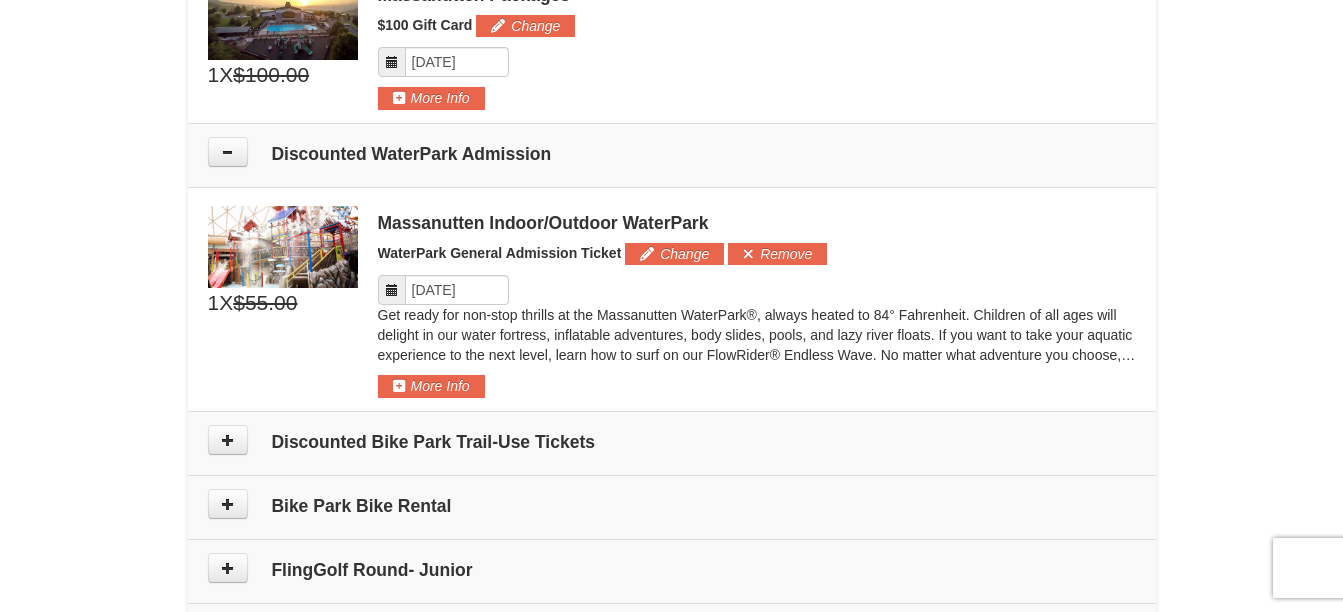 scroll, scrollTop: 915, scrollLeft: 0, axis: vertical 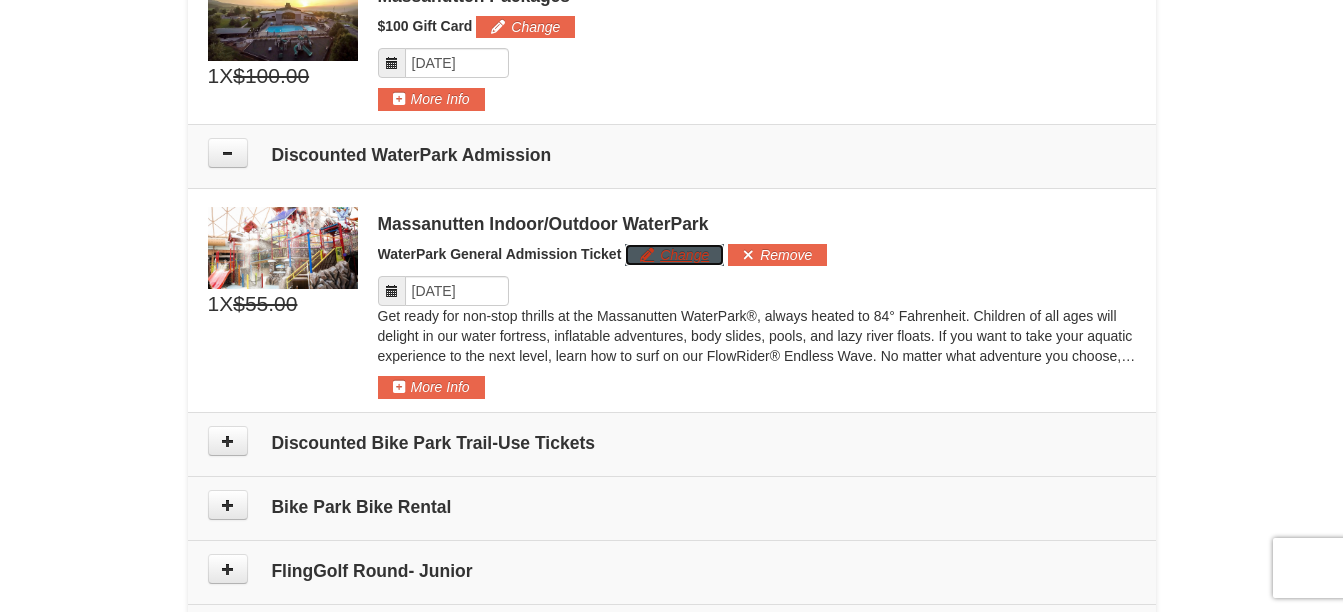 click on "Change" at bounding box center [674, 255] 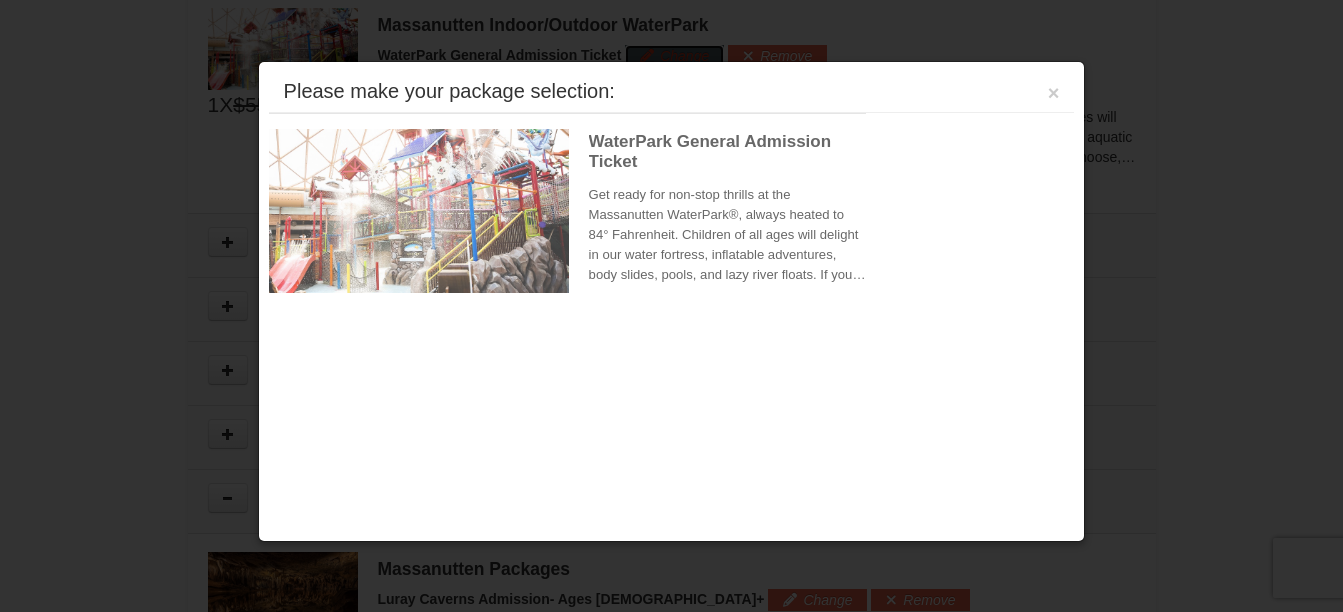 scroll, scrollTop: 1122, scrollLeft: 0, axis: vertical 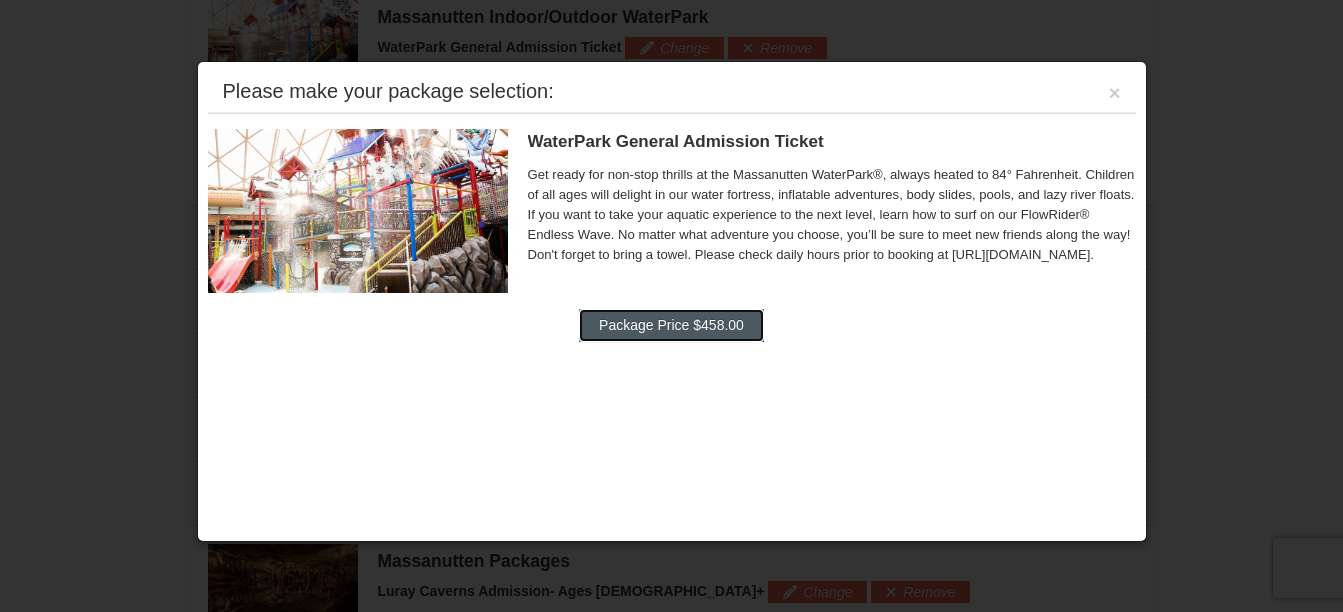 click on "Package Price $458.00" at bounding box center (671, 325) 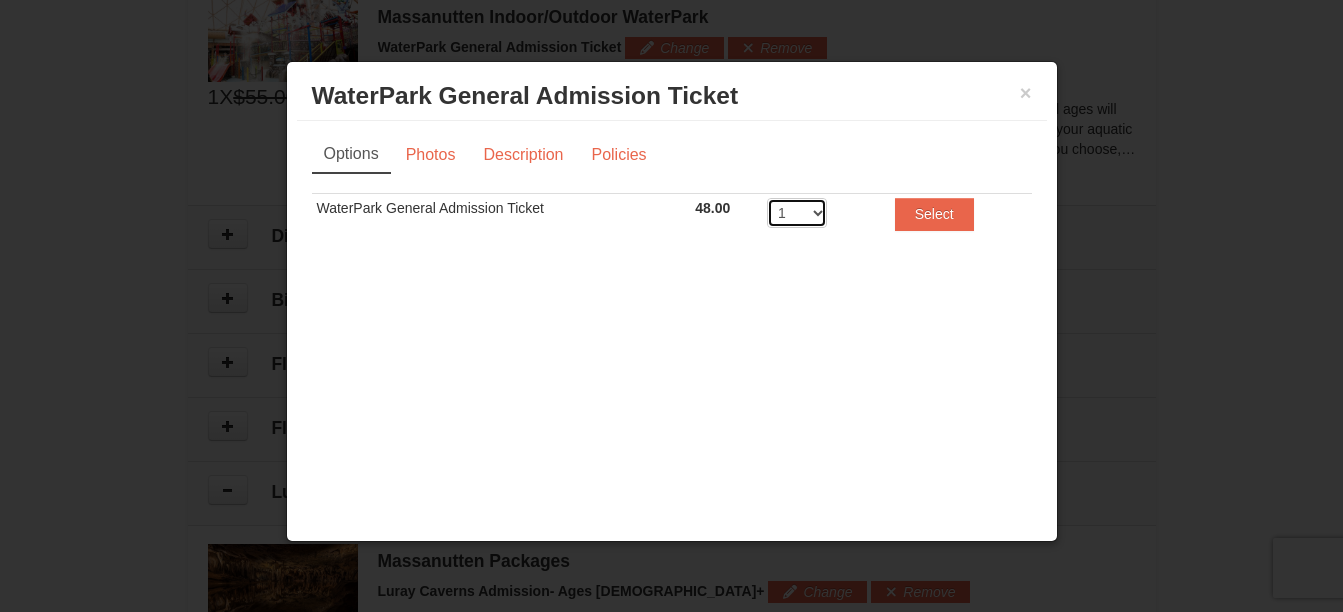 click on "1 2 3 4 5 6 7 8" at bounding box center (797, 213) 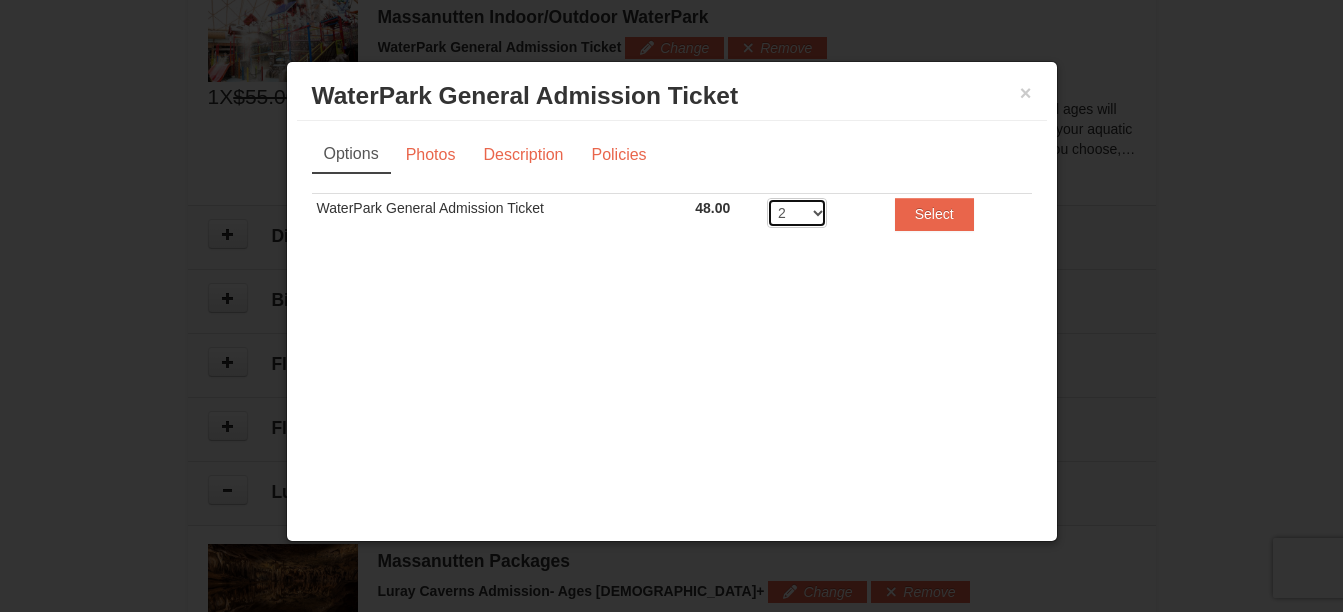 click on "1 2 3 4 5 6 7 8" at bounding box center (797, 213) 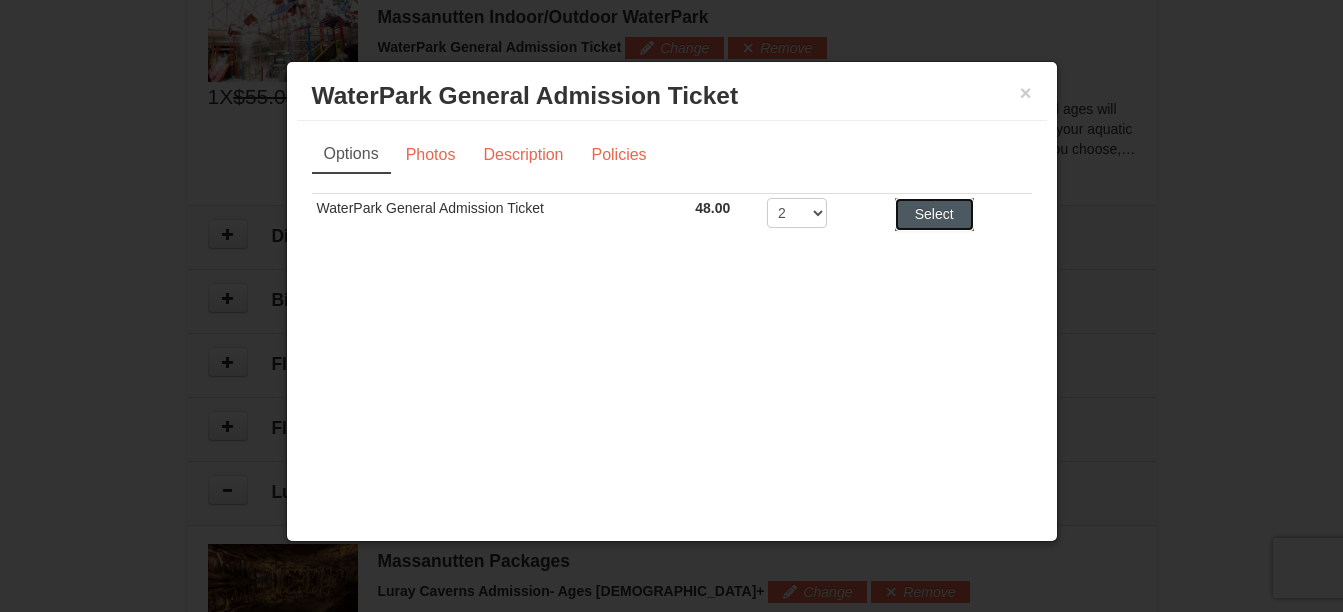 click on "Select" at bounding box center [934, 214] 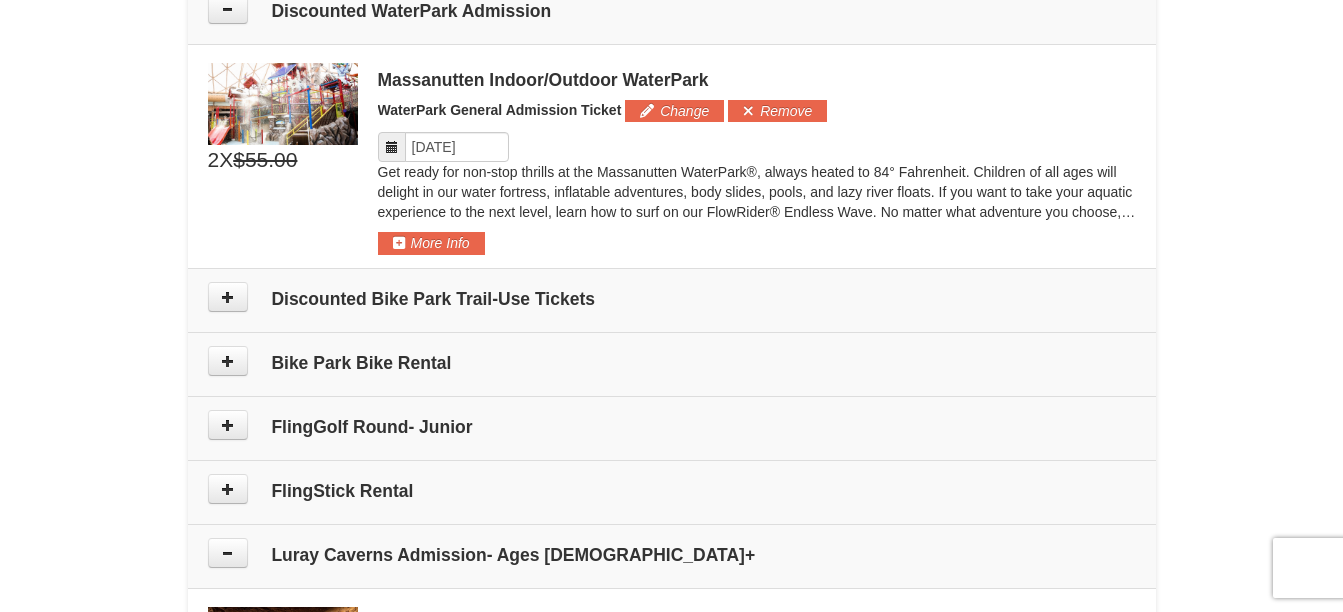 scroll, scrollTop: 1058, scrollLeft: 0, axis: vertical 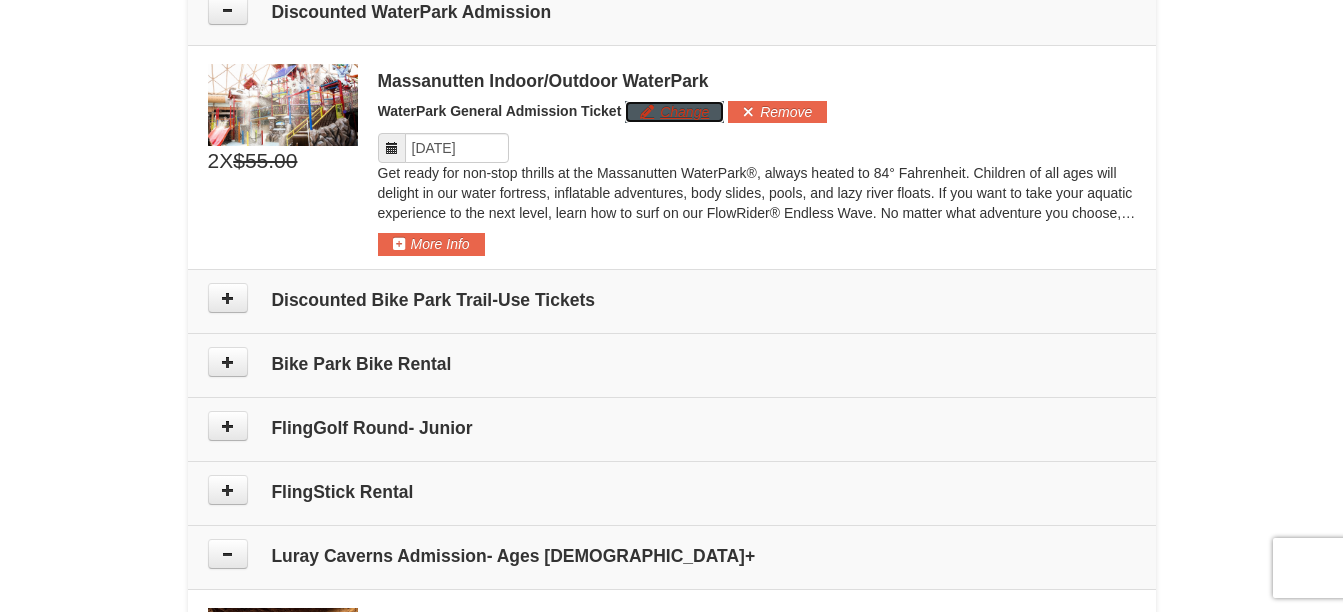 click on "Change" at bounding box center [674, 112] 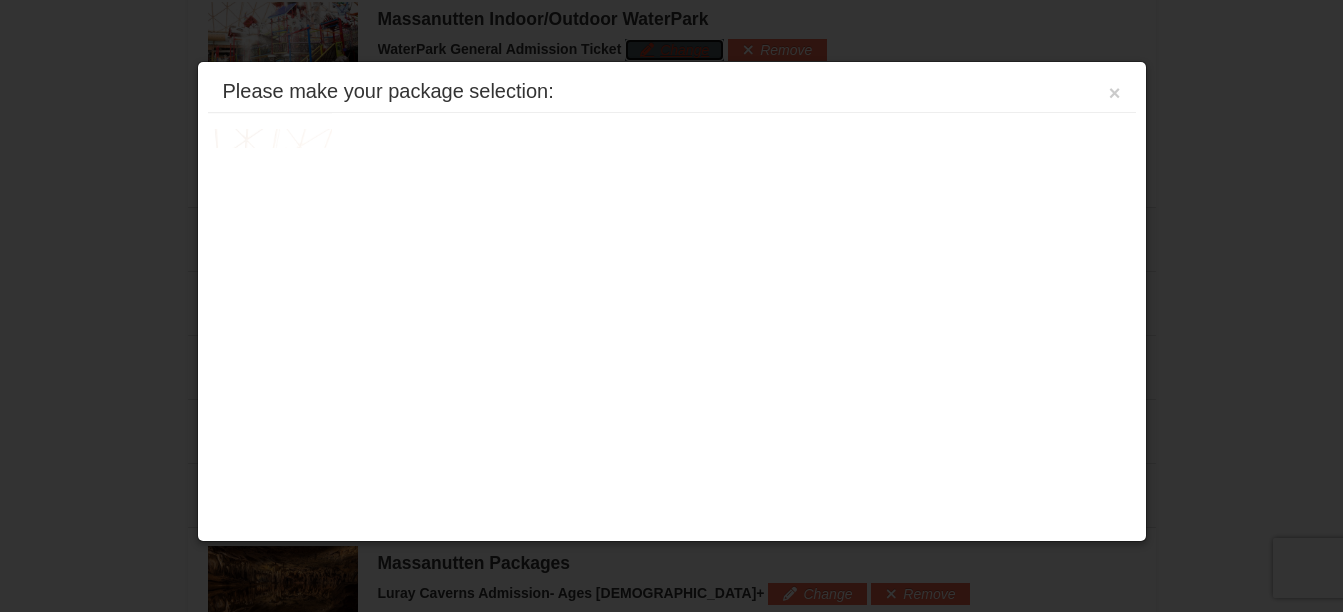 scroll, scrollTop: 1122, scrollLeft: 0, axis: vertical 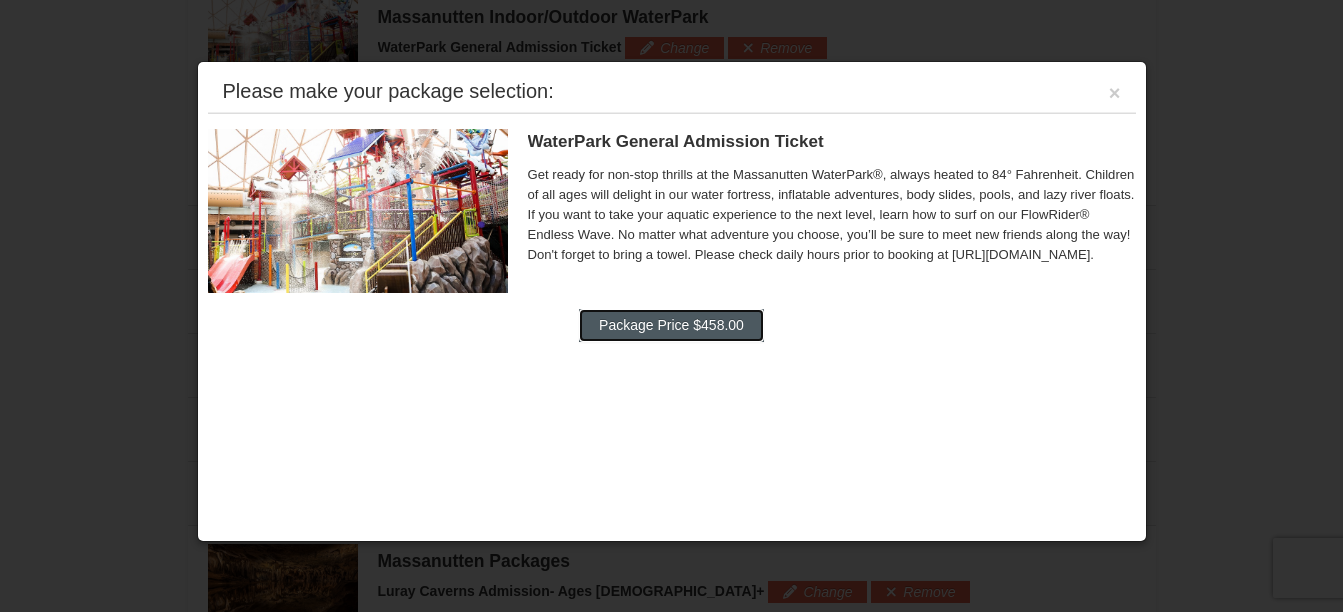 click on "Package Price $458.00" at bounding box center (671, 325) 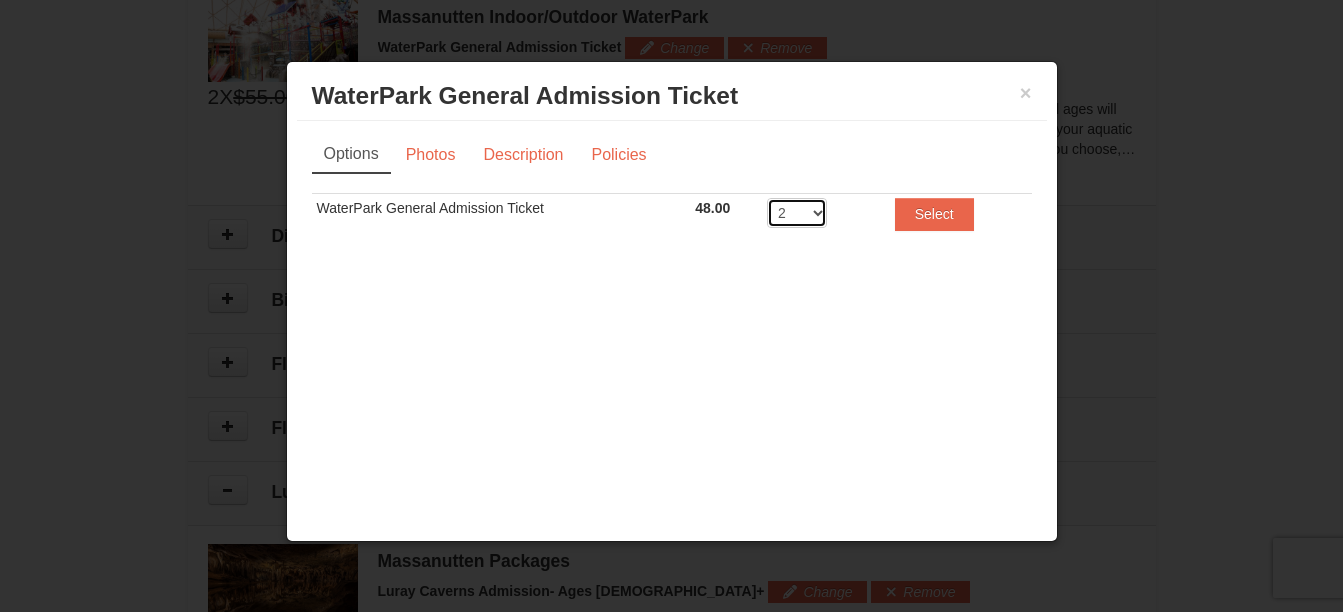 click on "1 2 3 4 5 6 7 8" at bounding box center [797, 213] 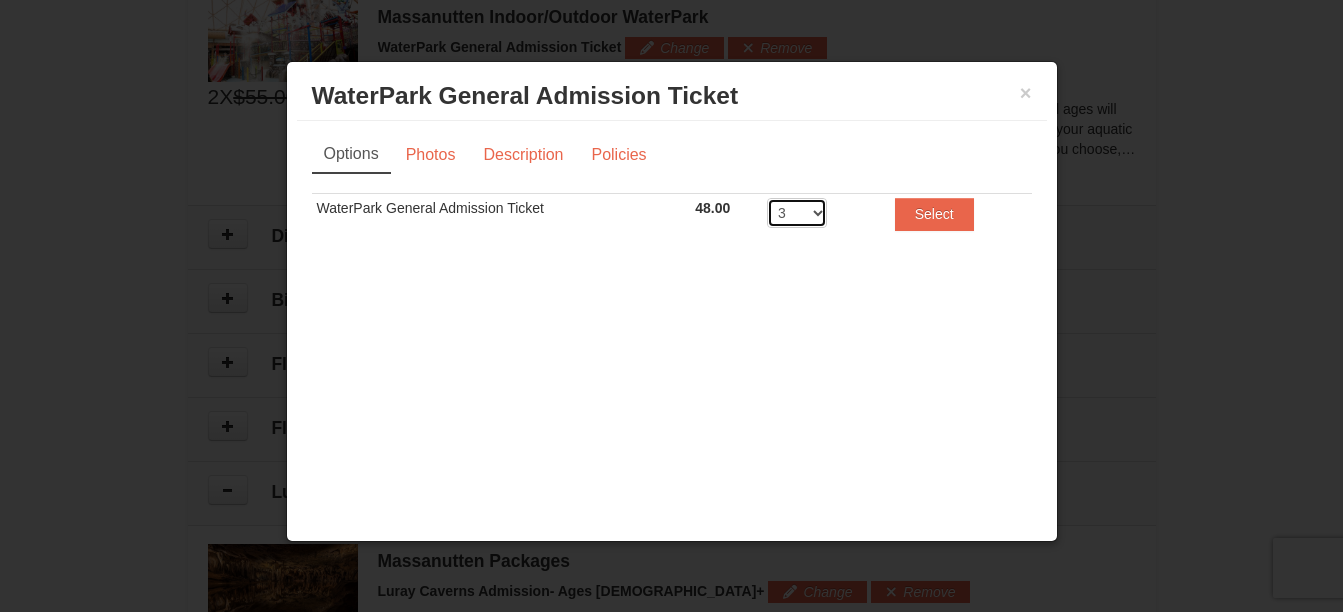 click on "1 2 3 4 5 6 7 8" at bounding box center (797, 213) 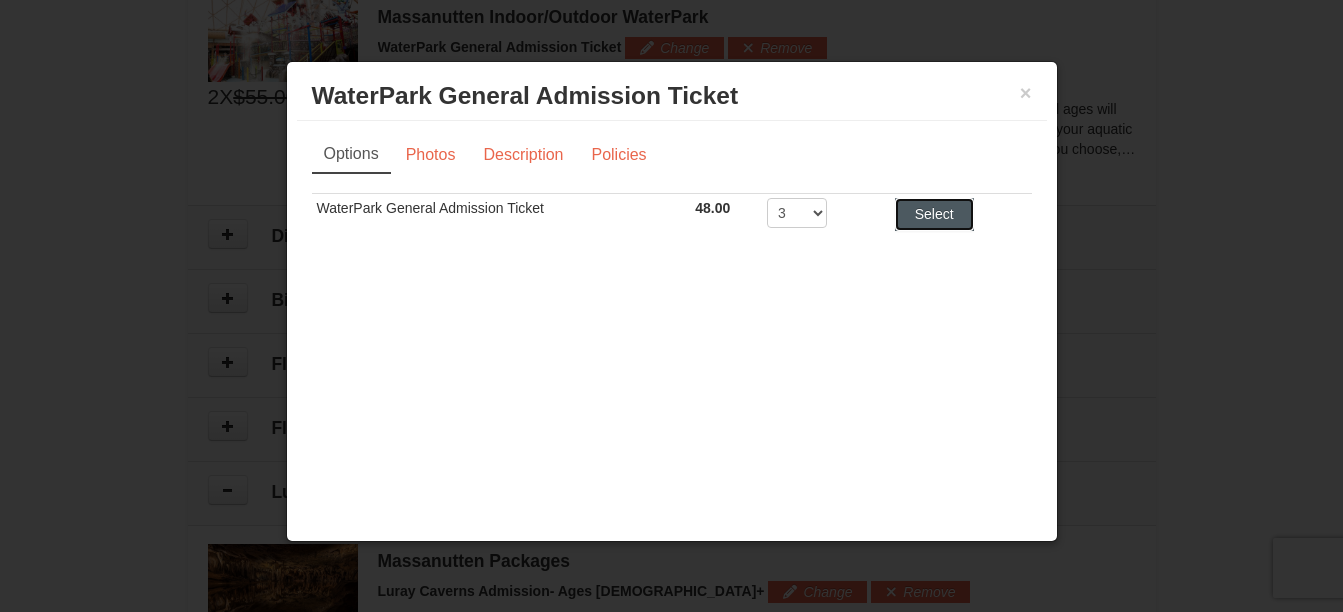 click on "Select" at bounding box center (934, 214) 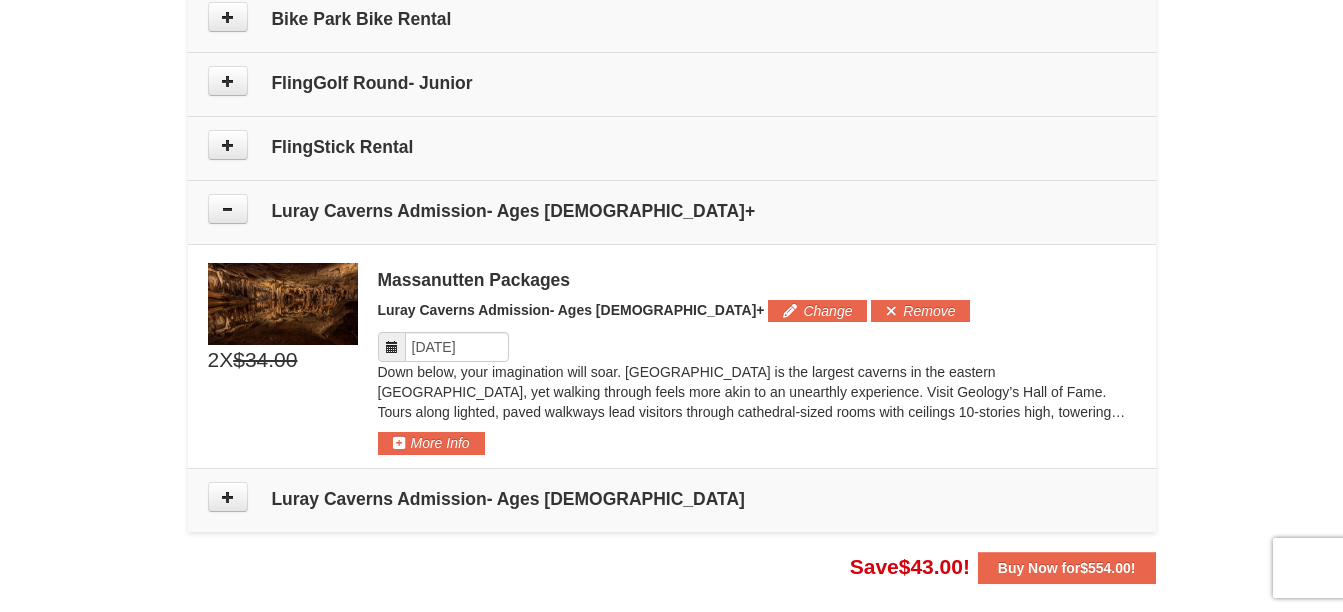 scroll, scrollTop: 1478, scrollLeft: 0, axis: vertical 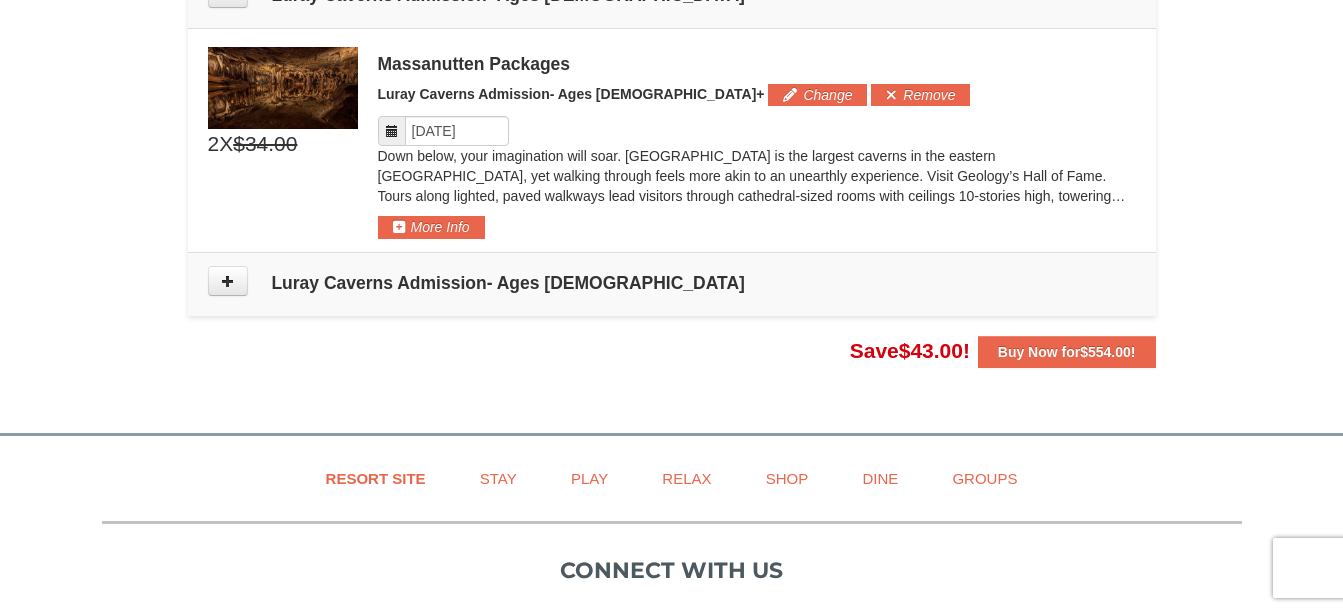 click on "×
From:
To:
Adults:
2
Children:
1
Change
Arrival Please format dates MM/DD/YYYY Please format dates MM/DD/YYYY
08/11/2025
Departure Please format dates MM/DD/YYYY Please format dates MM/DD/YYYY
08/13/2025
Adults
2" at bounding box center (672, -568) 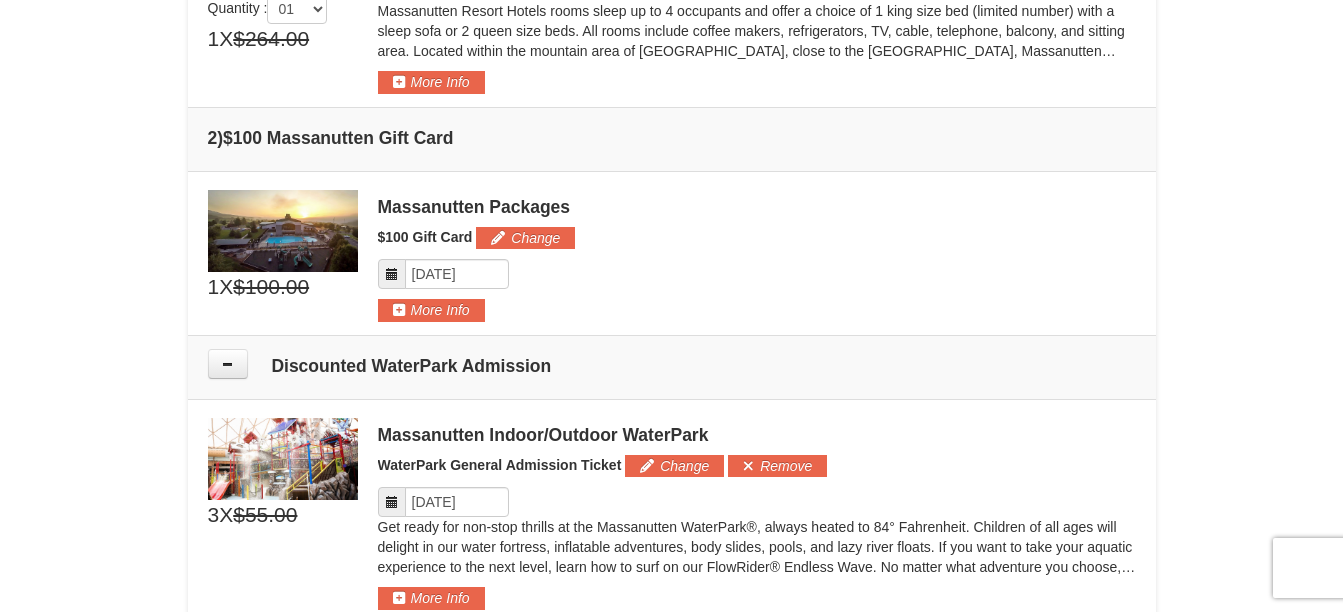 scroll, scrollTop: 703, scrollLeft: 0, axis: vertical 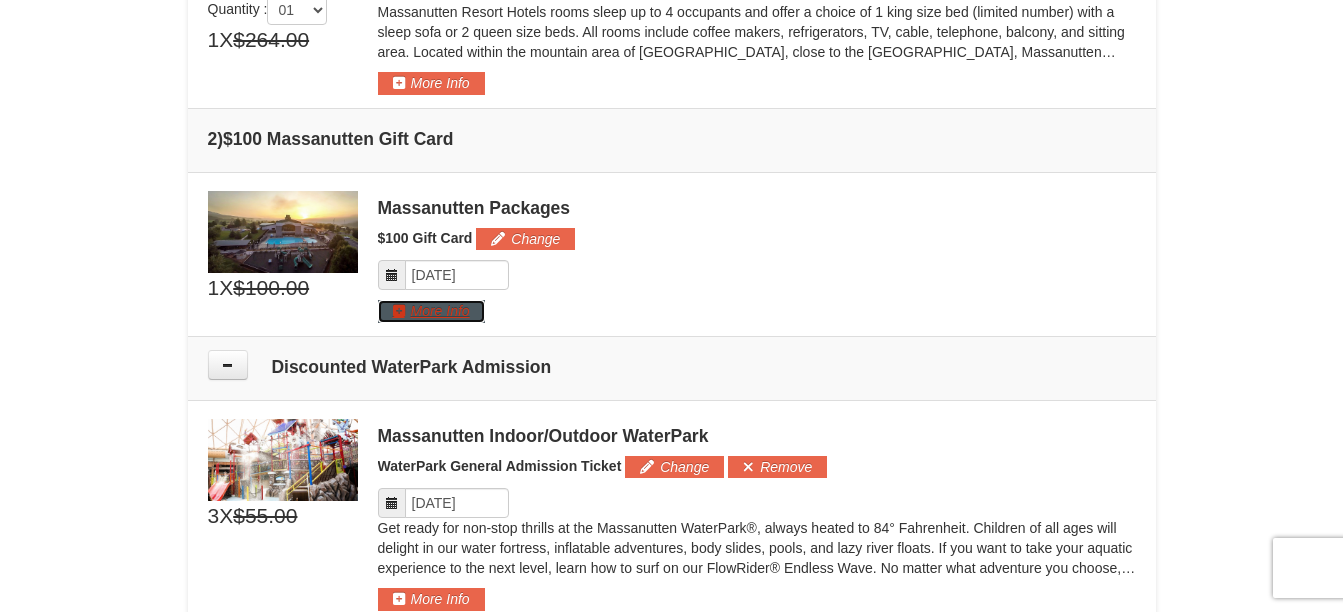 click on "More Info" at bounding box center [431, 311] 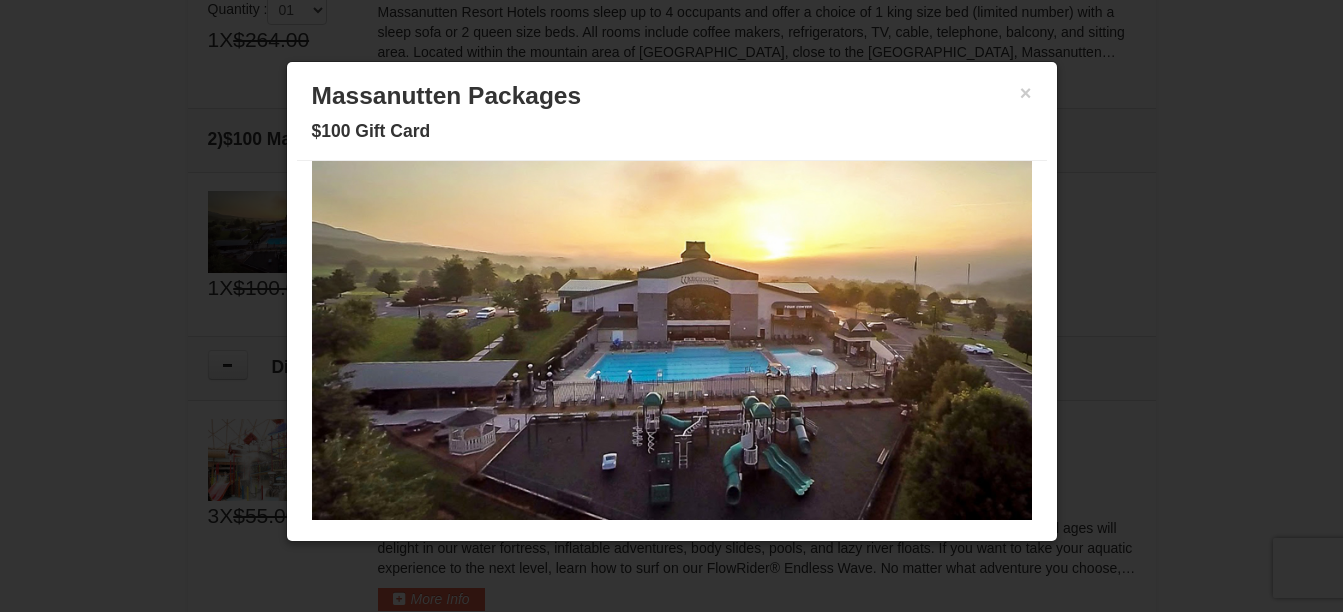 scroll, scrollTop: 0, scrollLeft: 0, axis: both 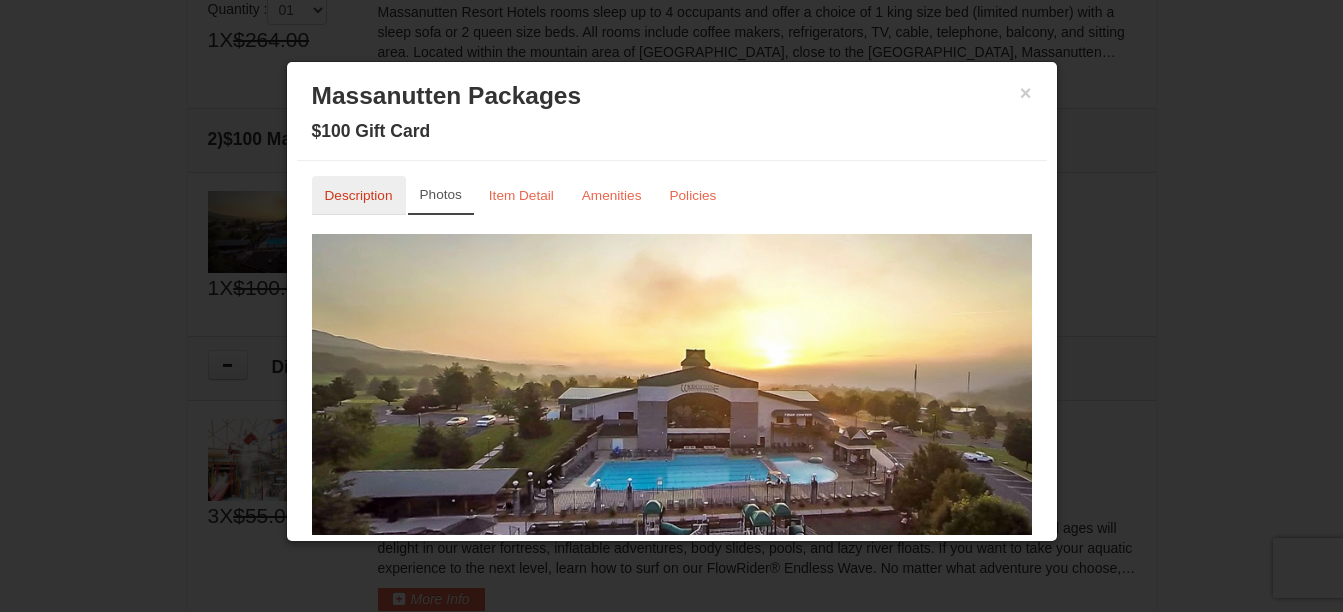 click on "Description" at bounding box center [359, 195] 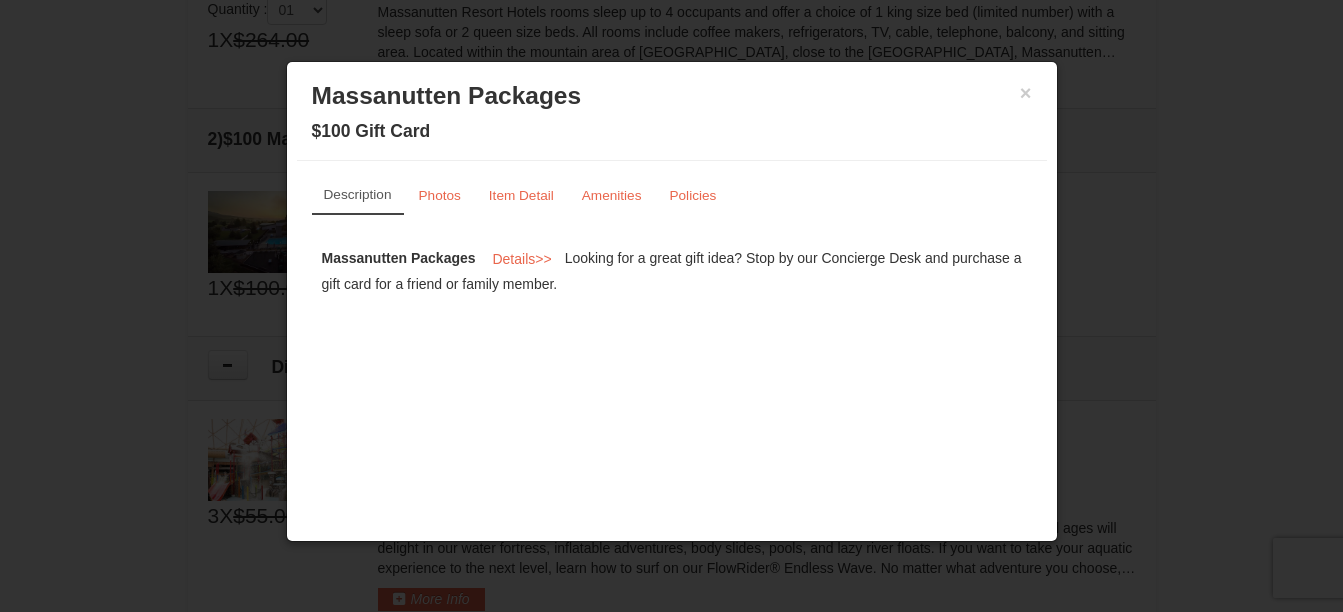 click on "Massanutten Packages" at bounding box center [672, 96] 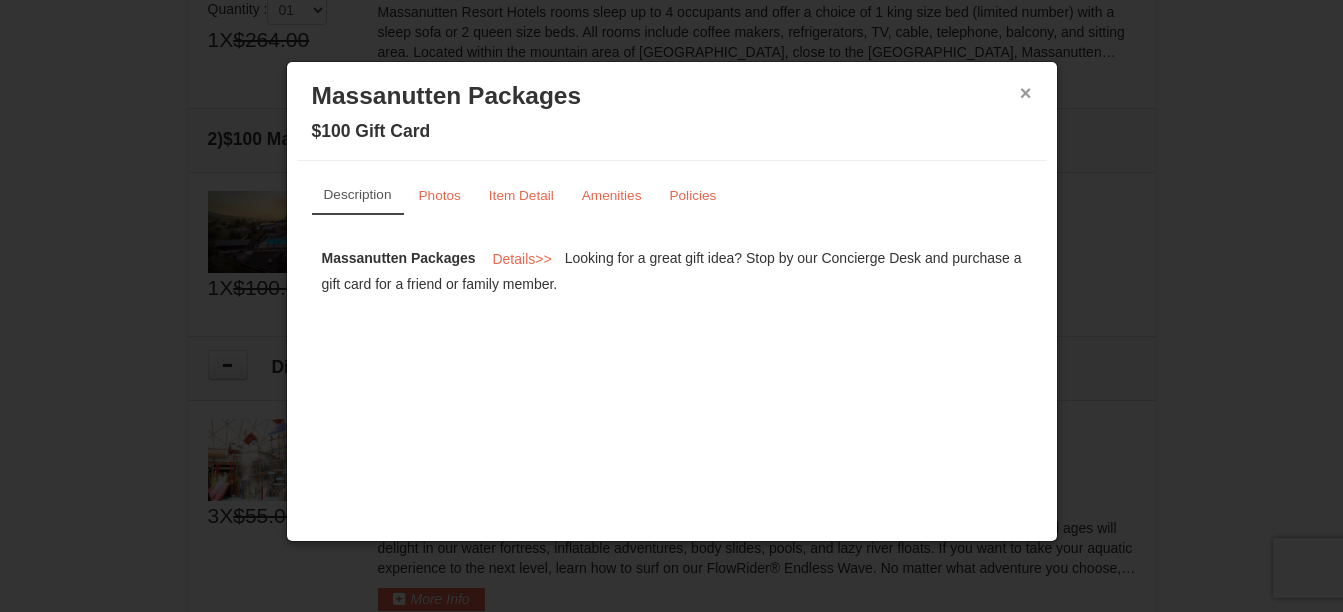 click on "×" at bounding box center [1026, 93] 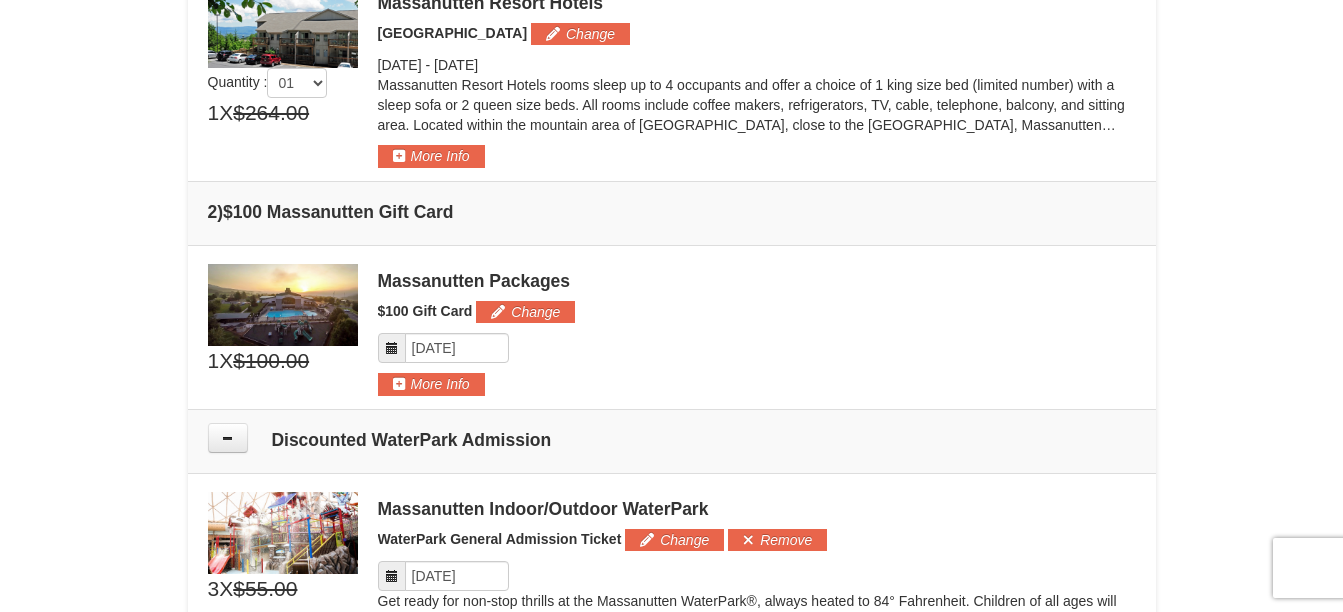 scroll, scrollTop: 622, scrollLeft: 0, axis: vertical 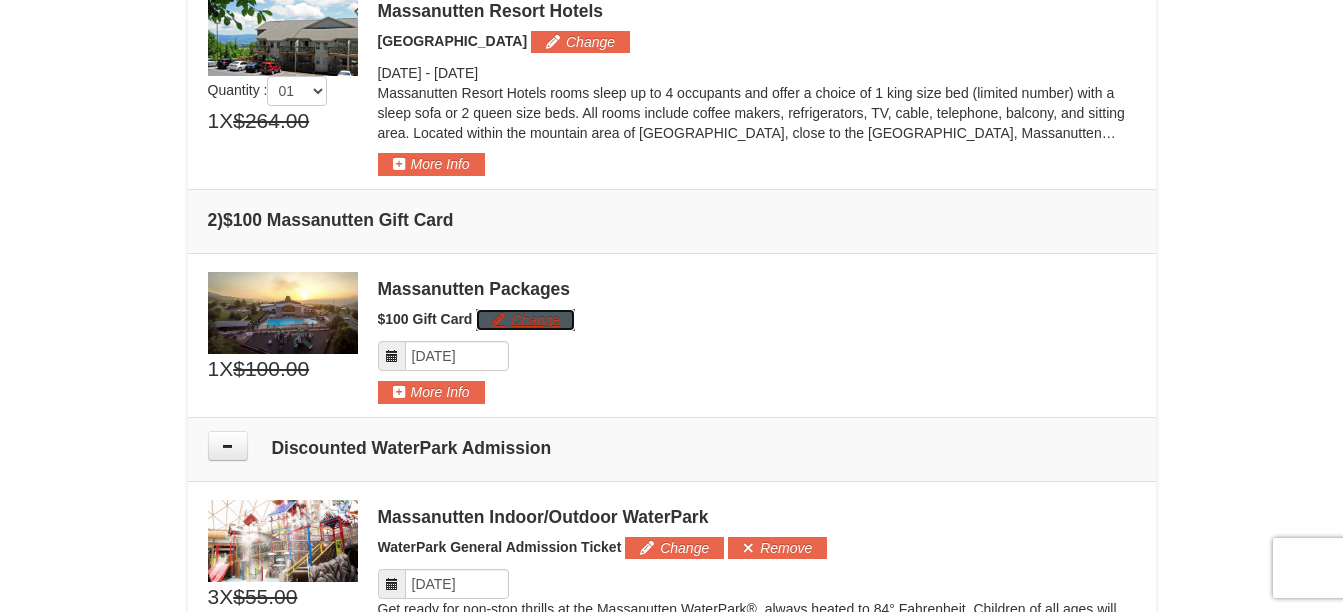 click on "Change" at bounding box center [525, 320] 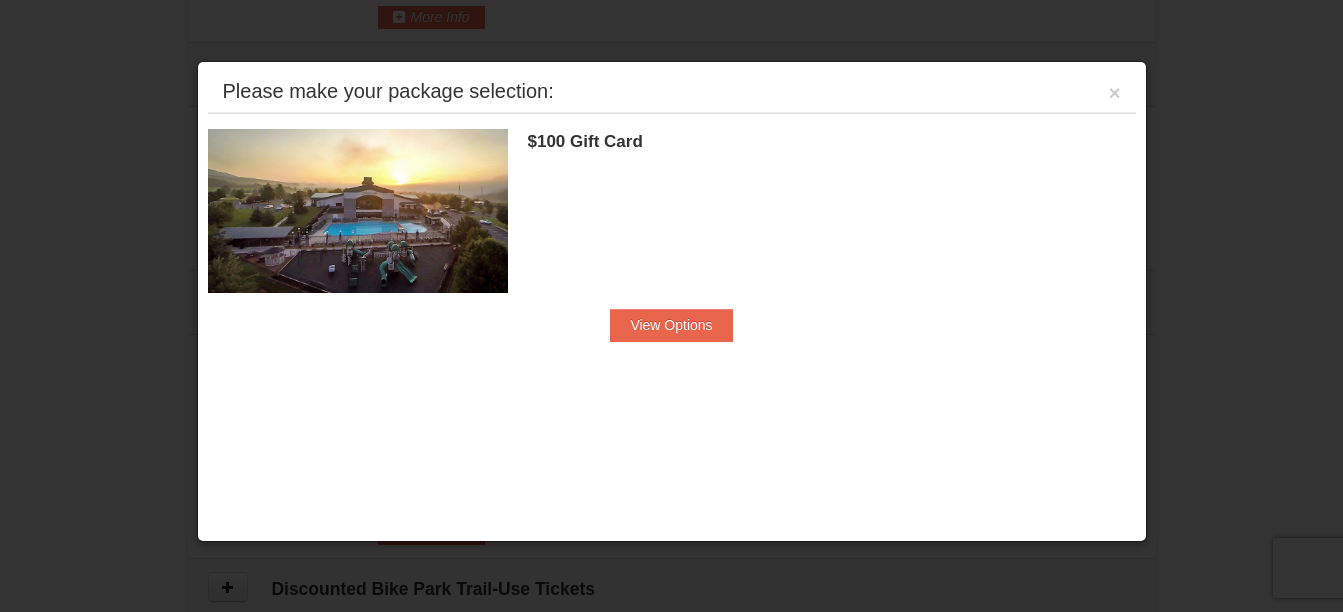 scroll, scrollTop: 894, scrollLeft: 0, axis: vertical 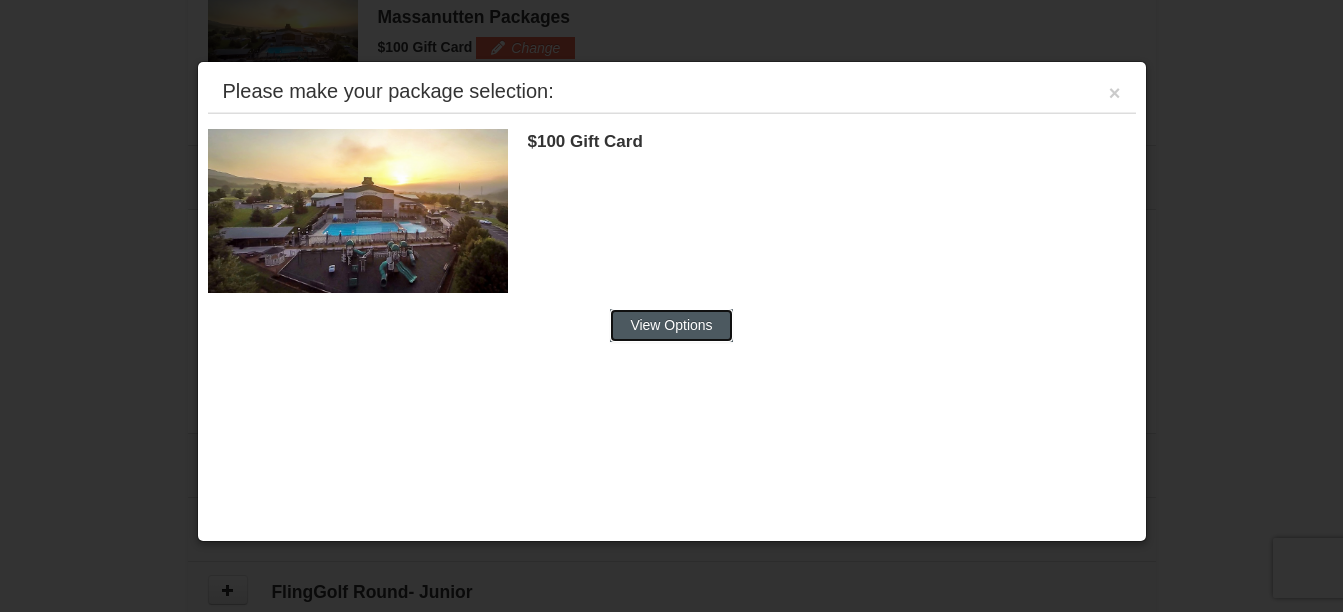 click on "View Options" at bounding box center (671, 325) 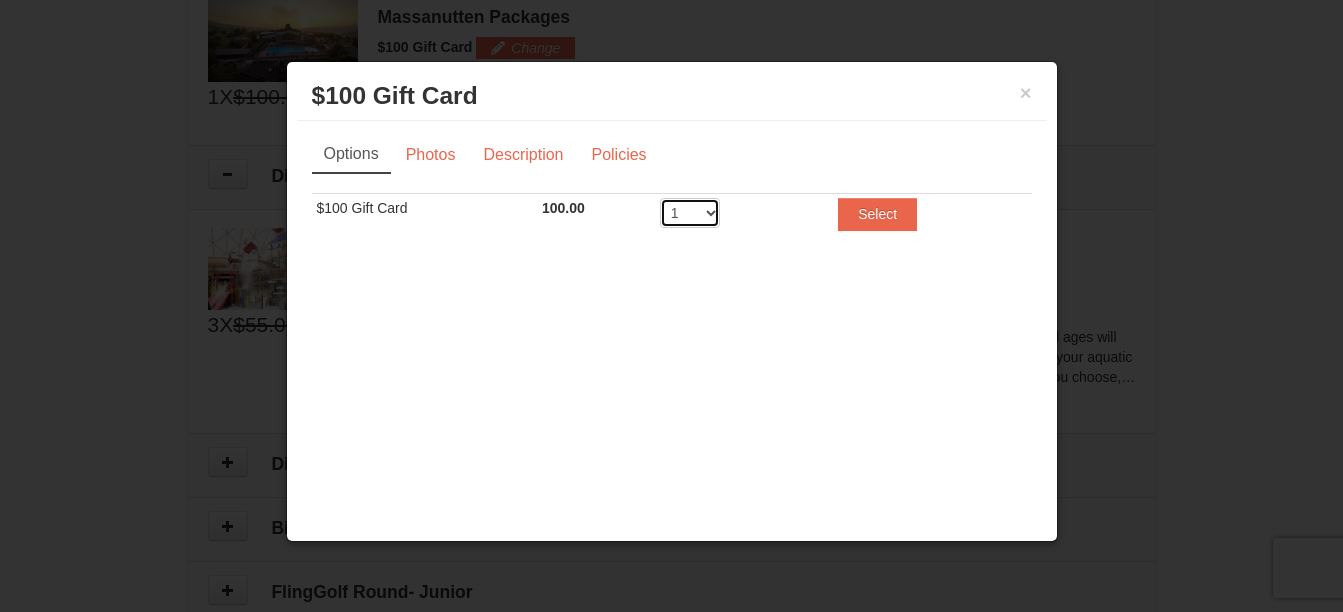 click on "1 2 3 4 5 6 7 8 9 10 11 12 13 14 15 16 17 18 19 20" at bounding box center (690, 213) 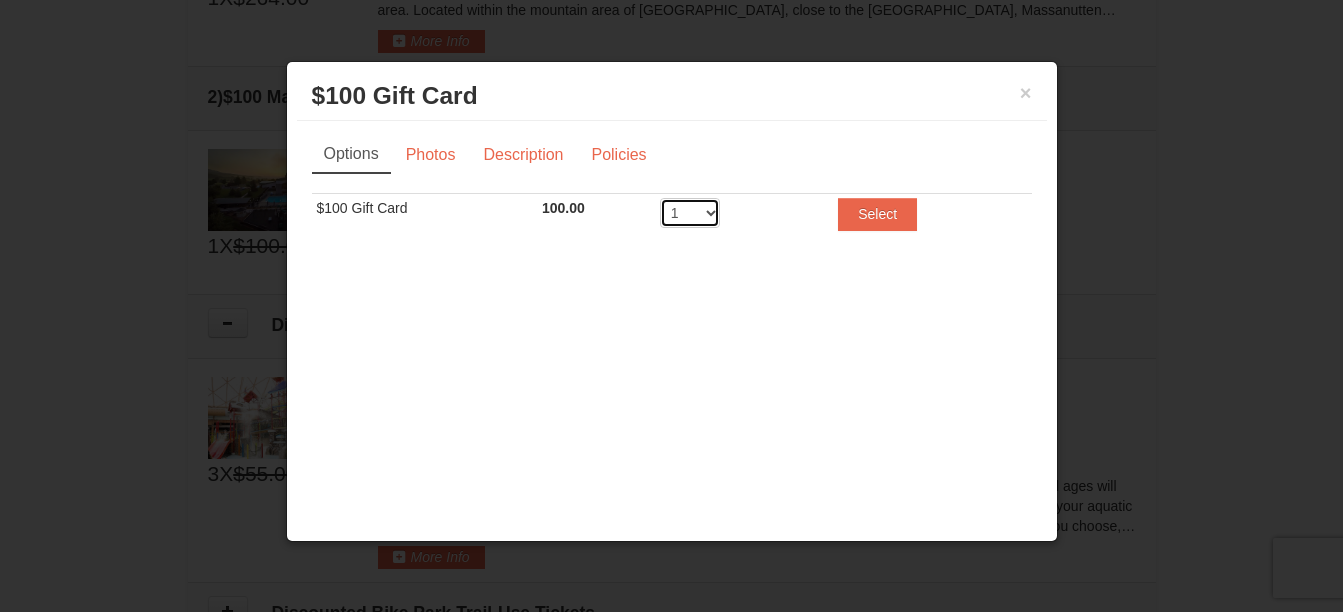 scroll, scrollTop: 744, scrollLeft: 0, axis: vertical 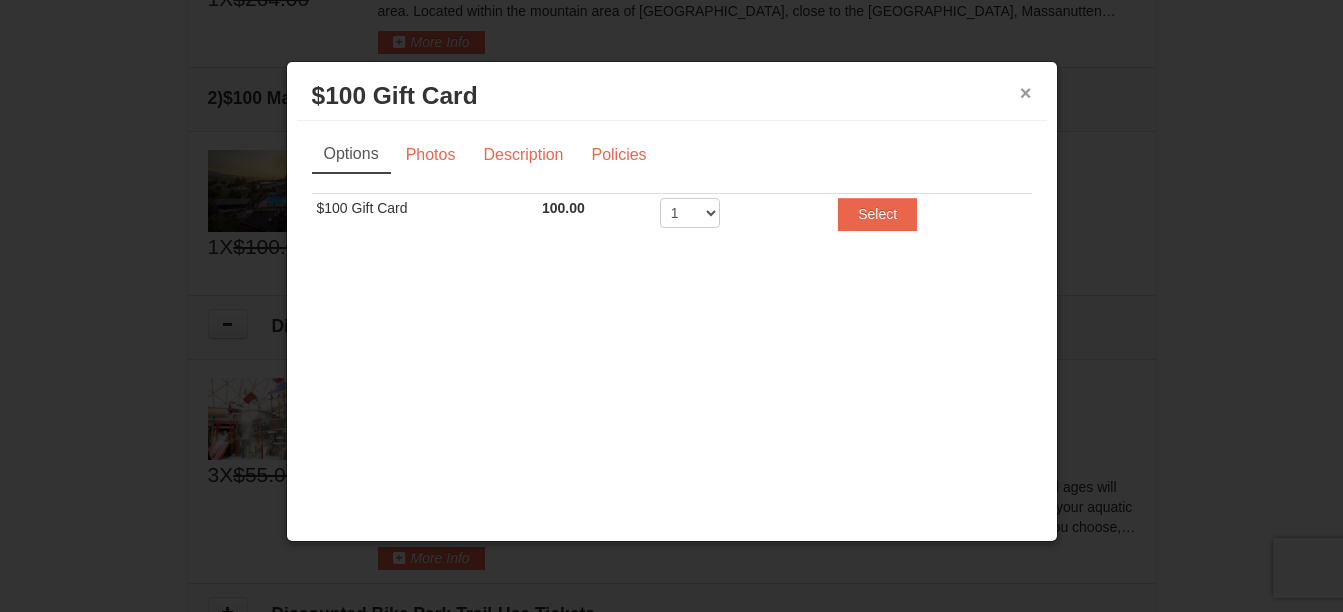 click on "×" at bounding box center [1026, 93] 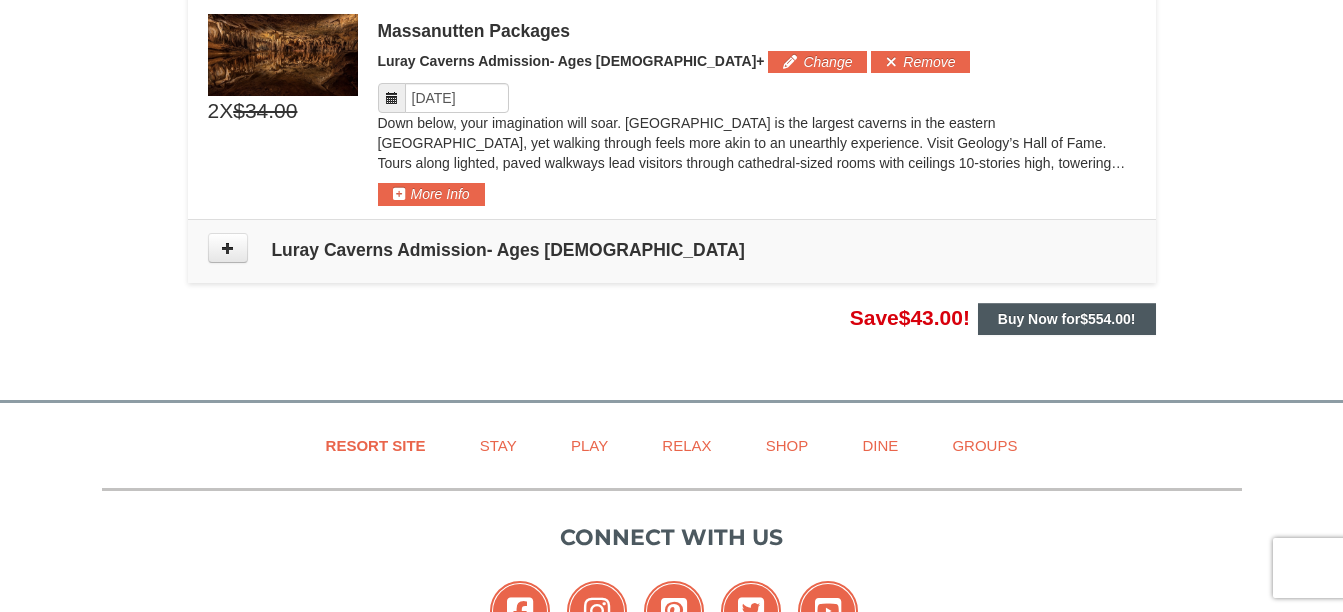 scroll, scrollTop: 1653, scrollLeft: 0, axis: vertical 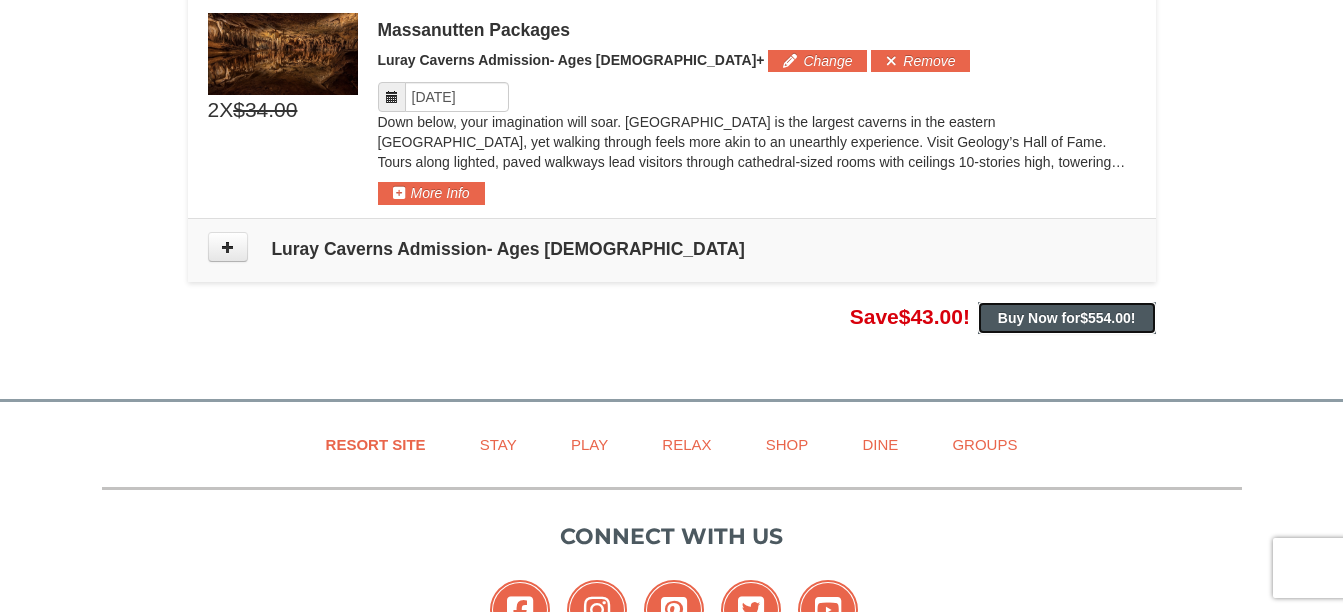 click on "Buy Now for
$554.00 !" at bounding box center [1067, 318] 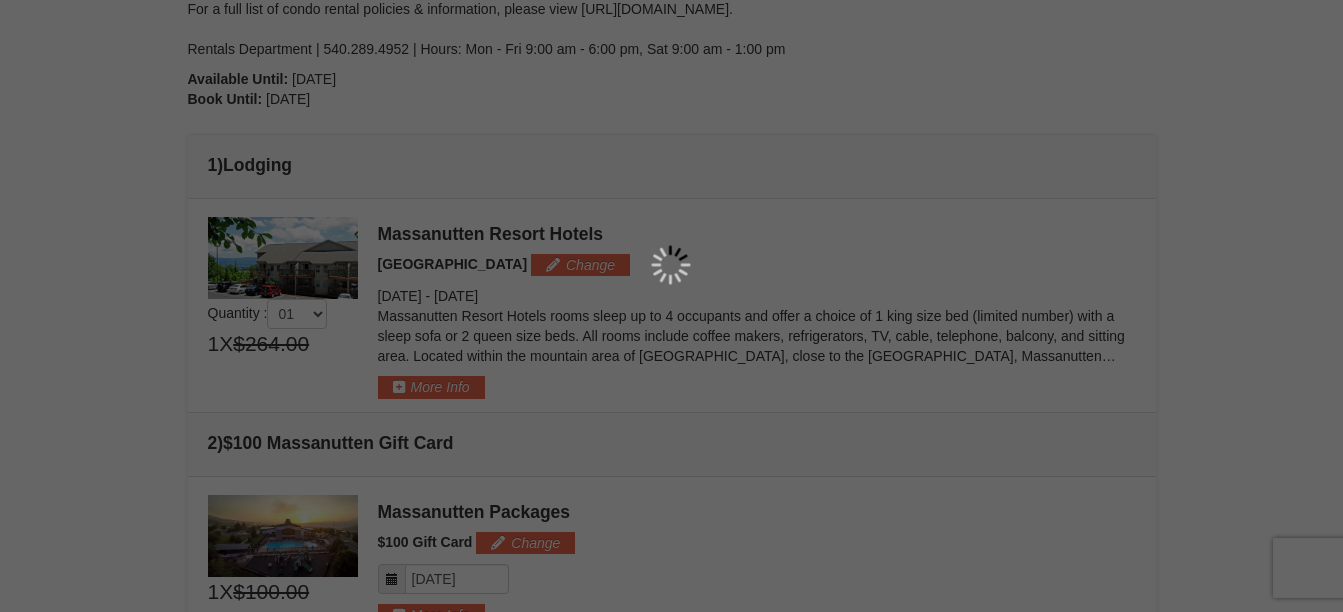 scroll, scrollTop: 401, scrollLeft: 0, axis: vertical 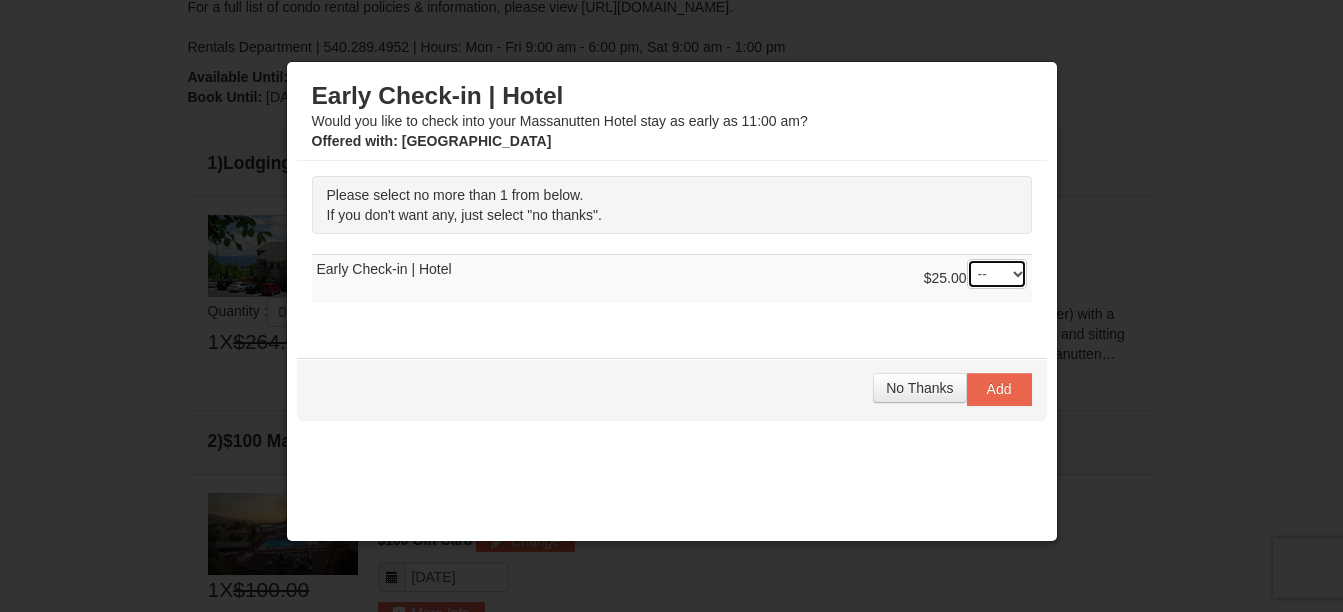 click on "--
01" at bounding box center [997, 274] 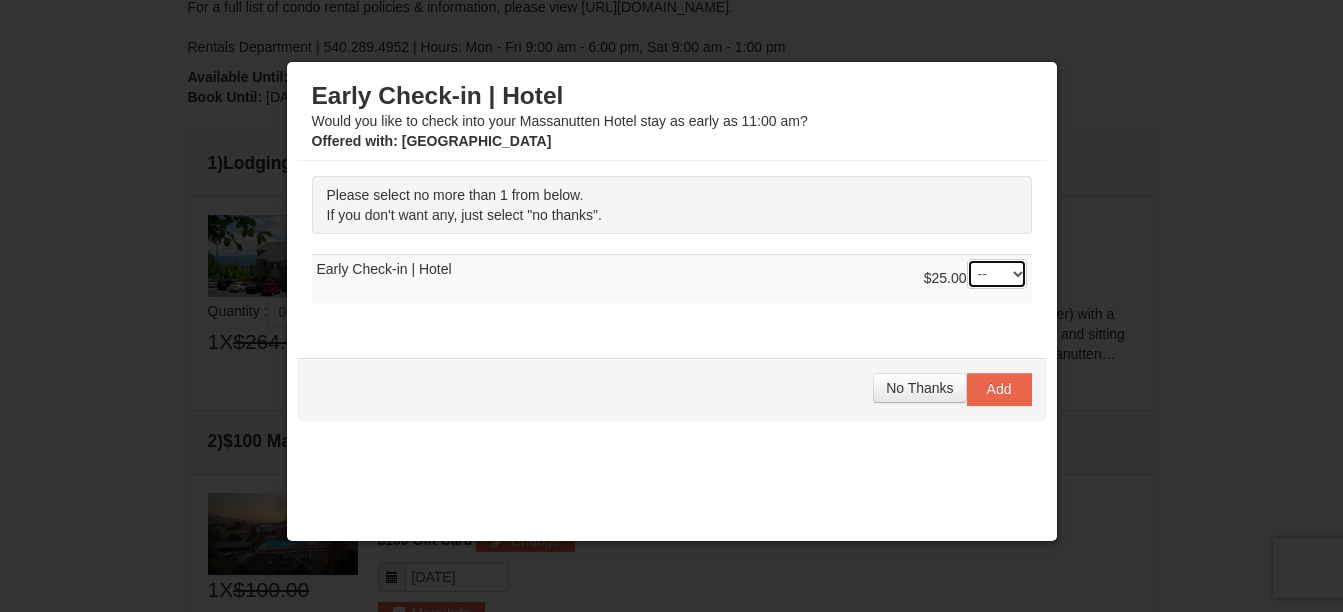 click on "--
01" at bounding box center [997, 274] 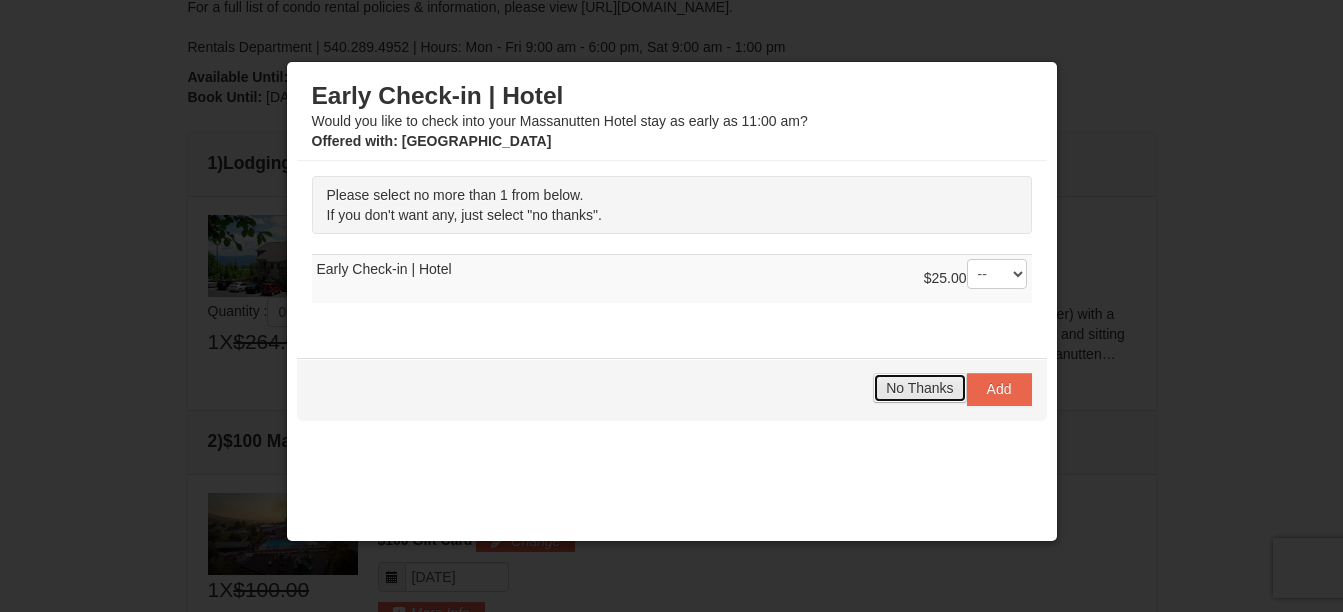 click on "No Thanks" at bounding box center [919, 388] 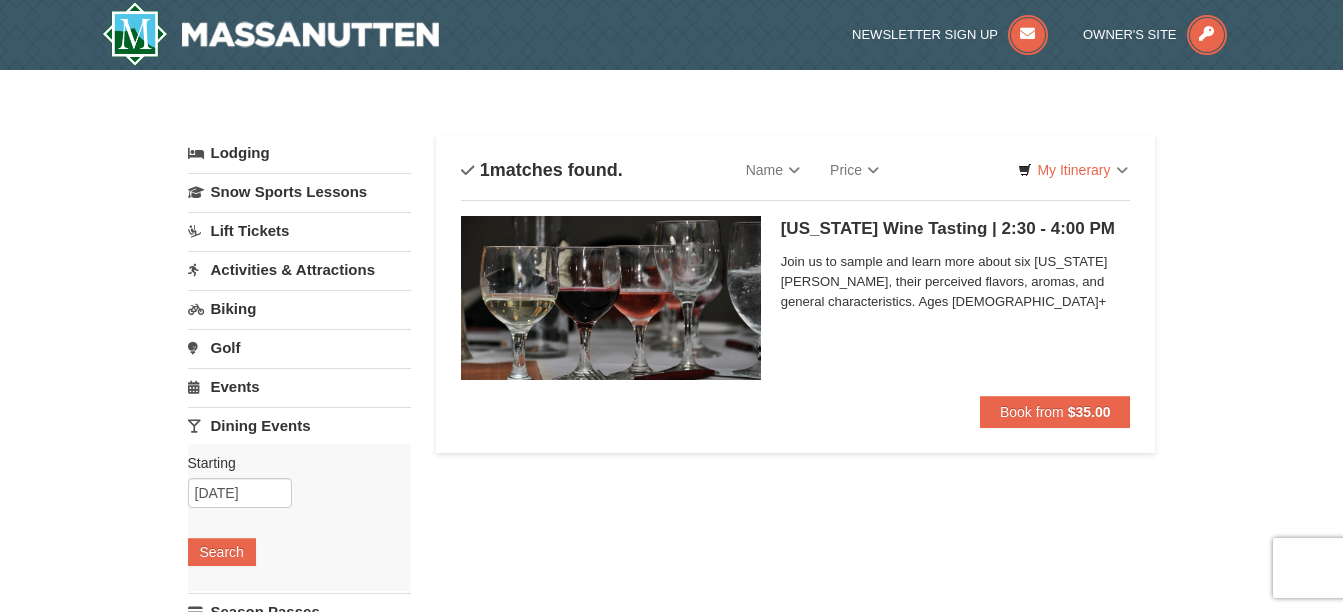 scroll, scrollTop: 0, scrollLeft: 0, axis: both 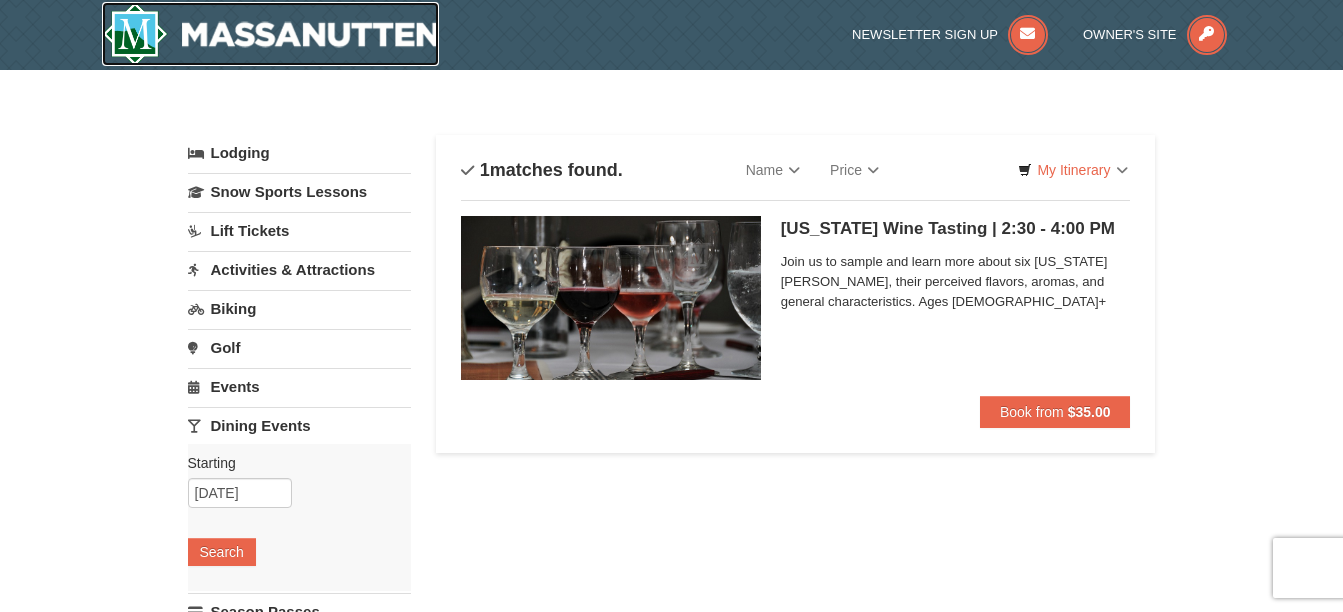 click at bounding box center [271, 34] 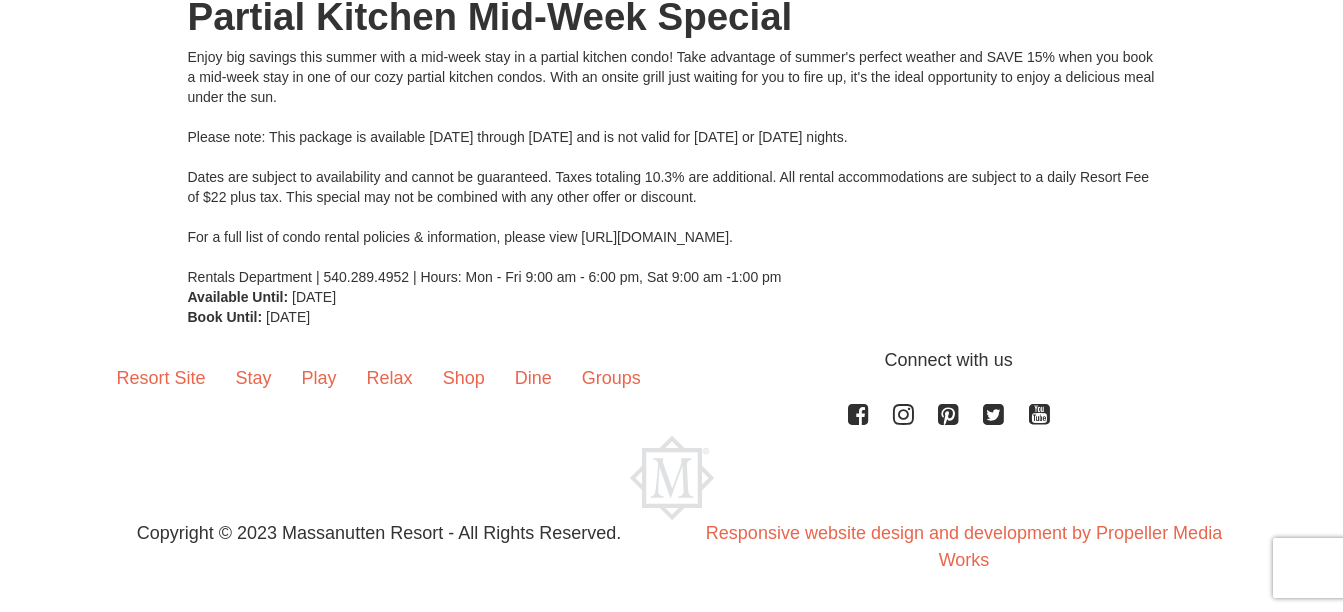 scroll, scrollTop: 8, scrollLeft: 0, axis: vertical 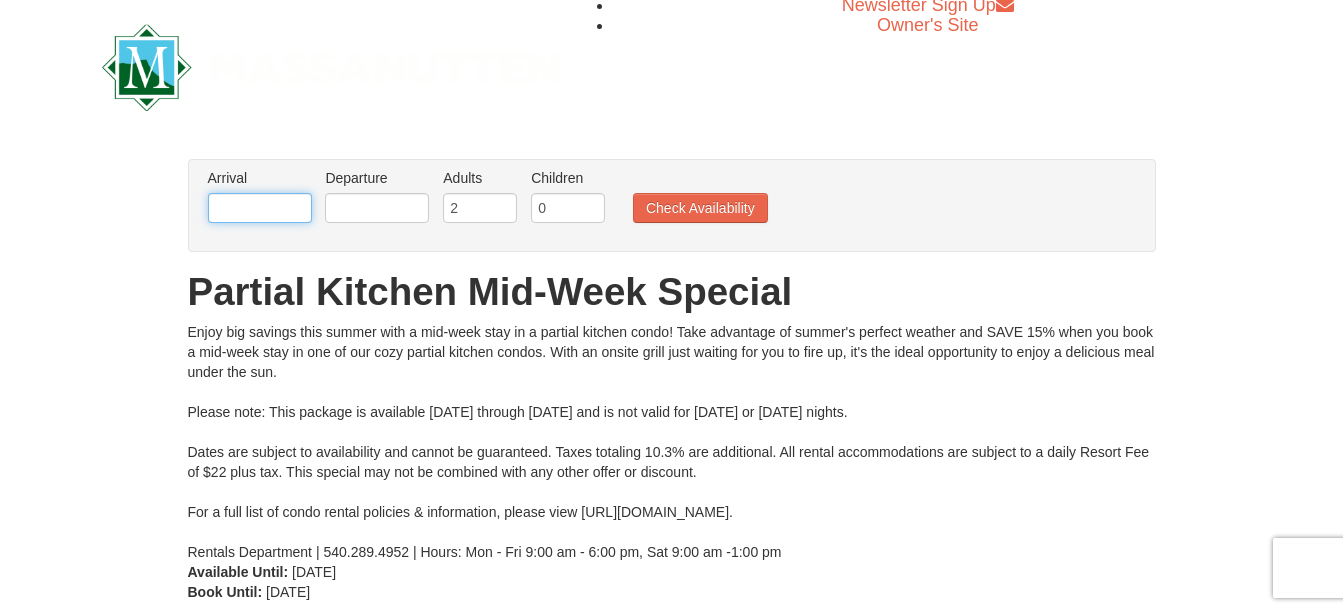 click at bounding box center [260, 208] 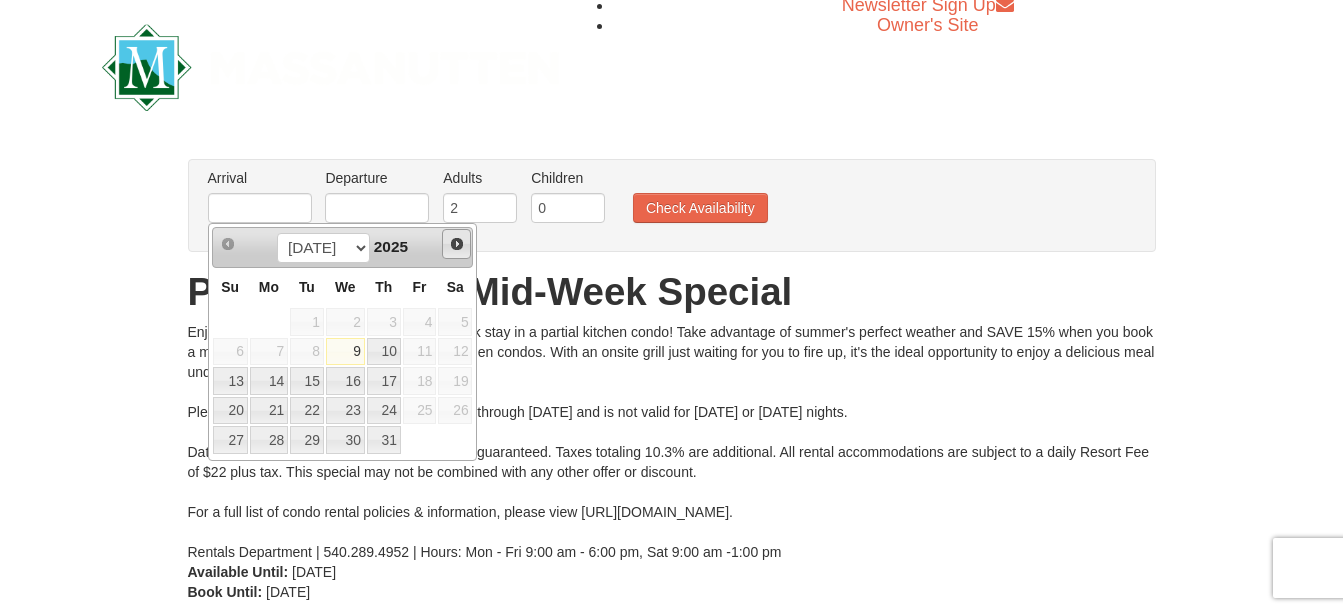 click on "Next" at bounding box center (457, 244) 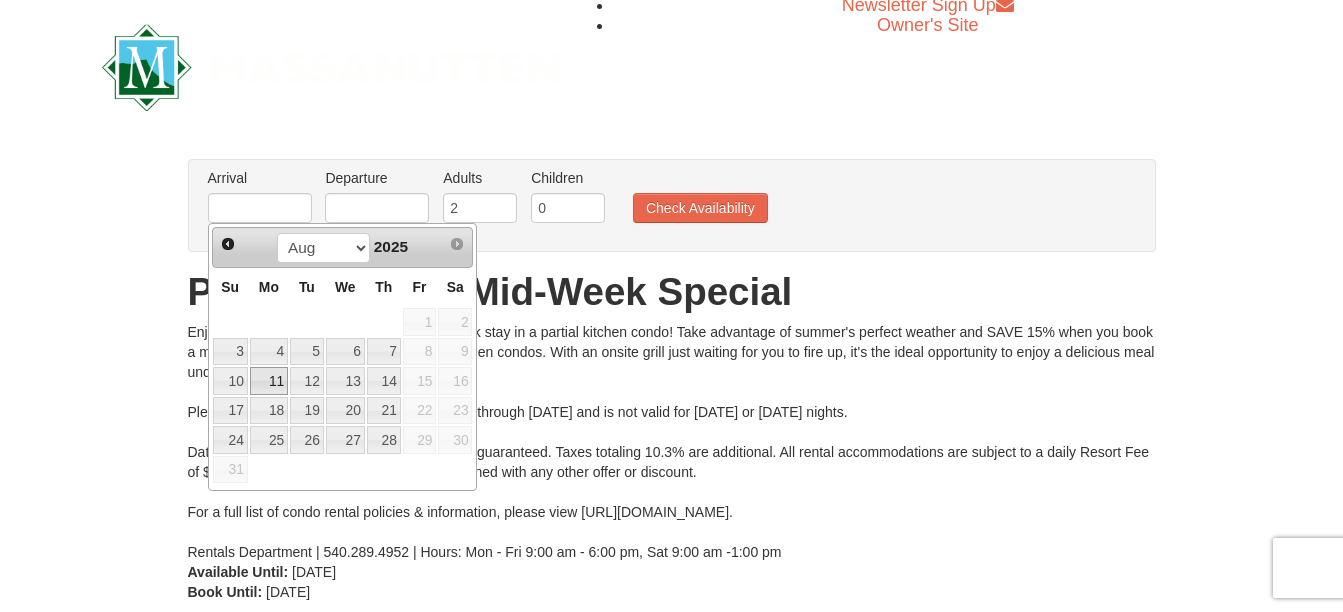 click on "11" at bounding box center [269, 381] 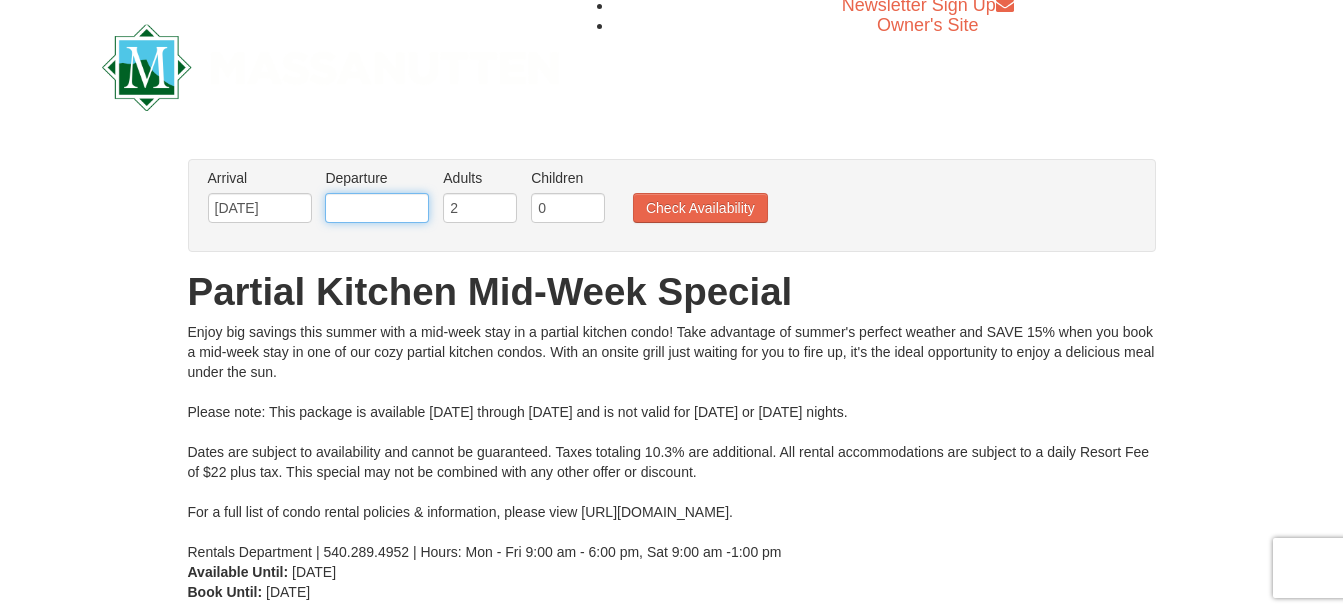 click at bounding box center [377, 208] 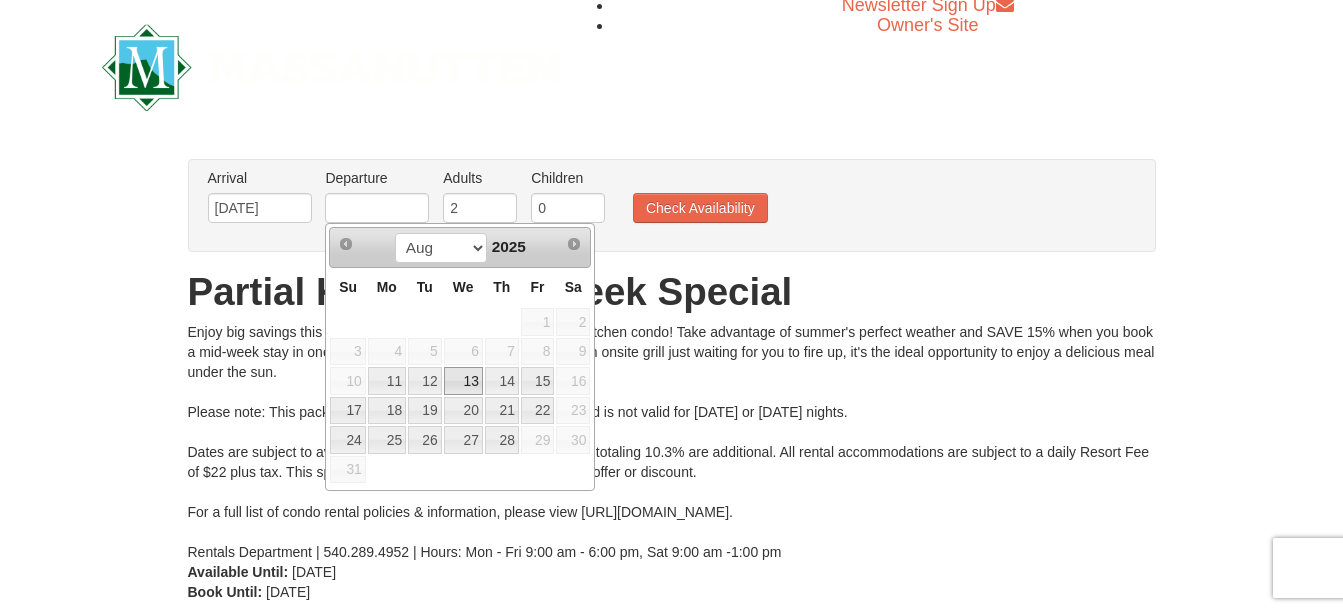 click on "13" at bounding box center [463, 381] 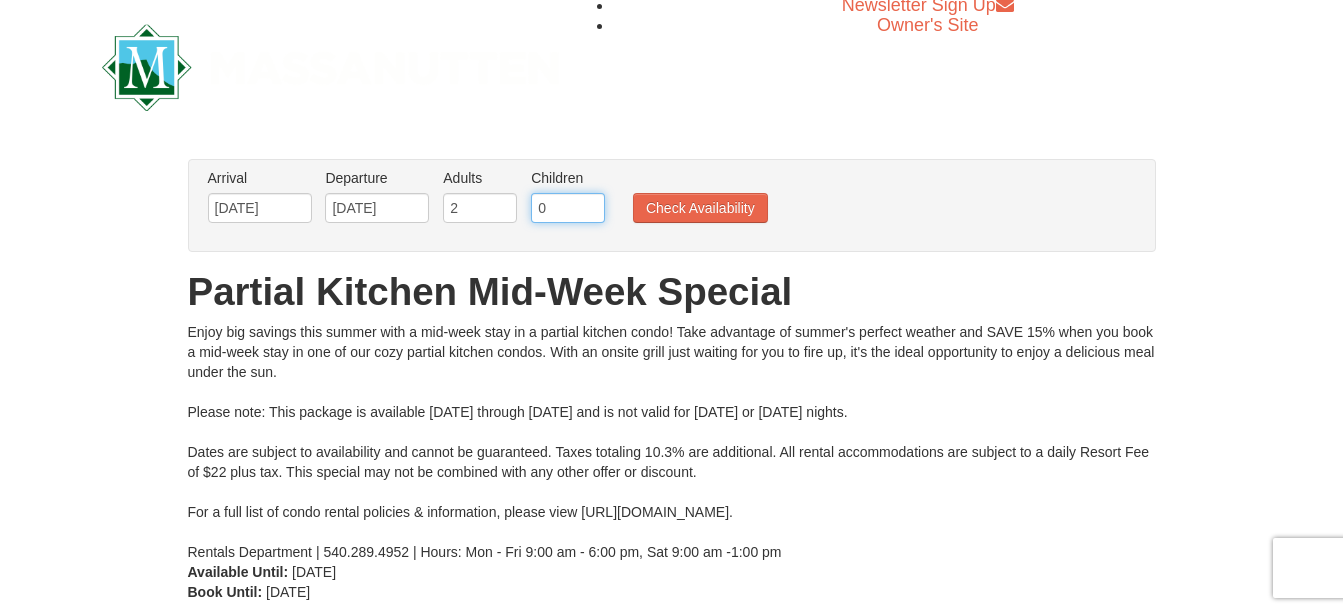click on "0" at bounding box center [568, 208] 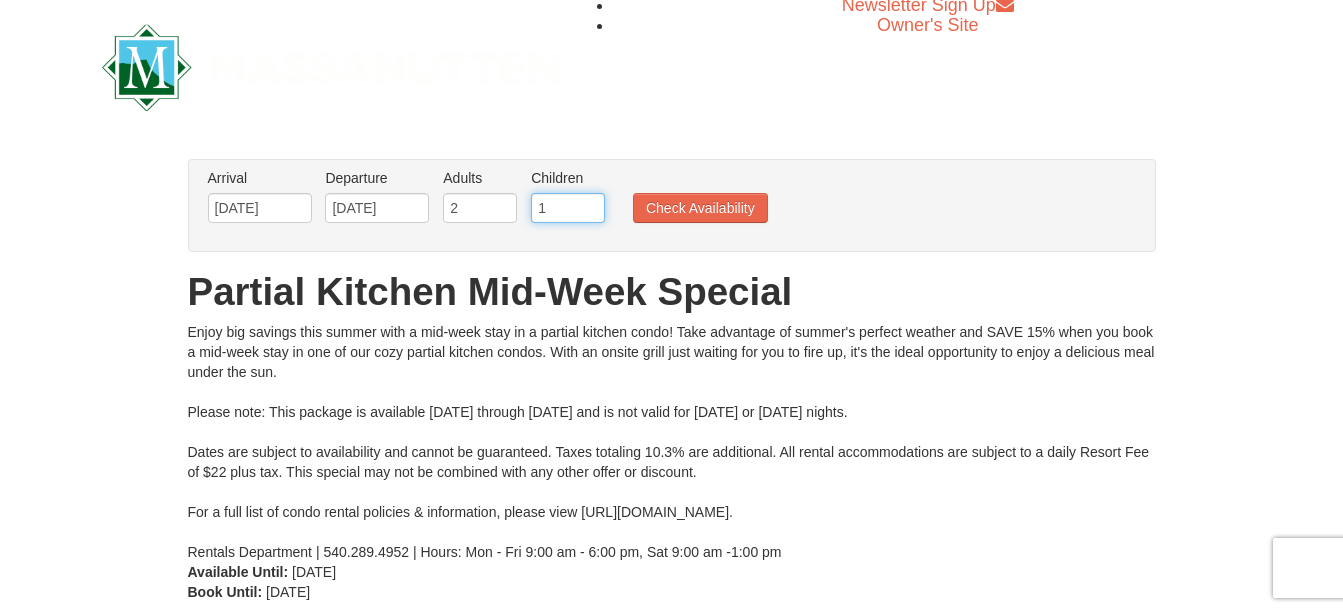 click on "1" at bounding box center [568, 208] 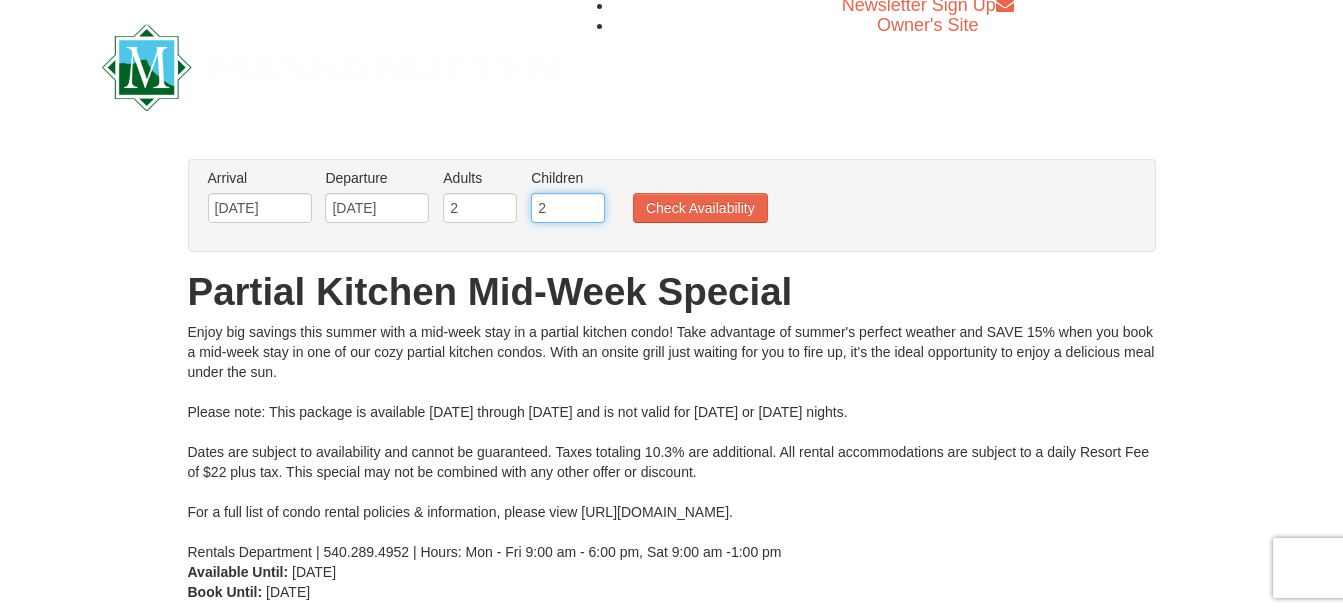 click on "2" at bounding box center (568, 208) 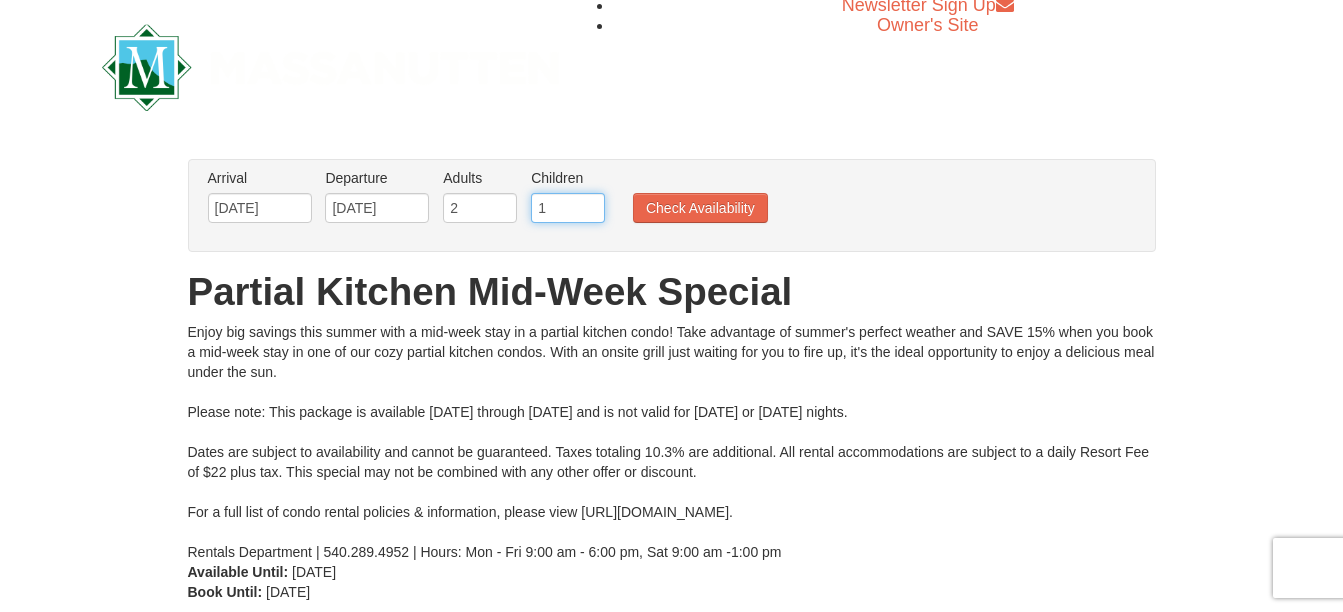 type on "1" 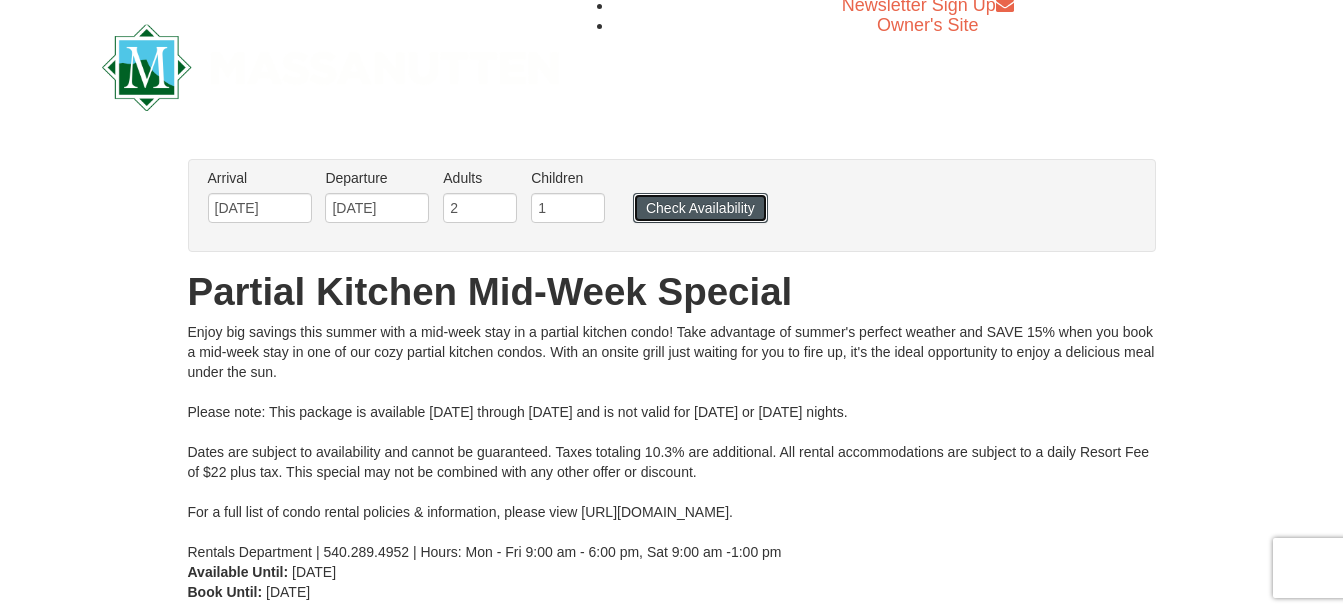 click on "Check Availability" at bounding box center (700, 208) 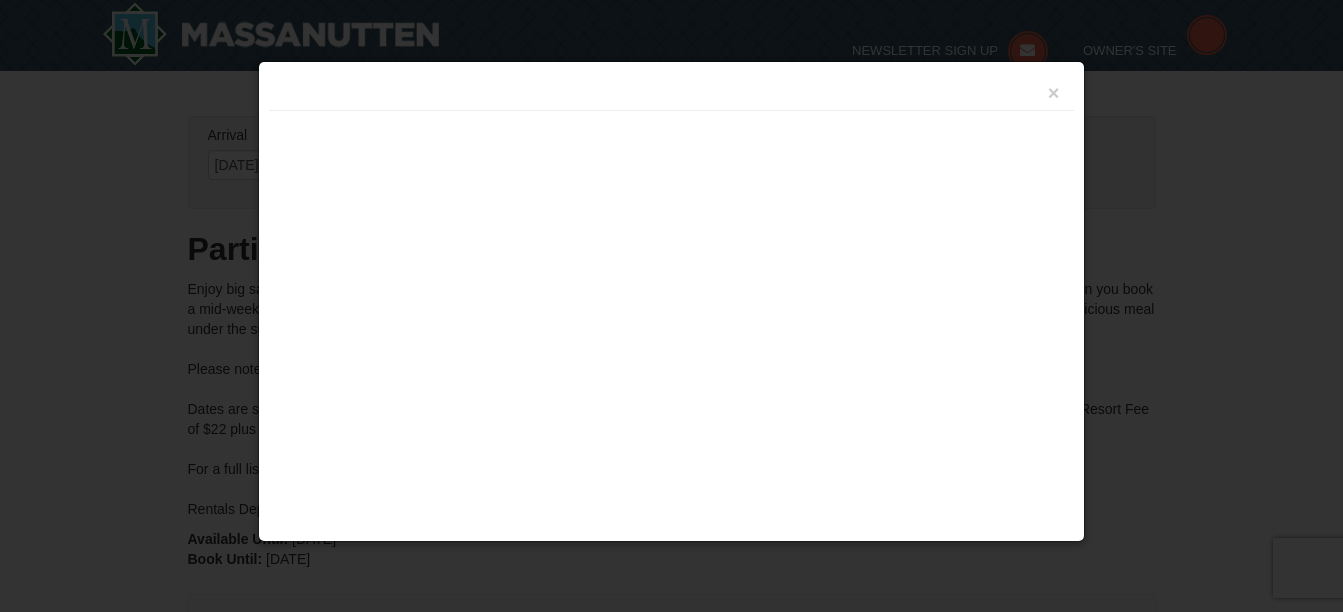 scroll, scrollTop: 672, scrollLeft: 0, axis: vertical 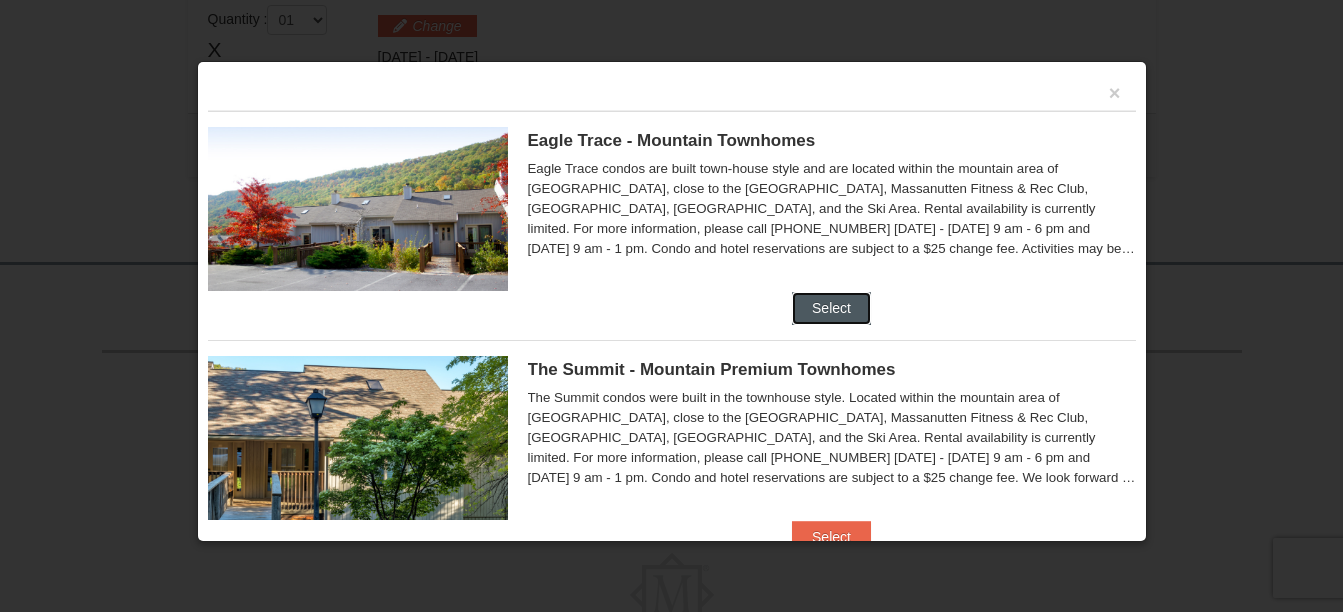 click on "Select" at bounding box center [831, 308] 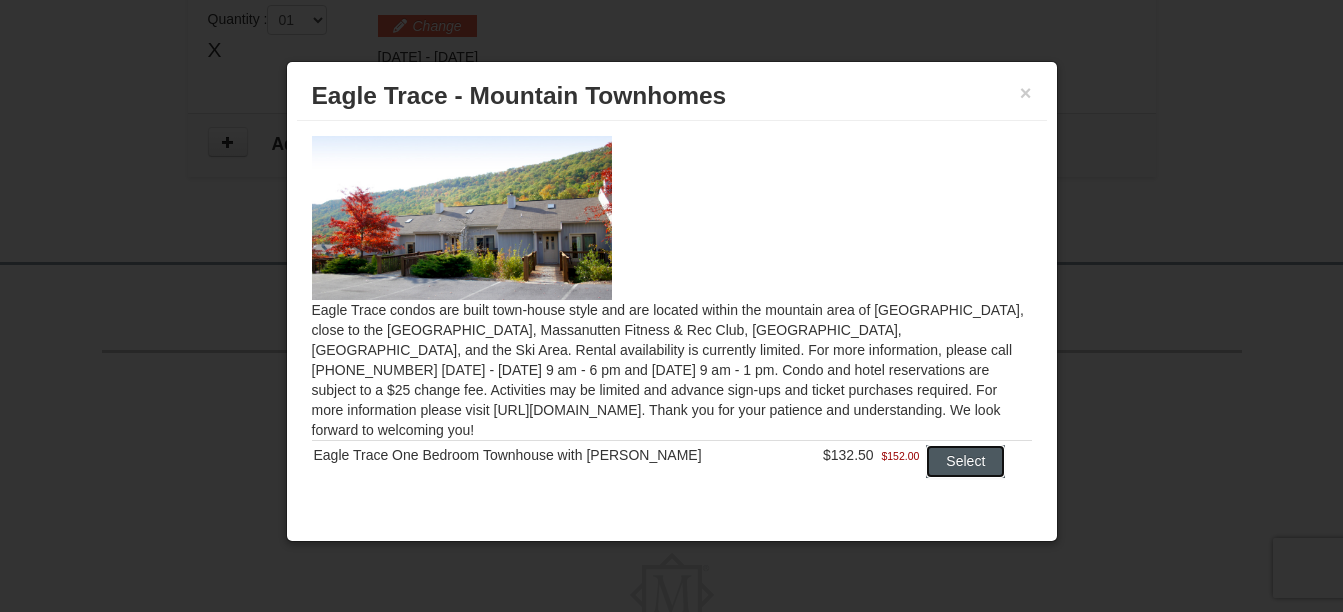 click on "Select" at bounding box center (965, 461) 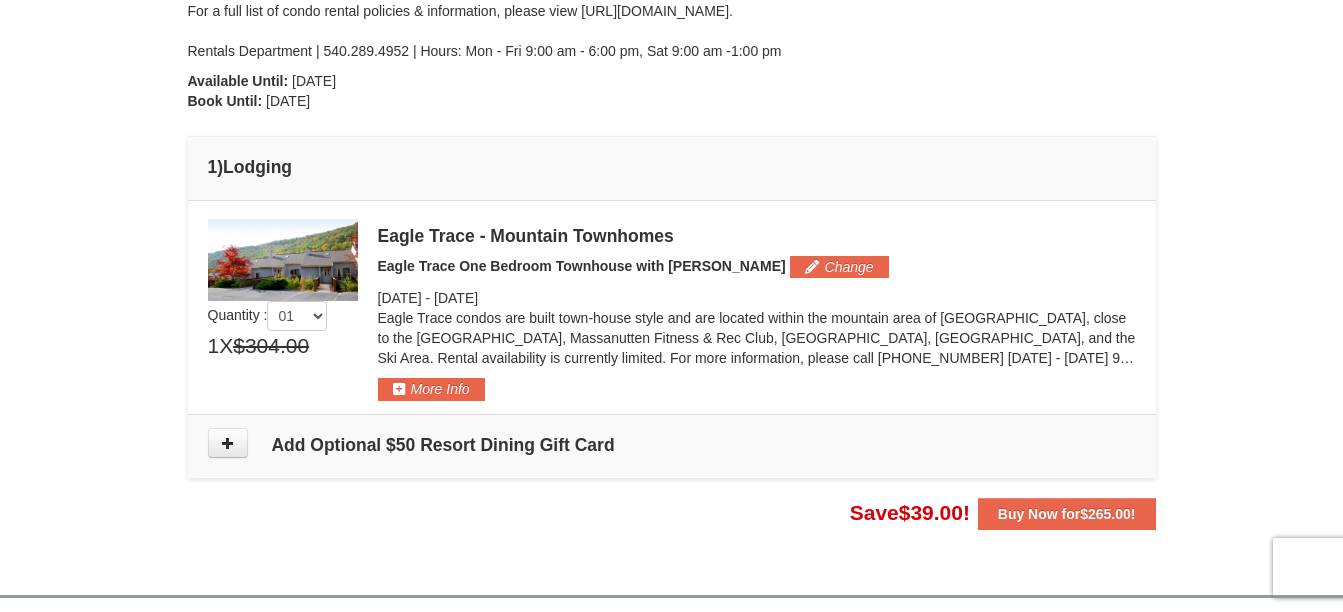 scroll, scrollTop: 482, scrollLeft: 0, axis: vertical 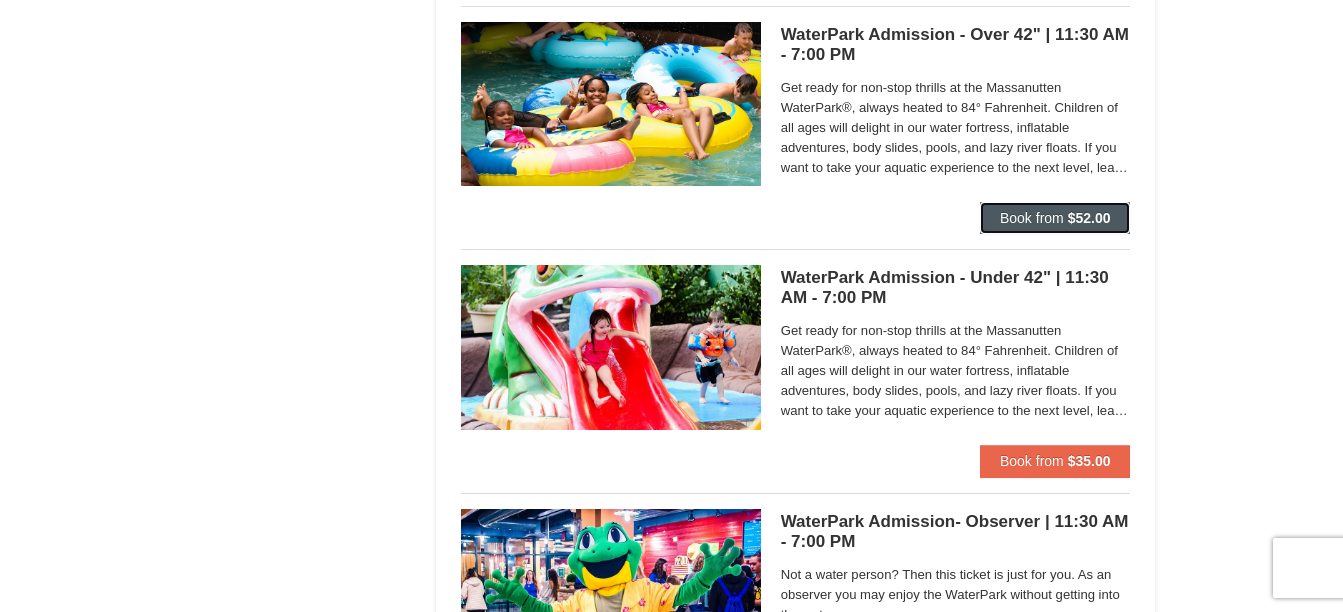 click on "Book from   $52.00" at bounding box center (1055, 218) 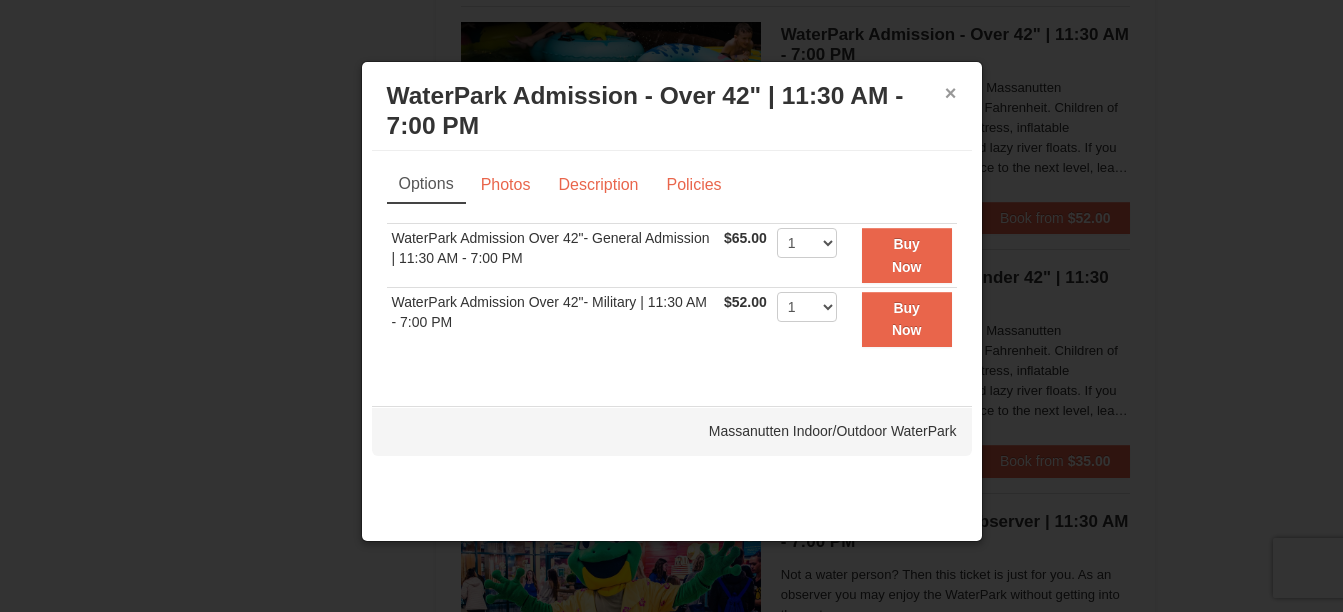 click on "×" at bounding box center [951, 93] 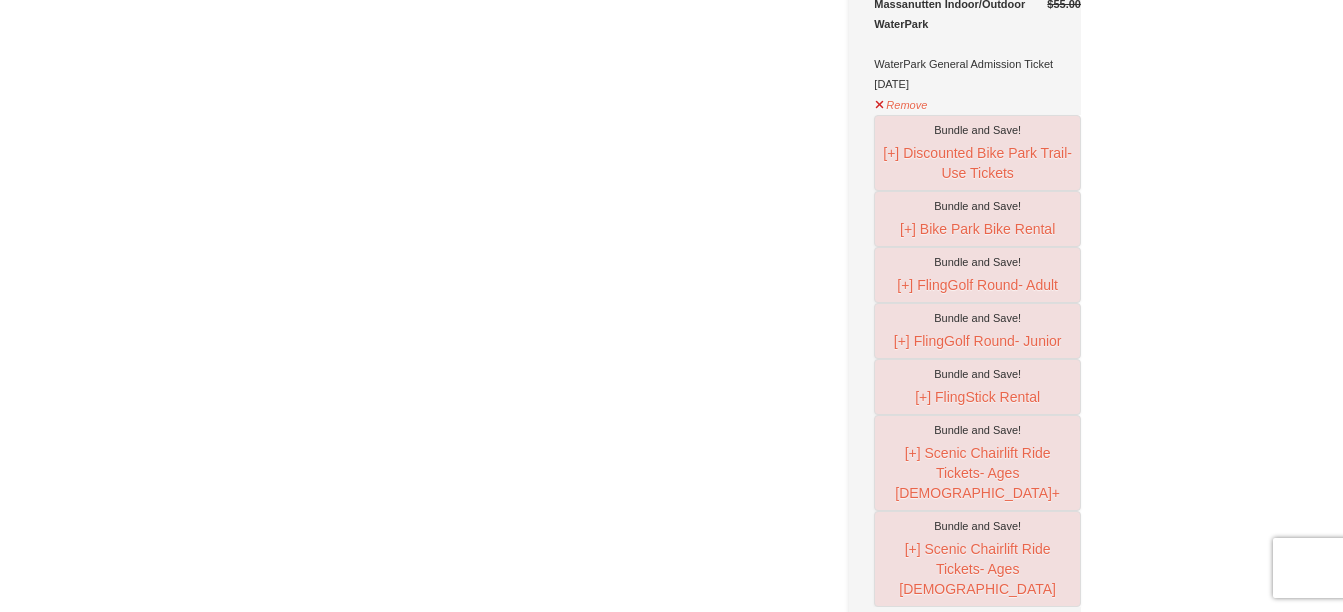 scroll, scrollTop: 1190, scrollLeft: 0, axis: vertical 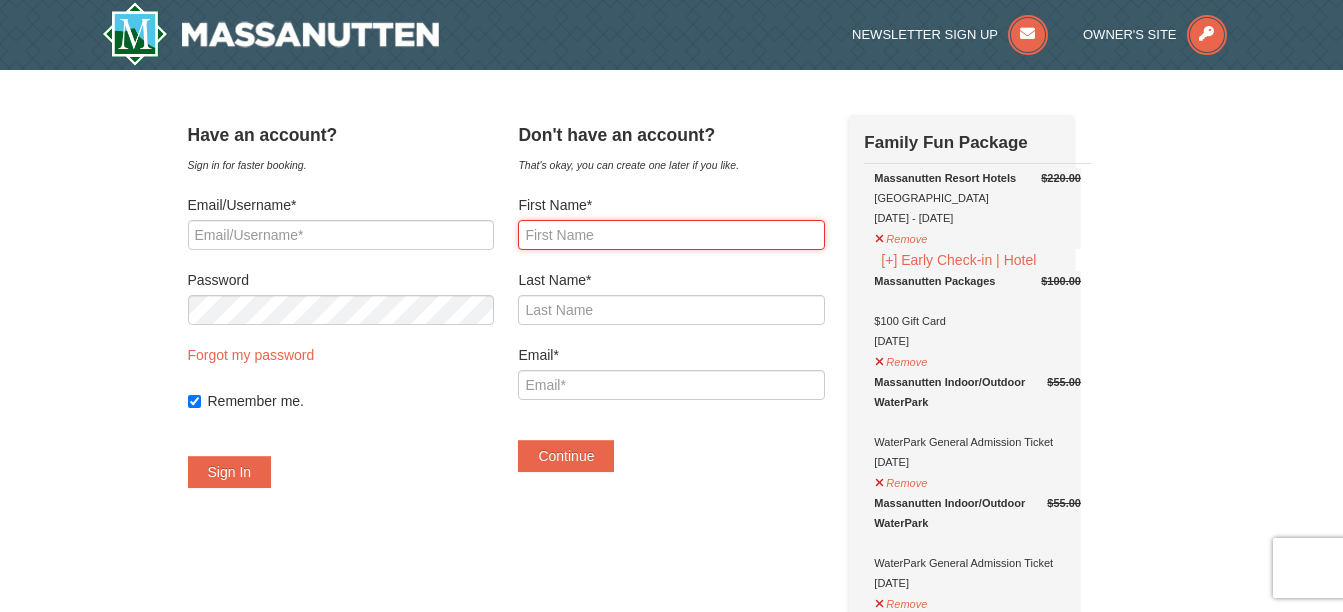 click on "First Name*" at bounding box center (671, 235) 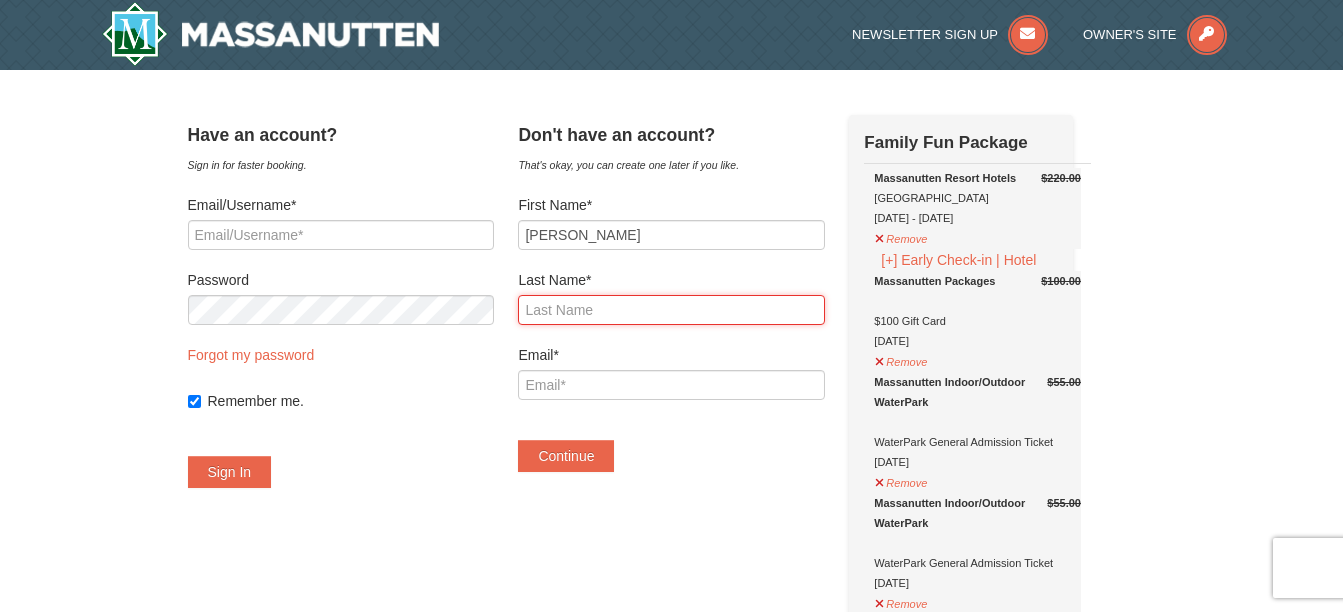type on "Bartmess" 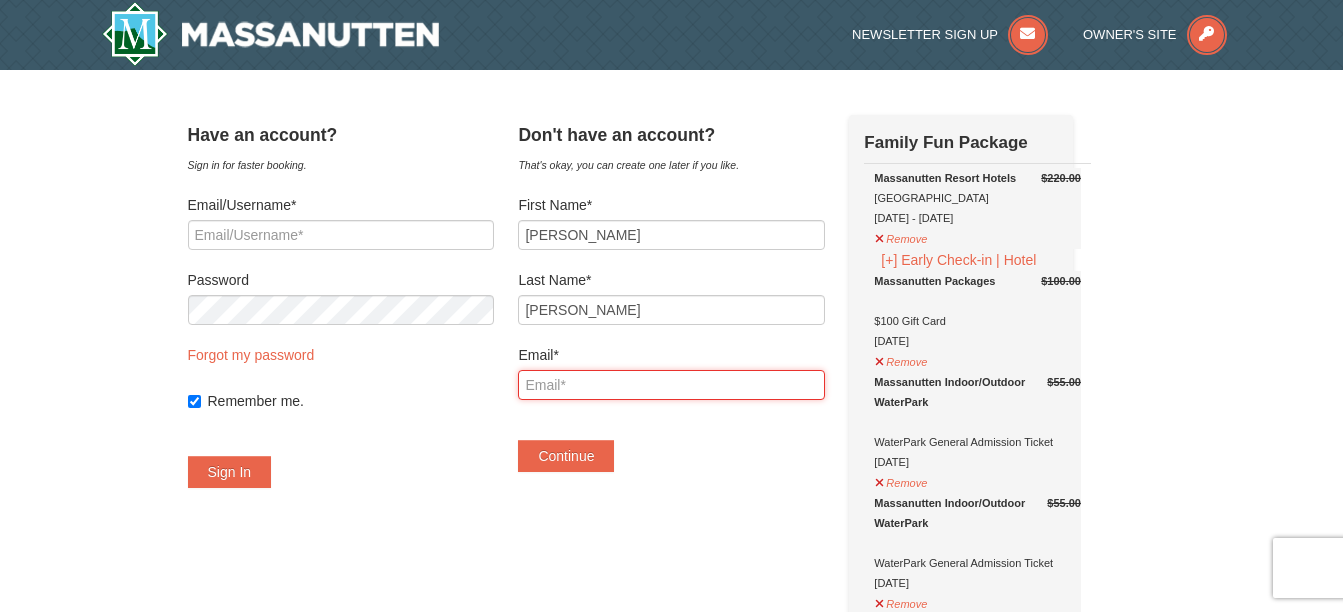 type on "[EMAIL_ADDRESS][DOMAIN_NAME]" 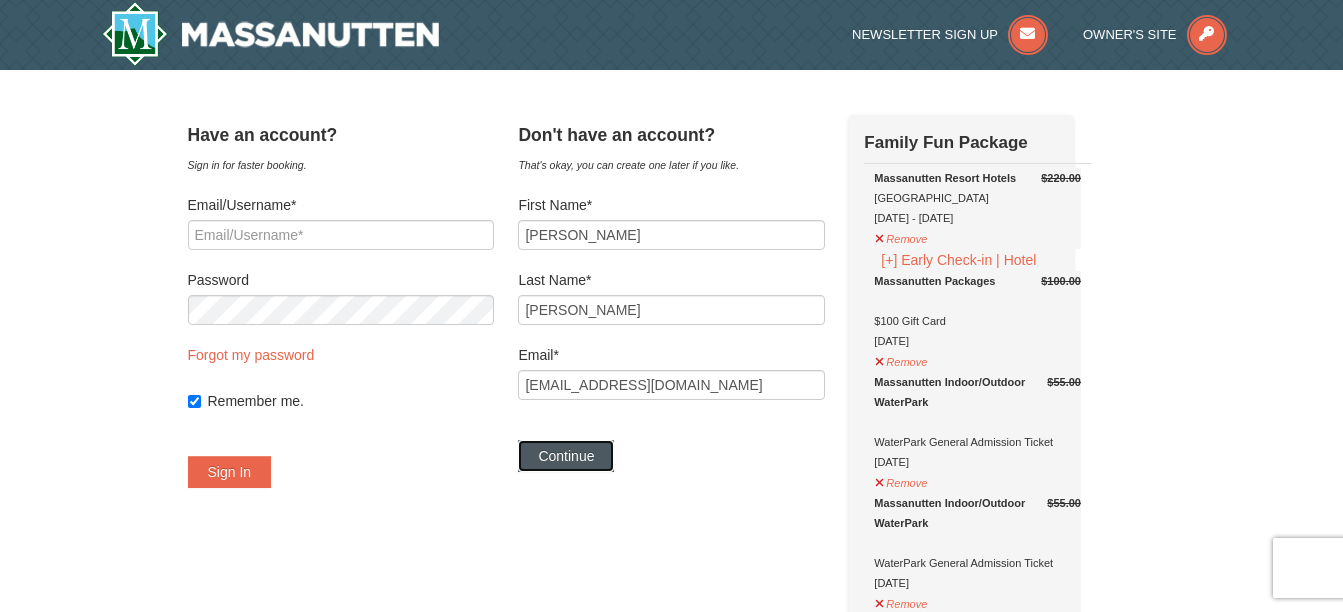click on "Continue" at bounding box center (566, 456) 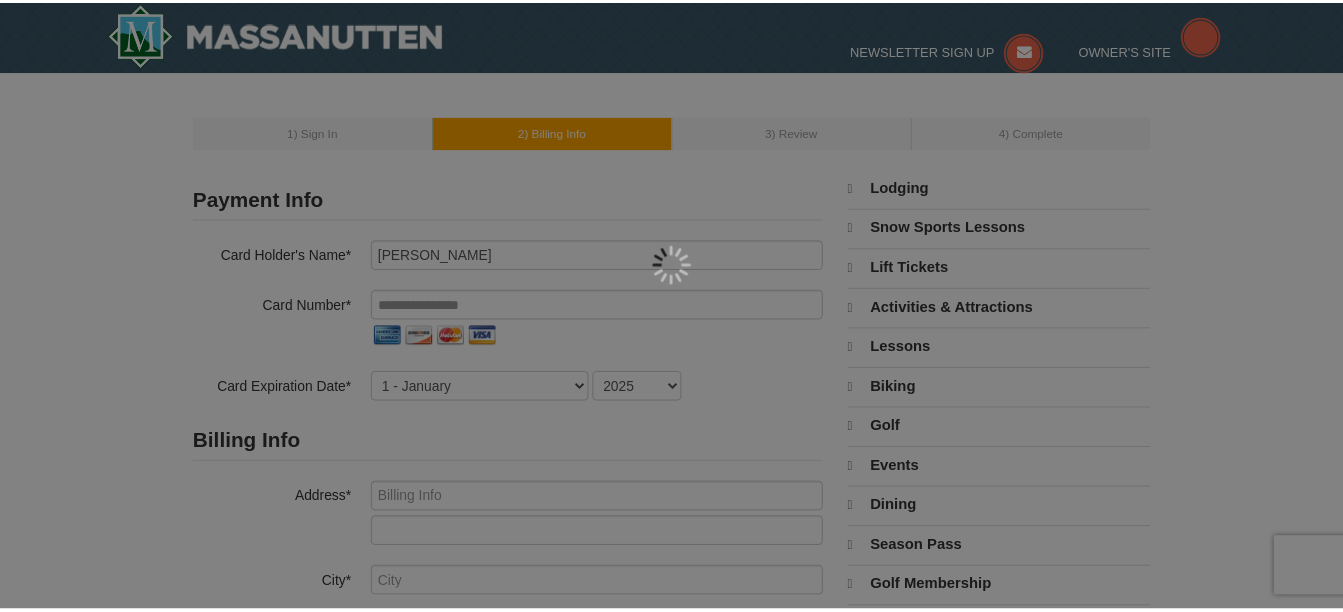 scroll, scrollTop: 0, scrollLeft: 0, axis: both 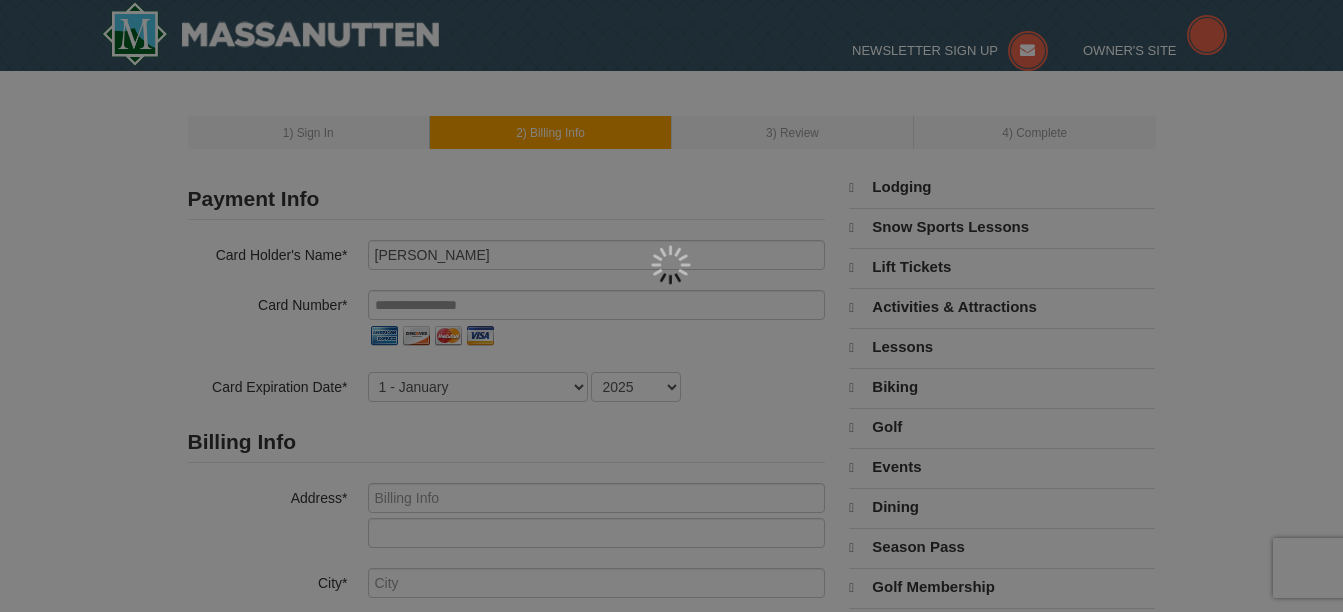 select on "7" 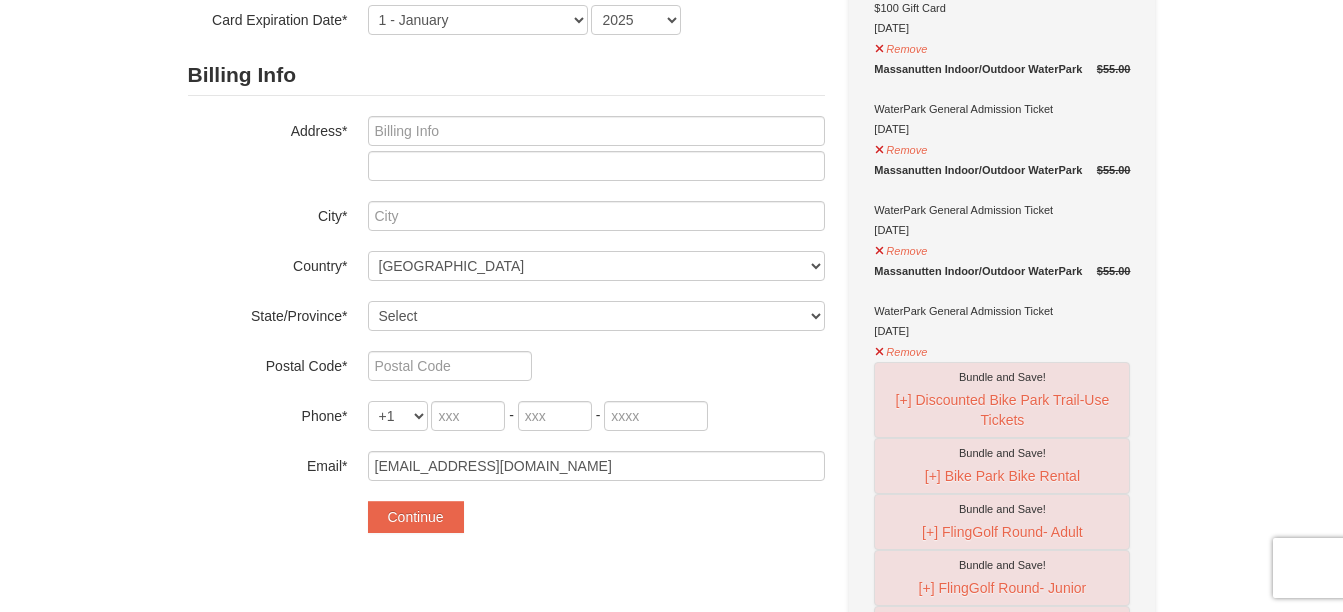 scroll, scrollTop: 365, scrollLeft: 0, axis: vertical 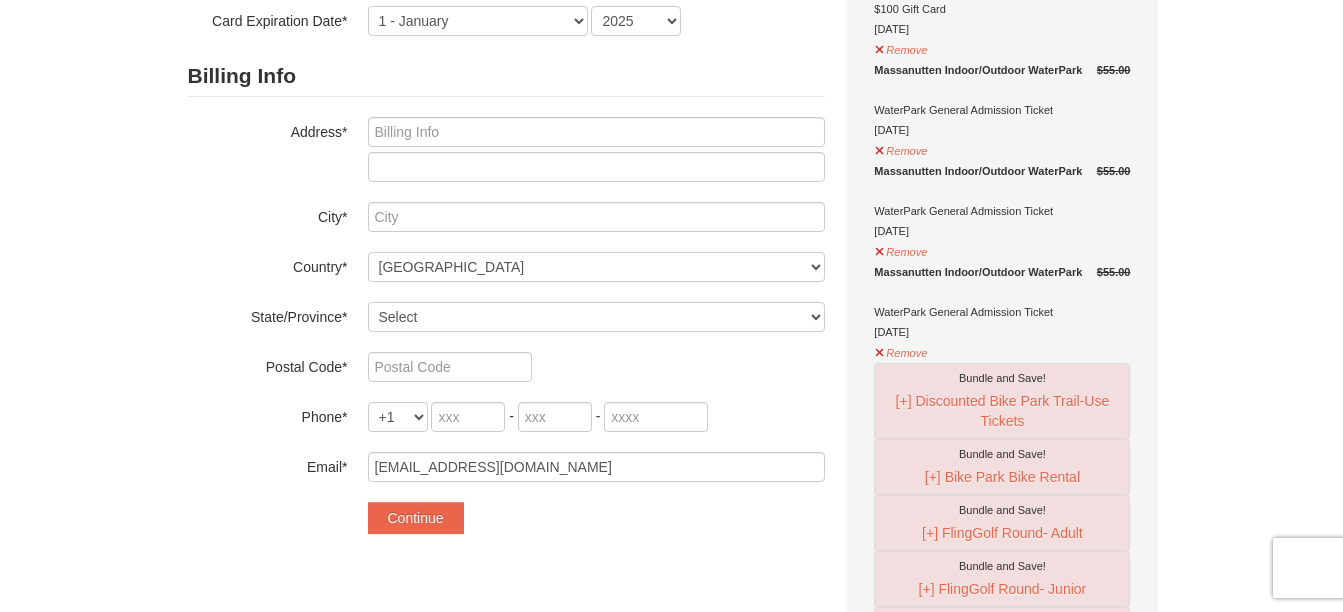 drag, startPoint x: 812, startPoint y: 277, endPoint x: 752, endPoint y: 487, distance: 218.40329 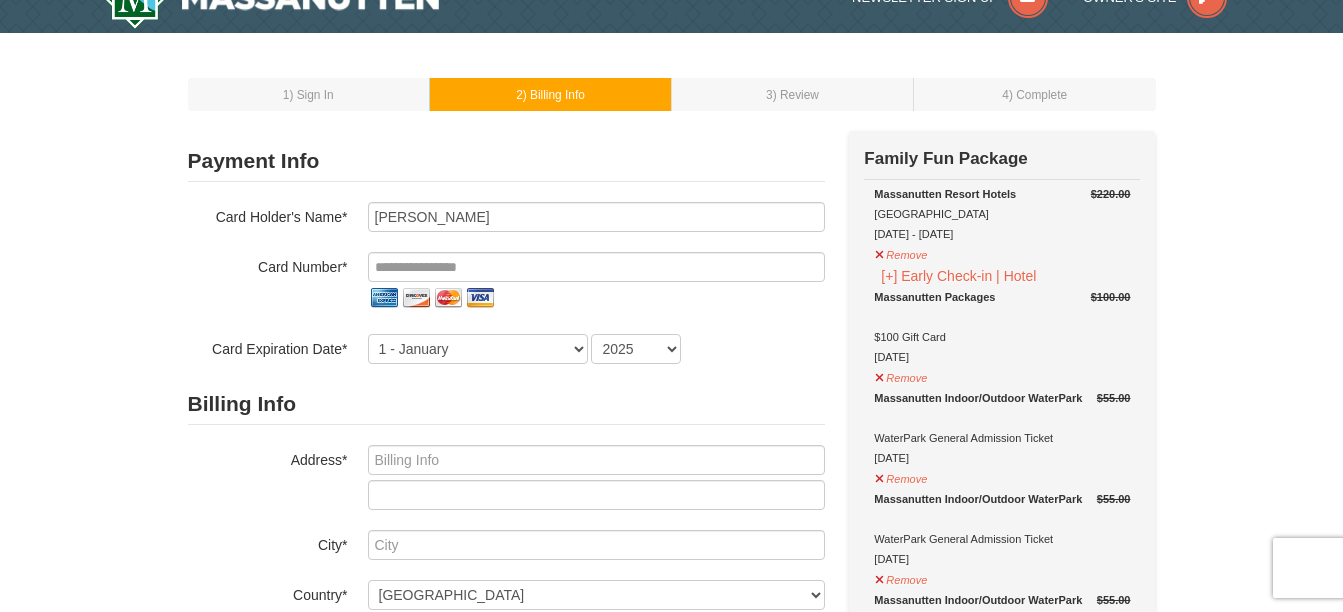 scroll, scrollTop: 38, scrollLeft: 0, axis: vertical 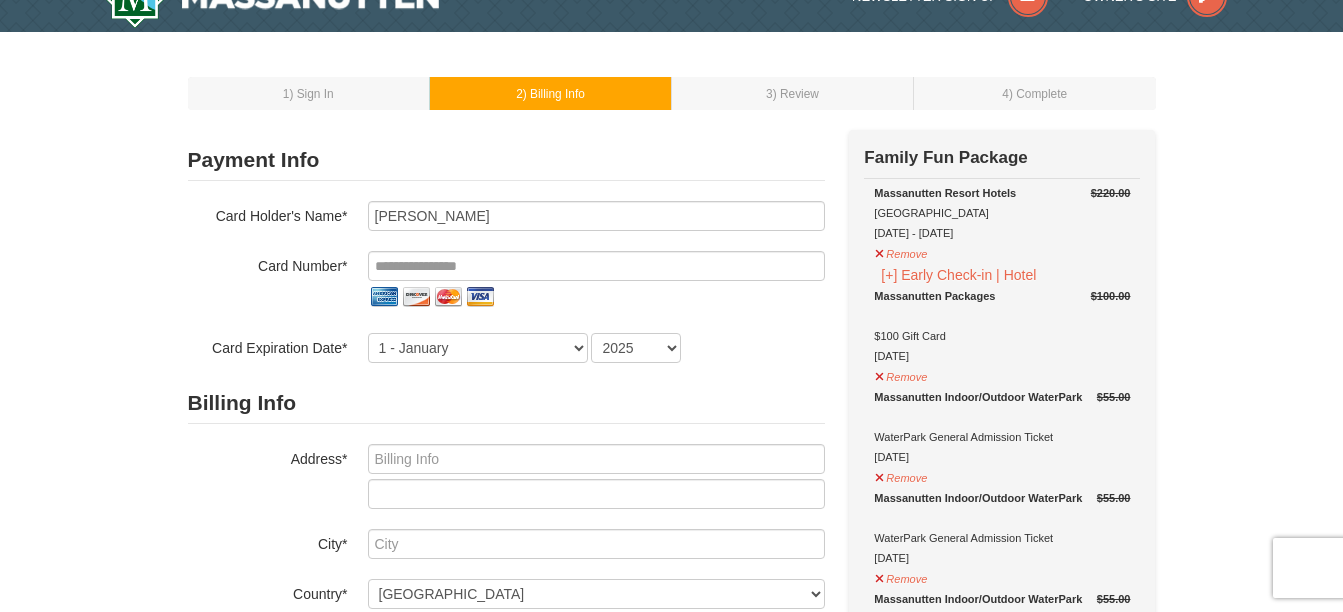click on ") Sign In" at bounding box center (311, 94) 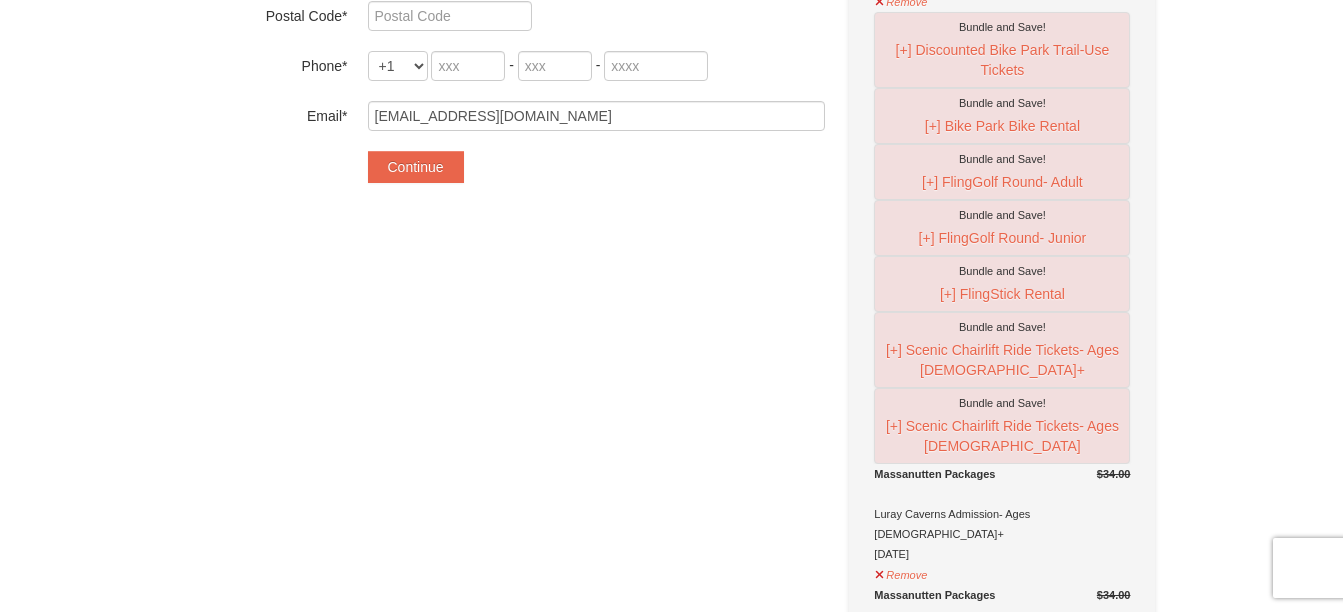scroll, scrollTop: 717, scrollLeft: 0, axis: vertical 